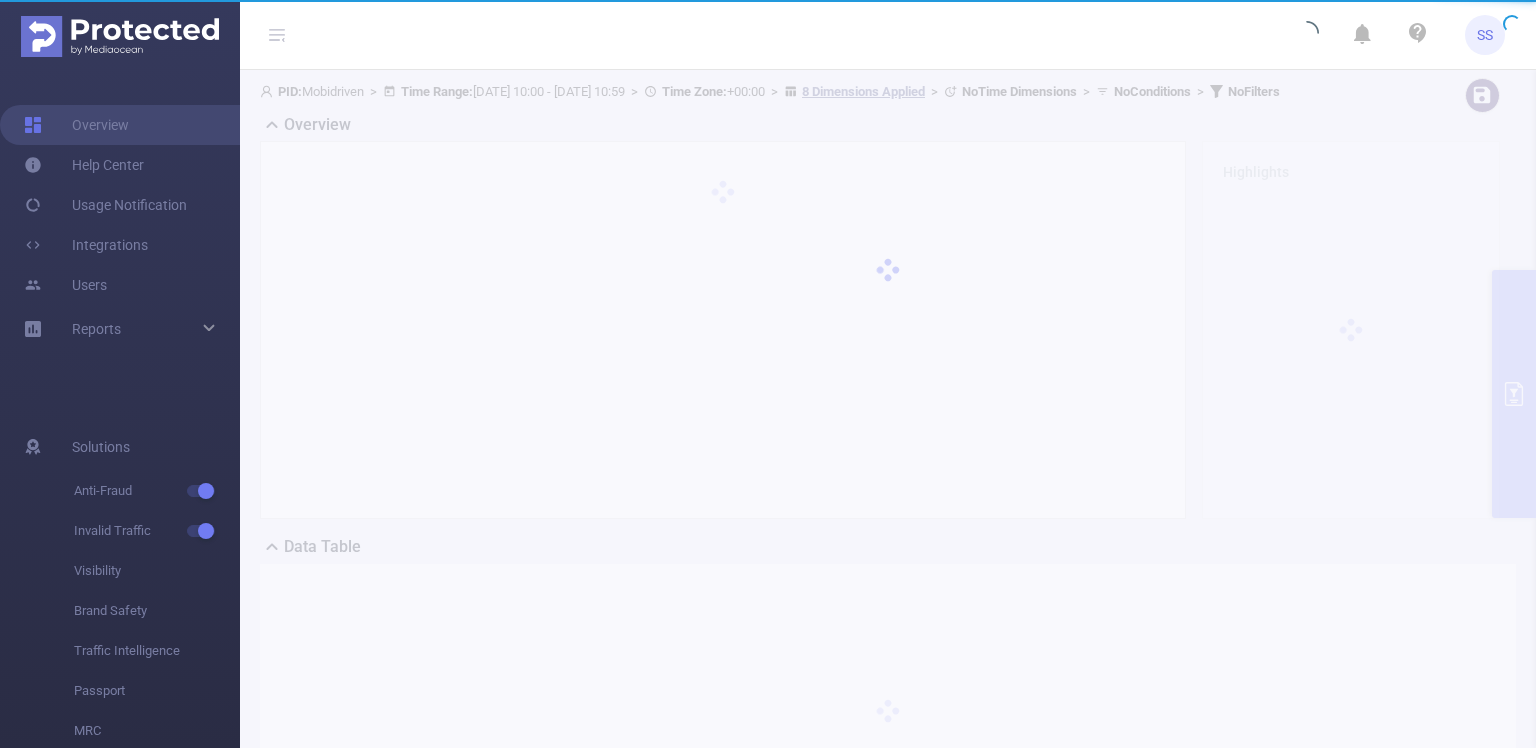 scroll, scrollTop: 0, scrollLeft: 0, axis: both 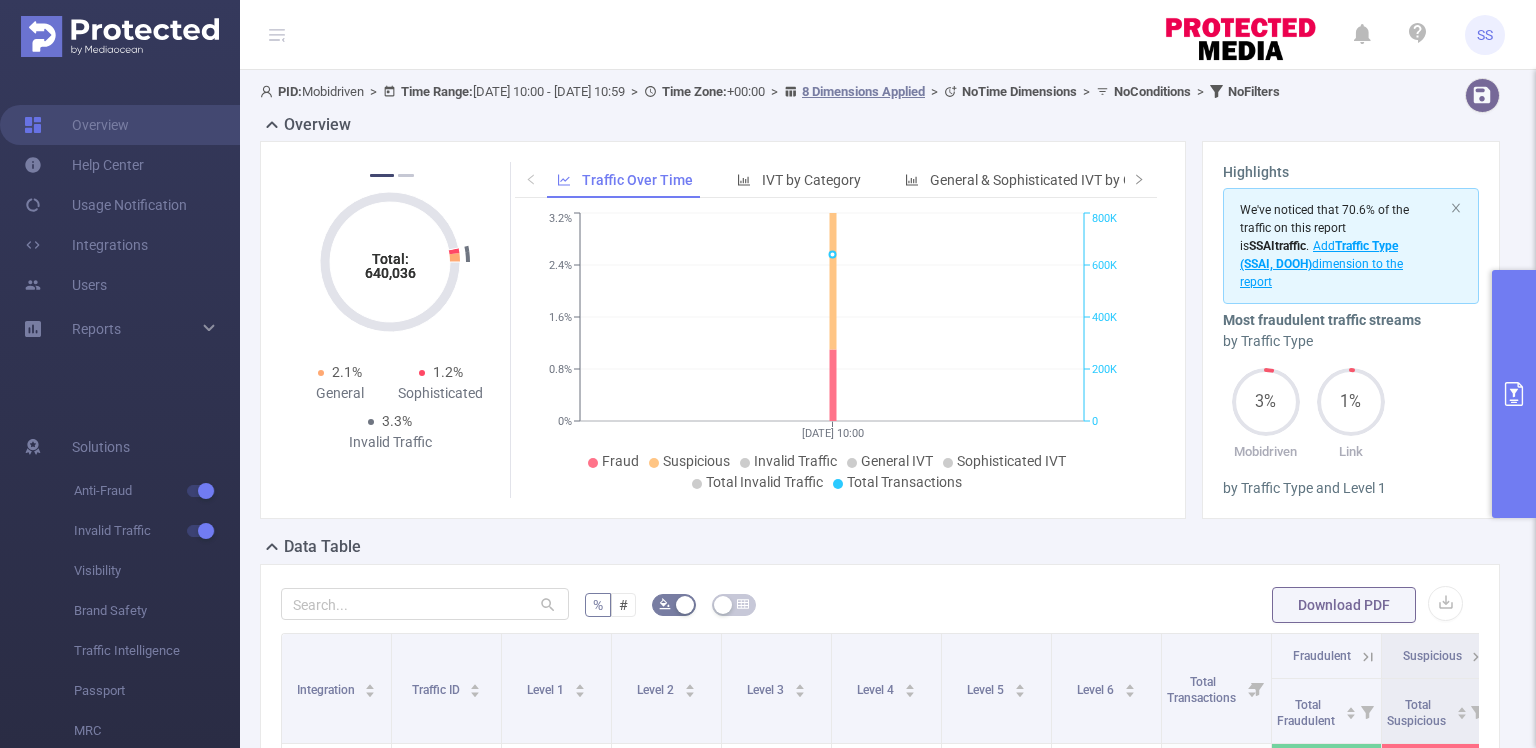 click at bounding box center (1514, 394) 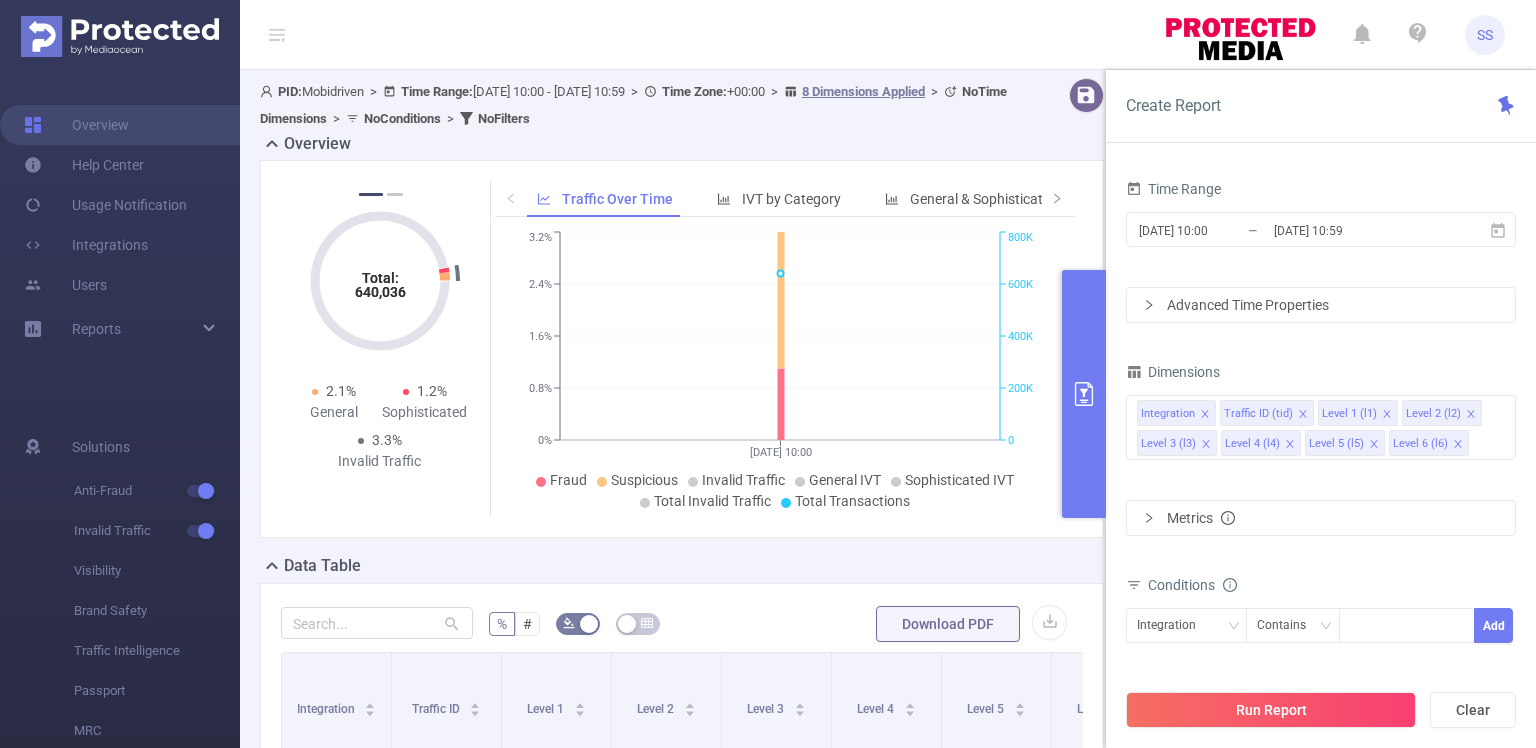click at bounding box center (1076, 105) 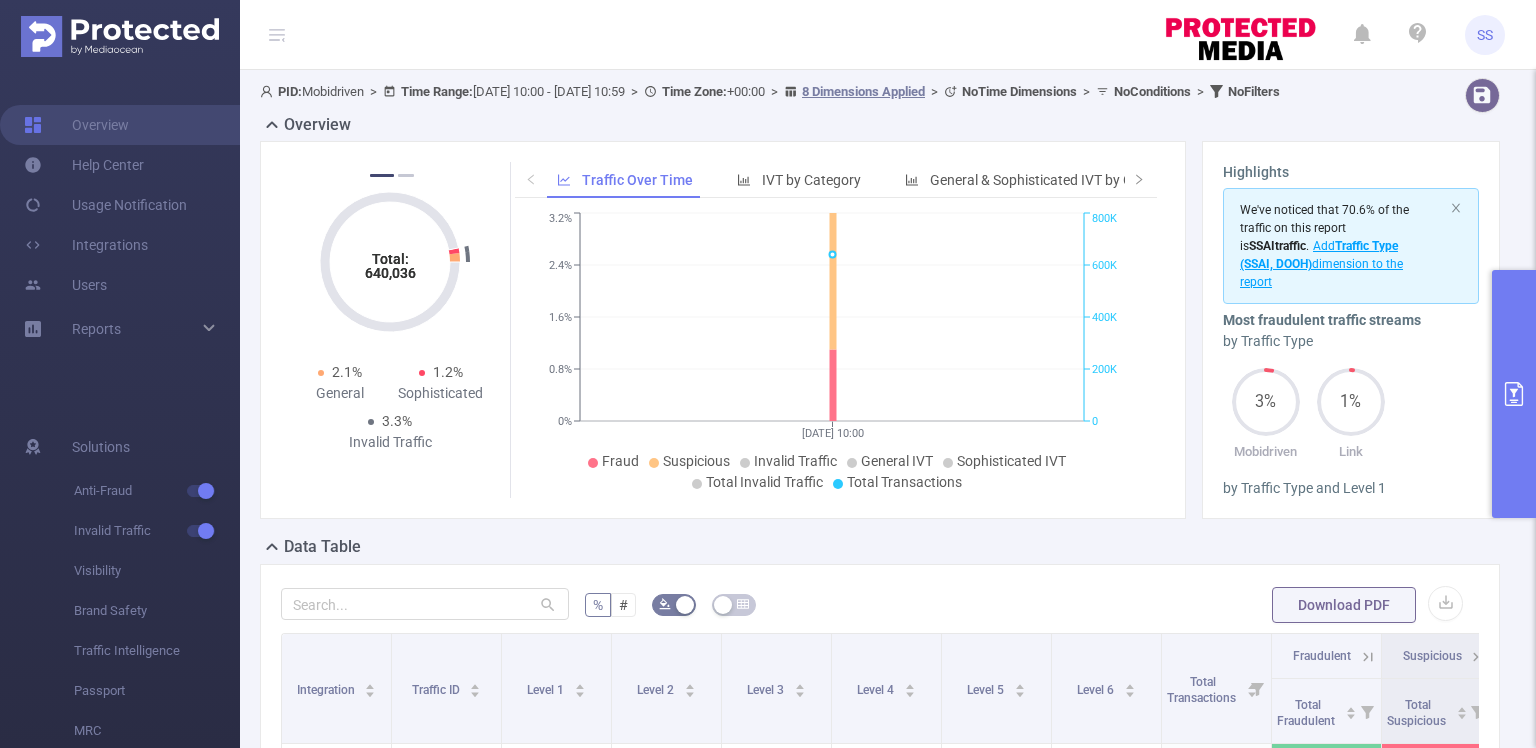 click at bounding box center [1514, 394] 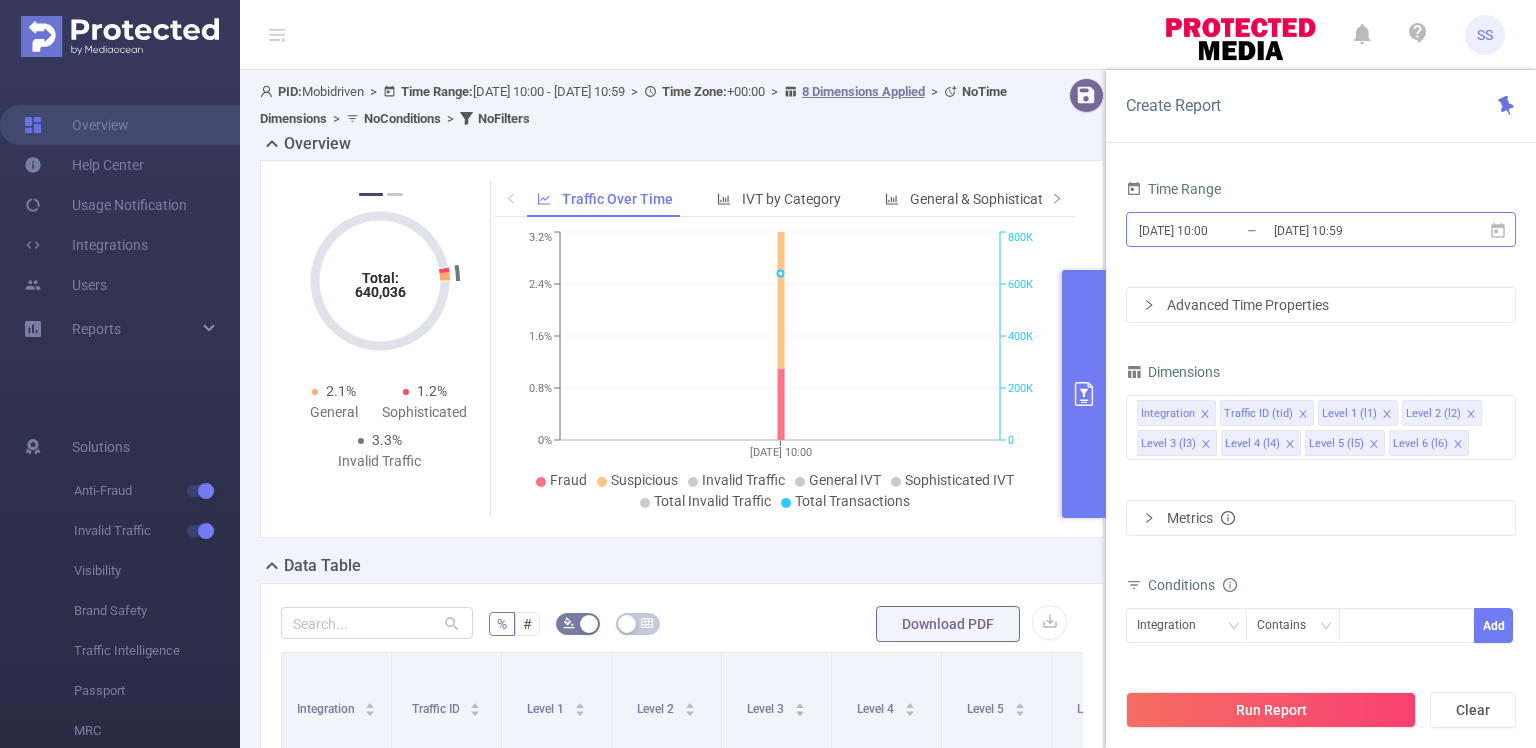 click on "[DATE] 10:00" at bounding box center [1218, 230] 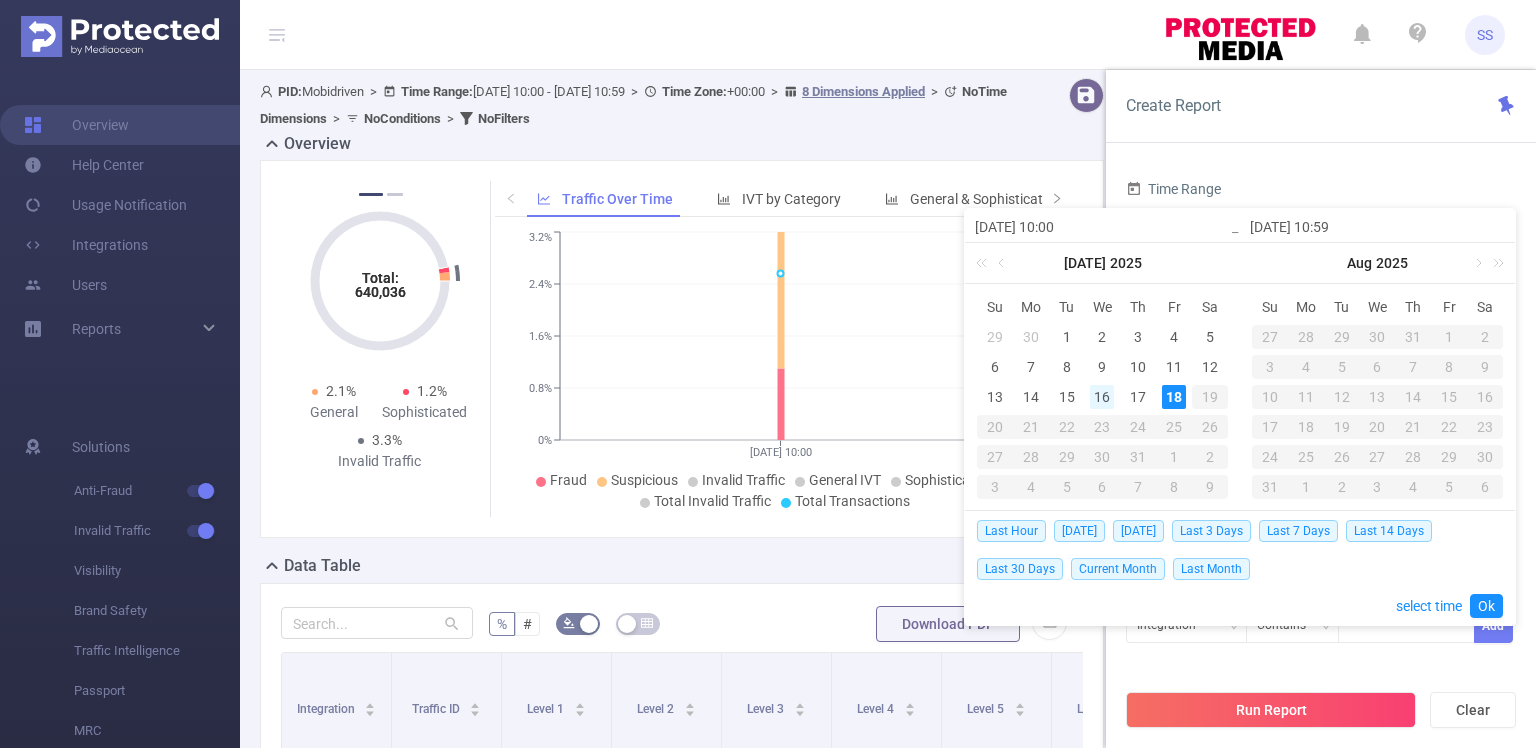 click on "16" at bounding box center (1102, 397) 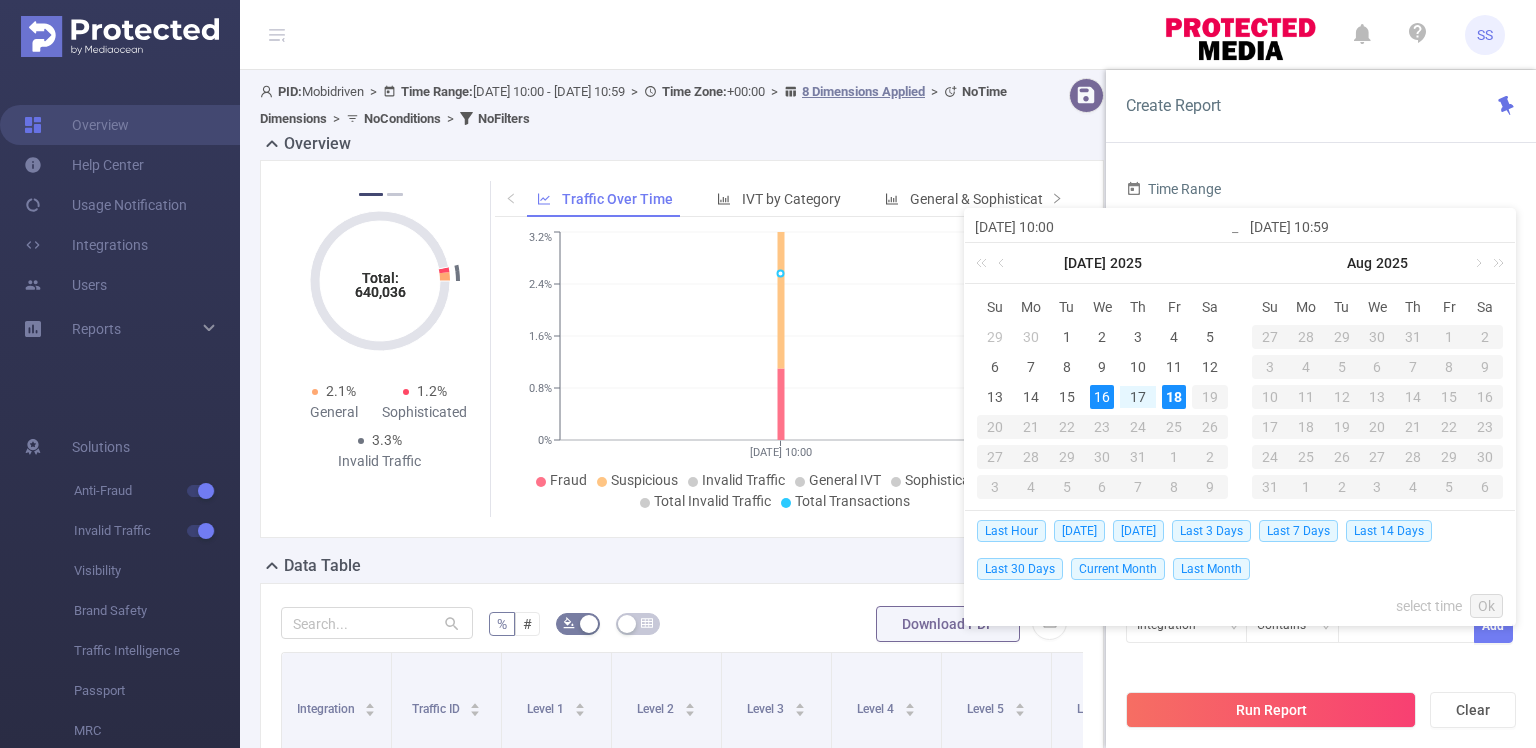 click on "18" at bounding box center (1174, 397) 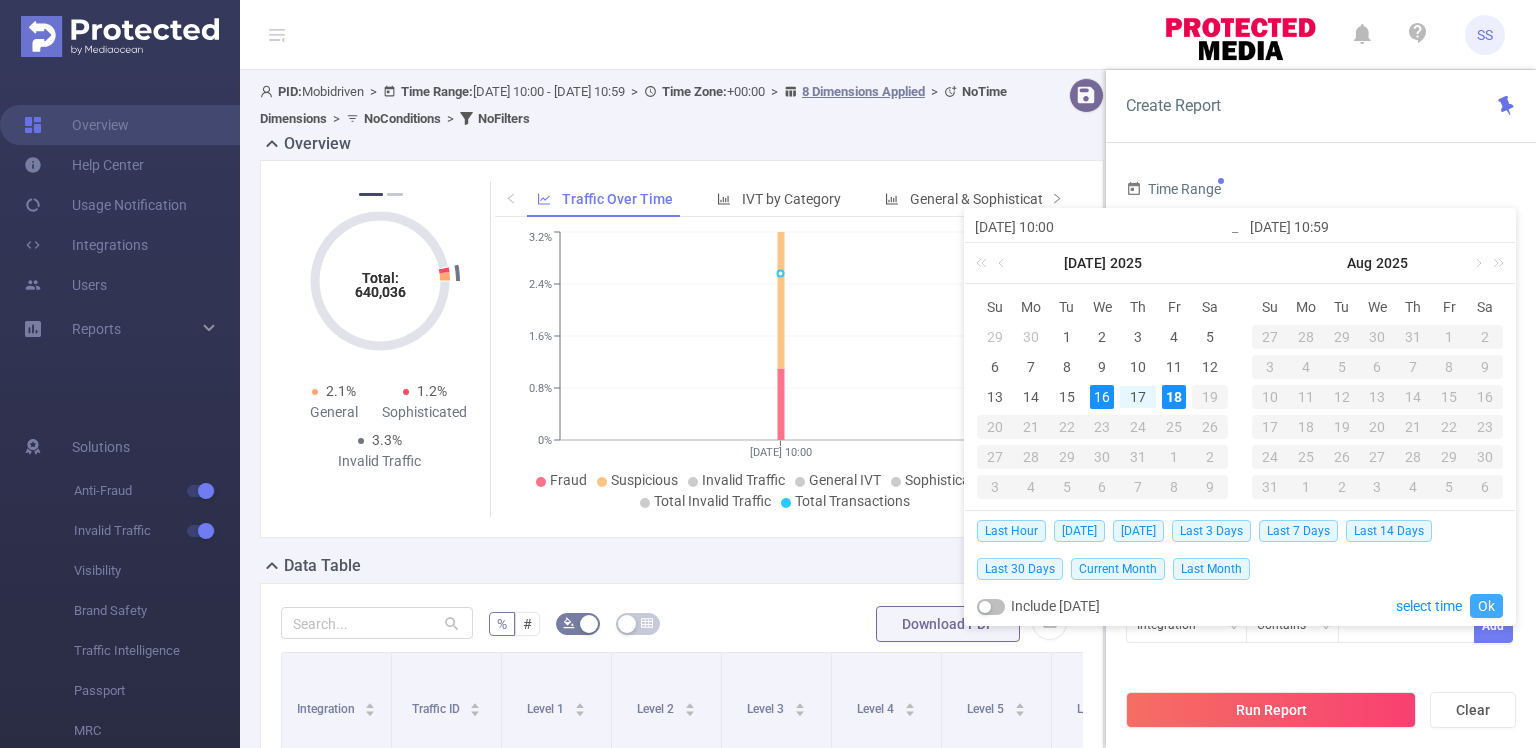 click on "Ok" at bounding box center (1486, 606) 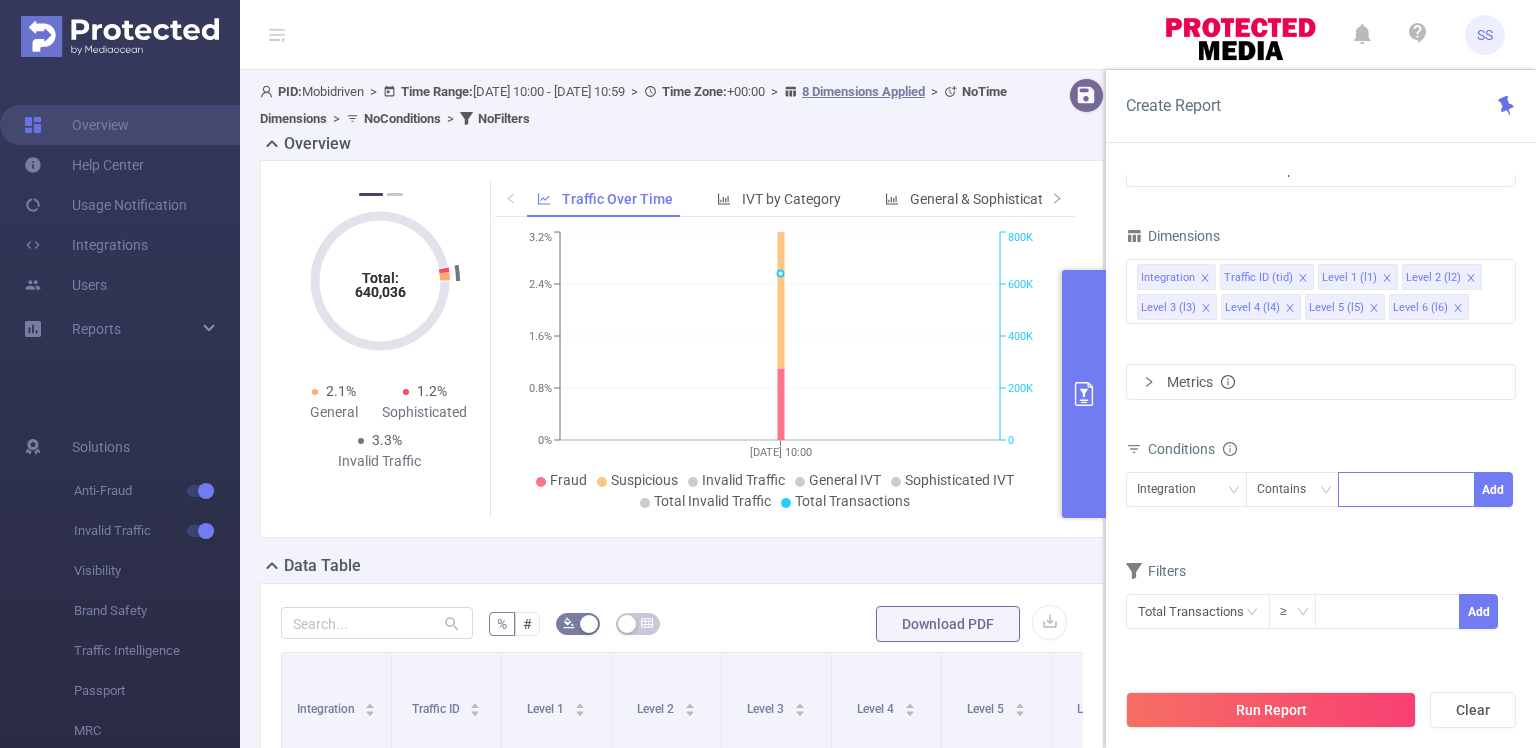 click at bounding box center (1406, 489) 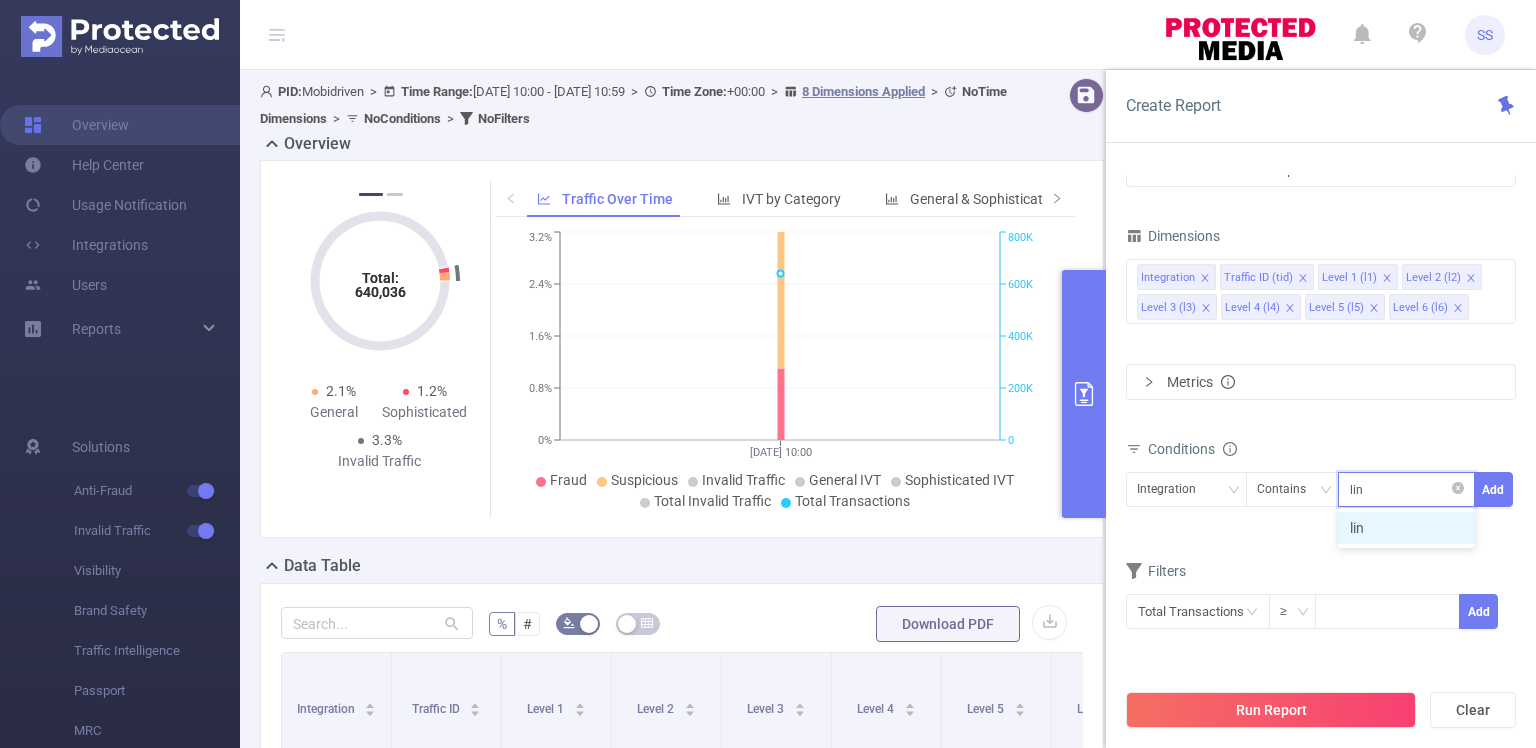 type on "link" 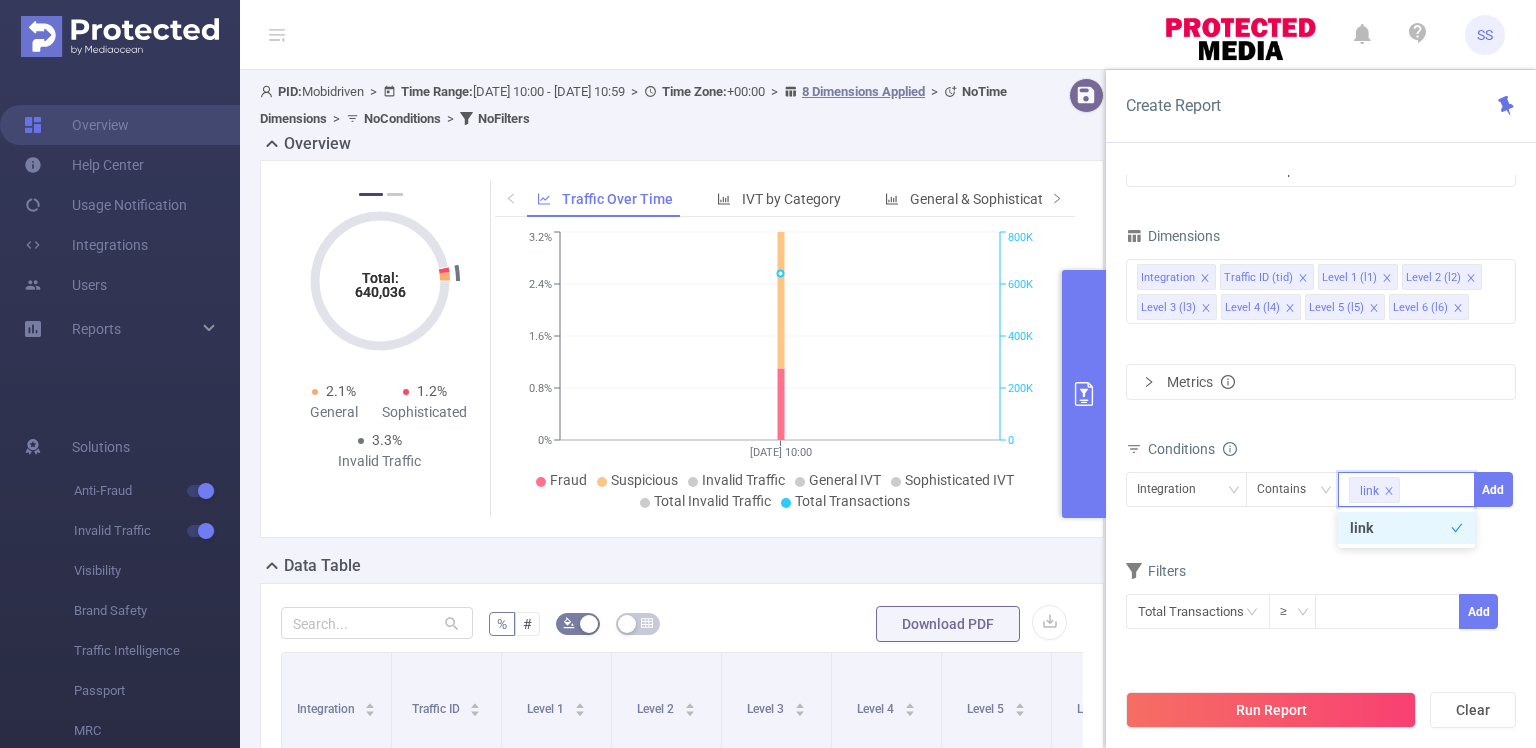 click on "link" at bounding box center [1406, 528] 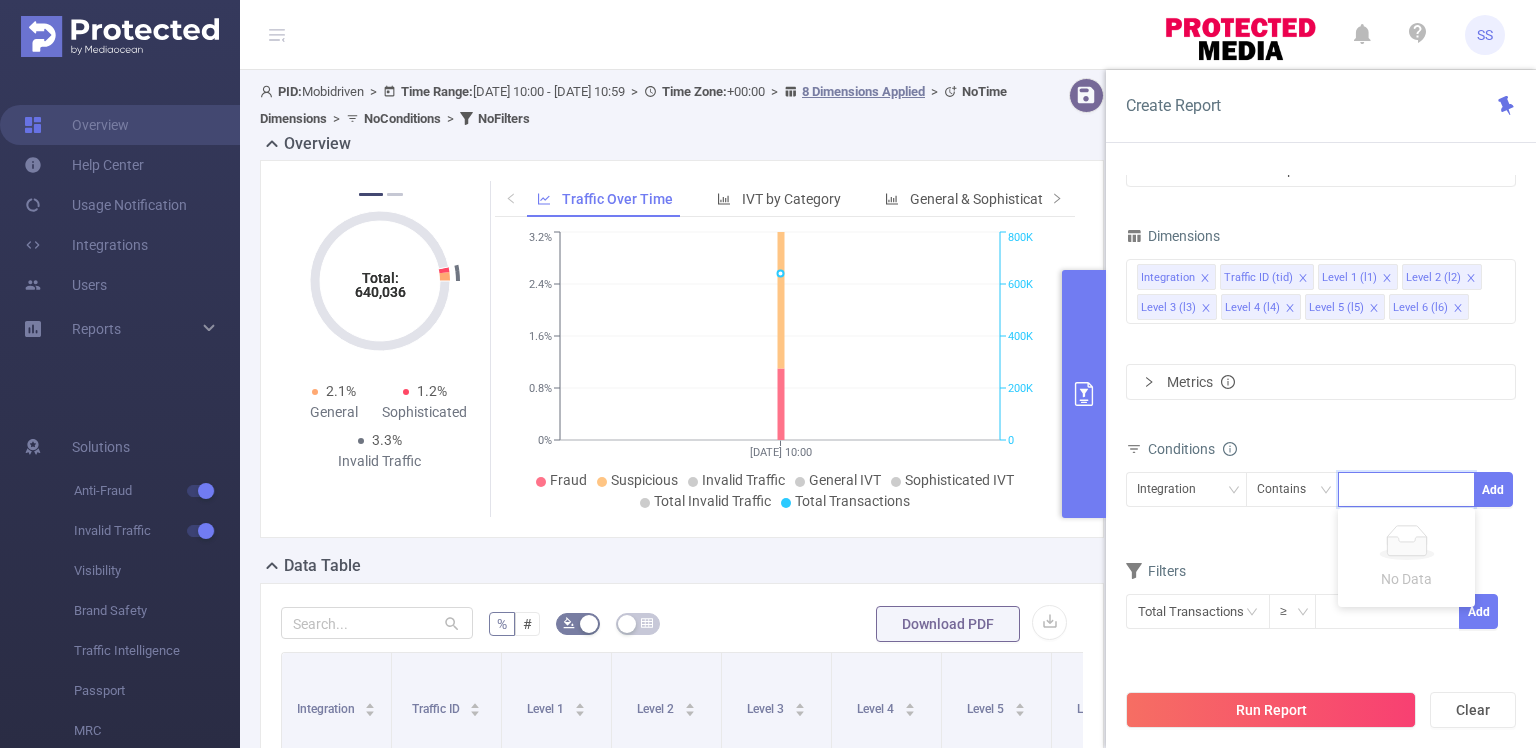 click on "Conditions" at bounding box center [1321, 451] 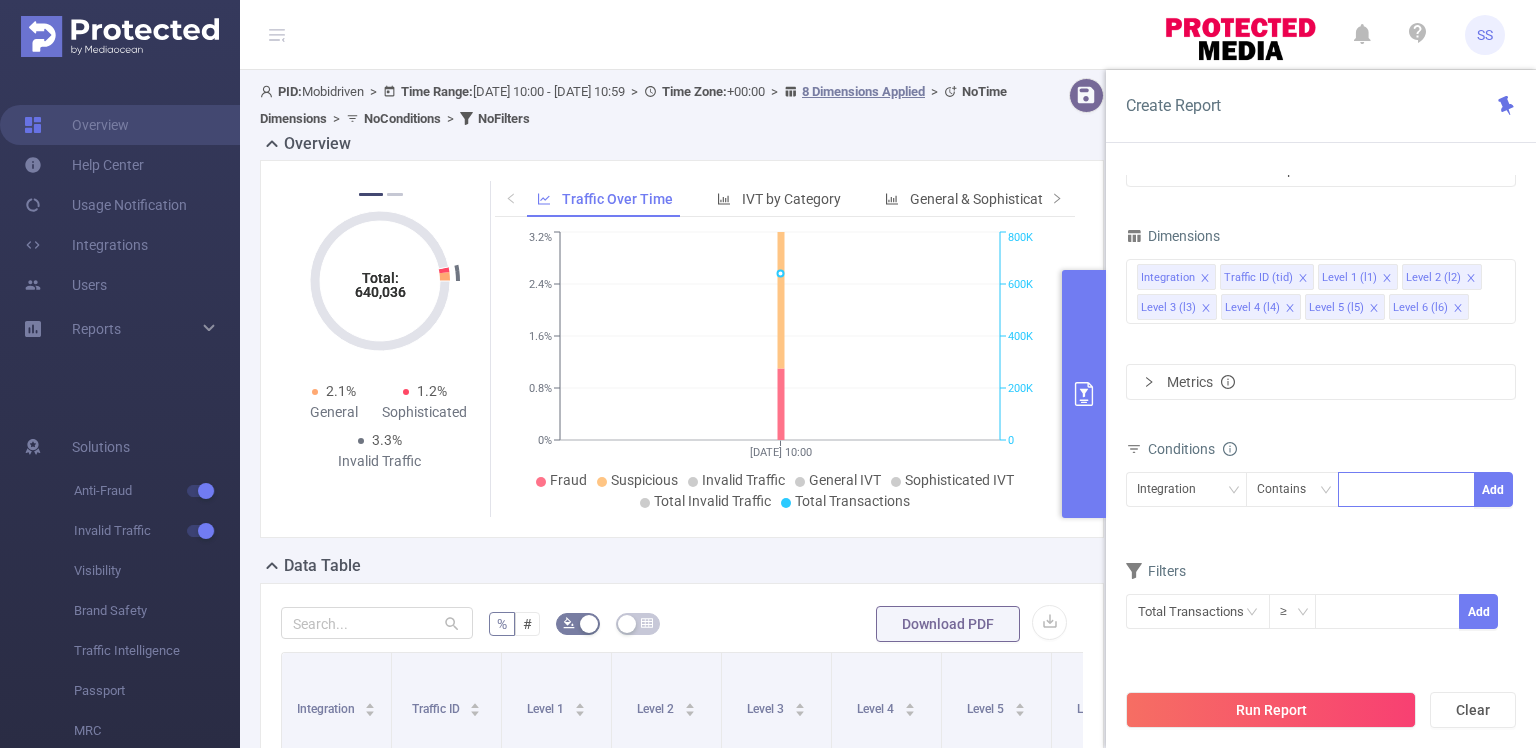 click at bounding box center (1406, 489) 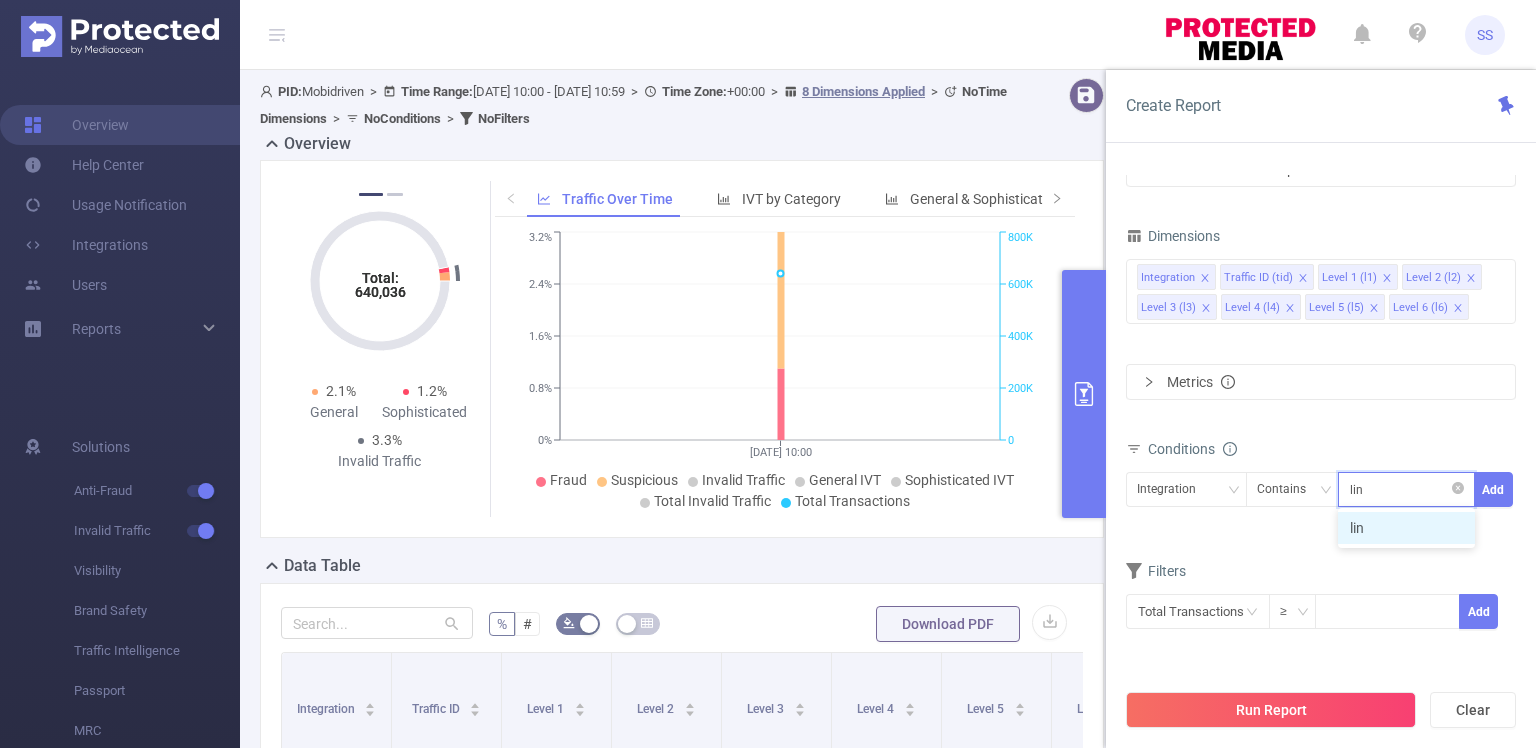 type on "link" 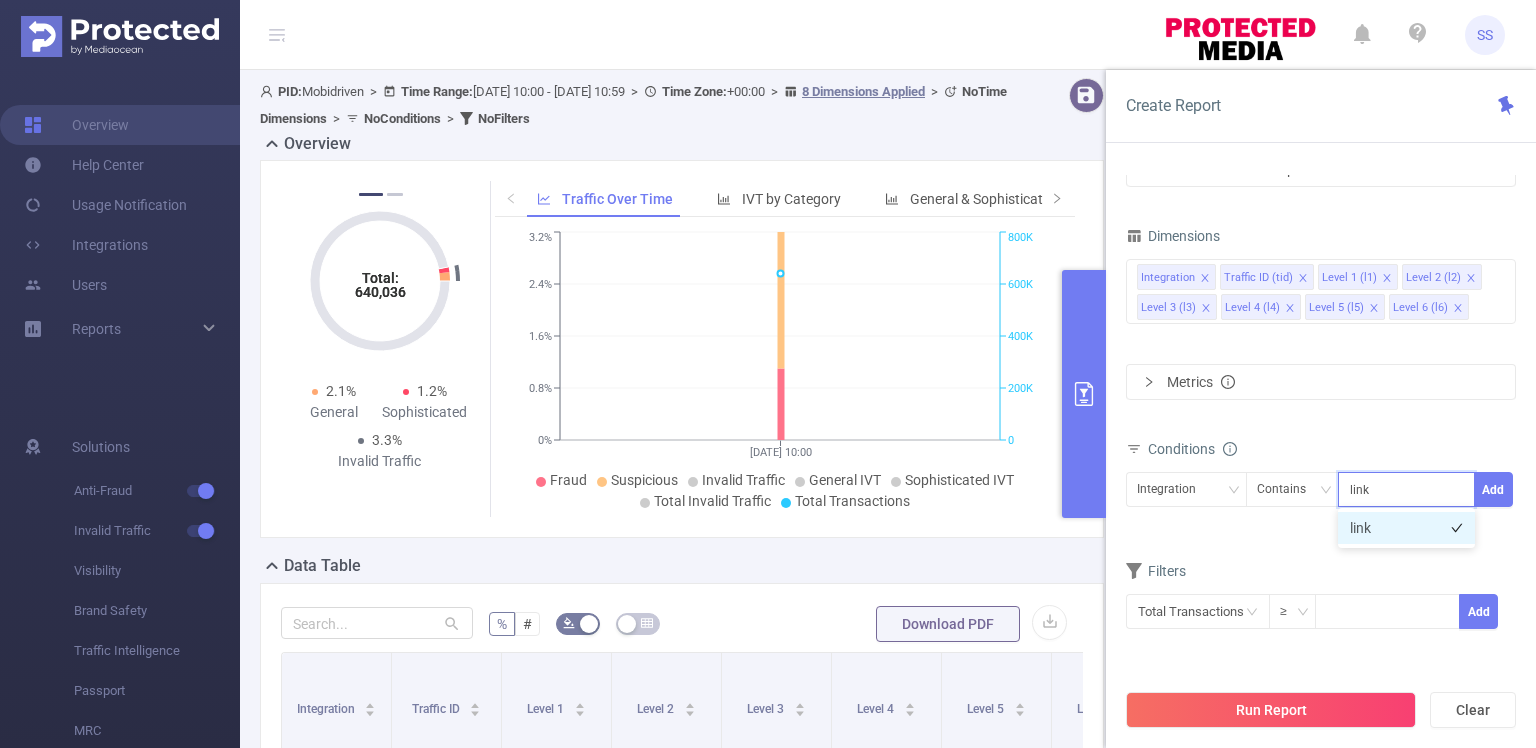 click on "link" at bounding box center (1406, 528) 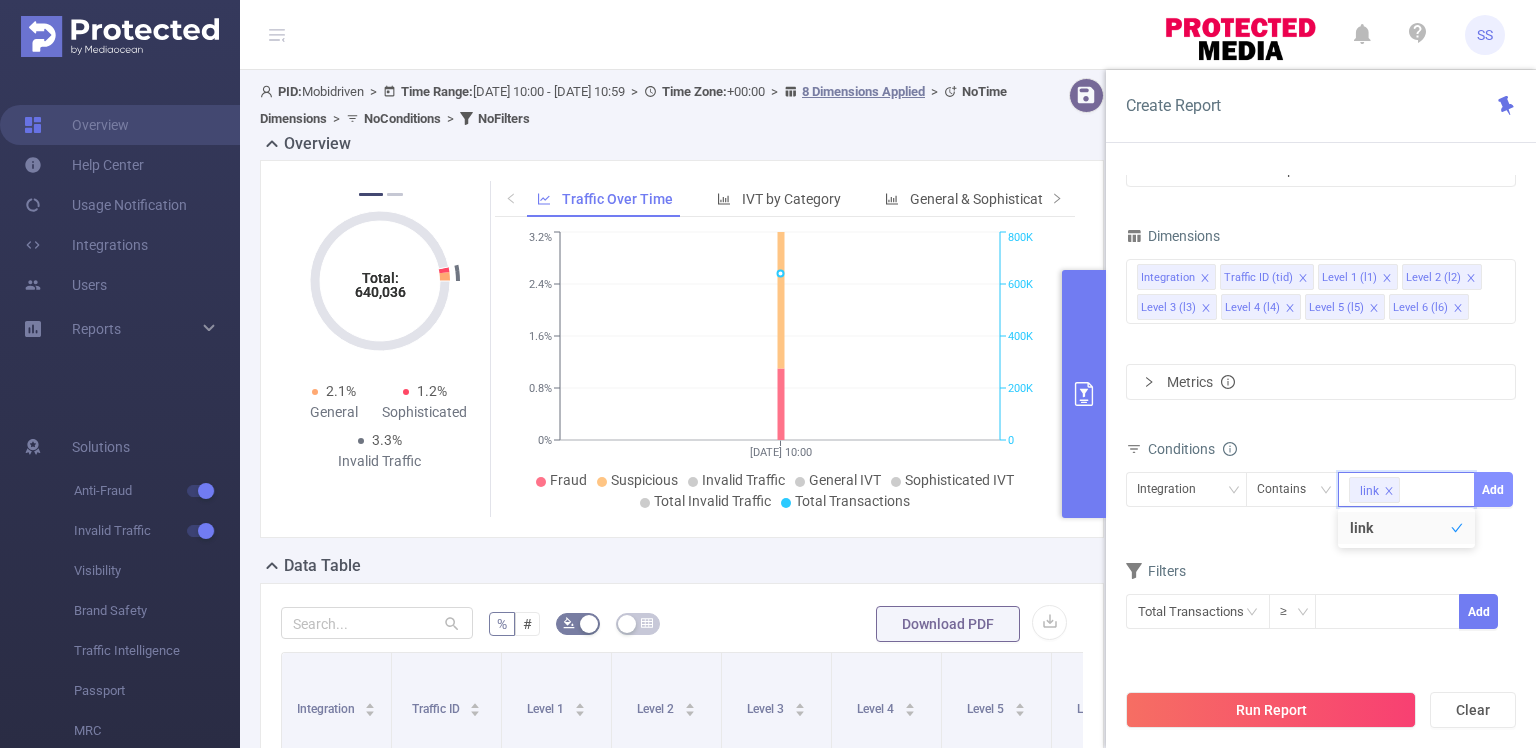 click on "Add" at bounding box center (1493, 489) 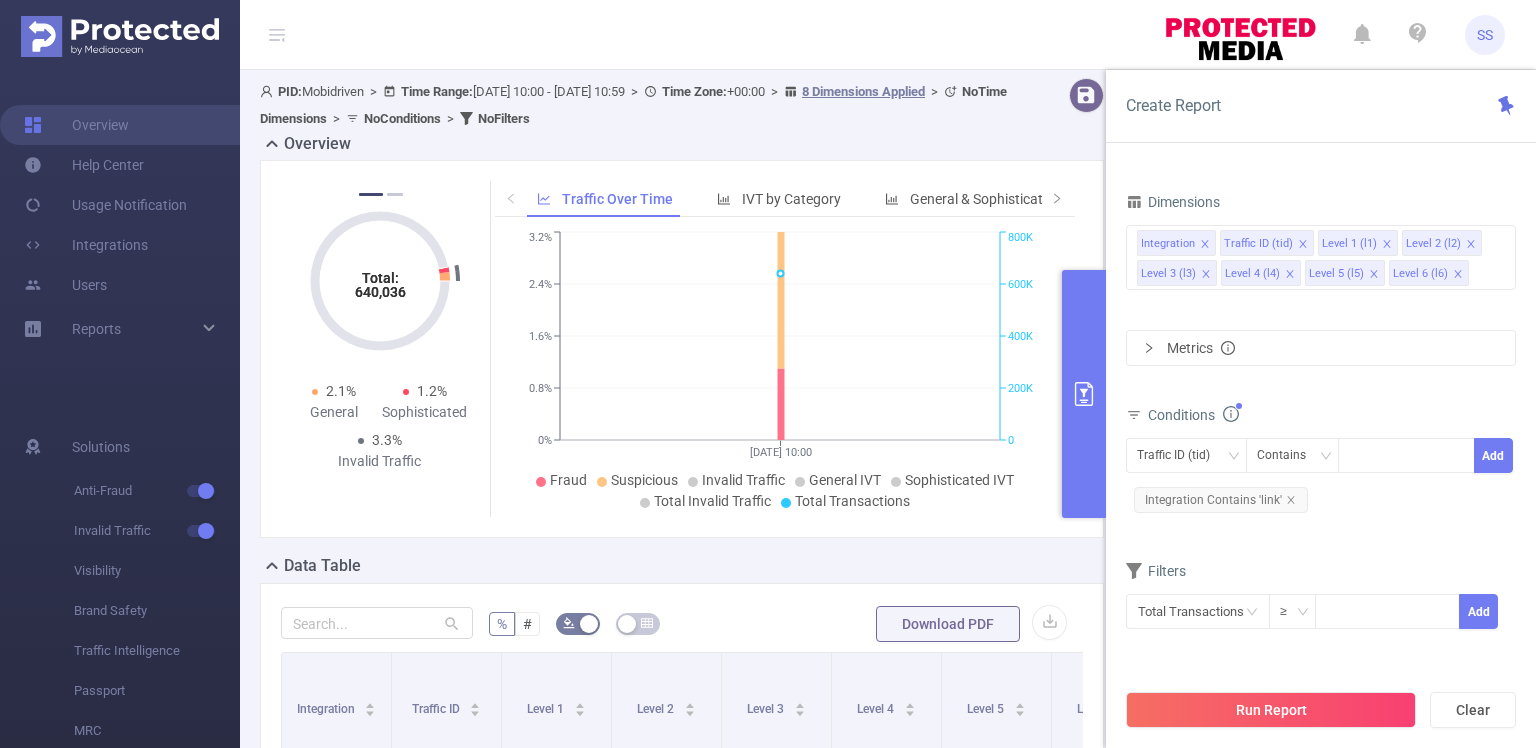 click on "Conditions  Traffic ID (tid) Contains   Add Integration Contains 'link'" at bounding box center [1321, 467] 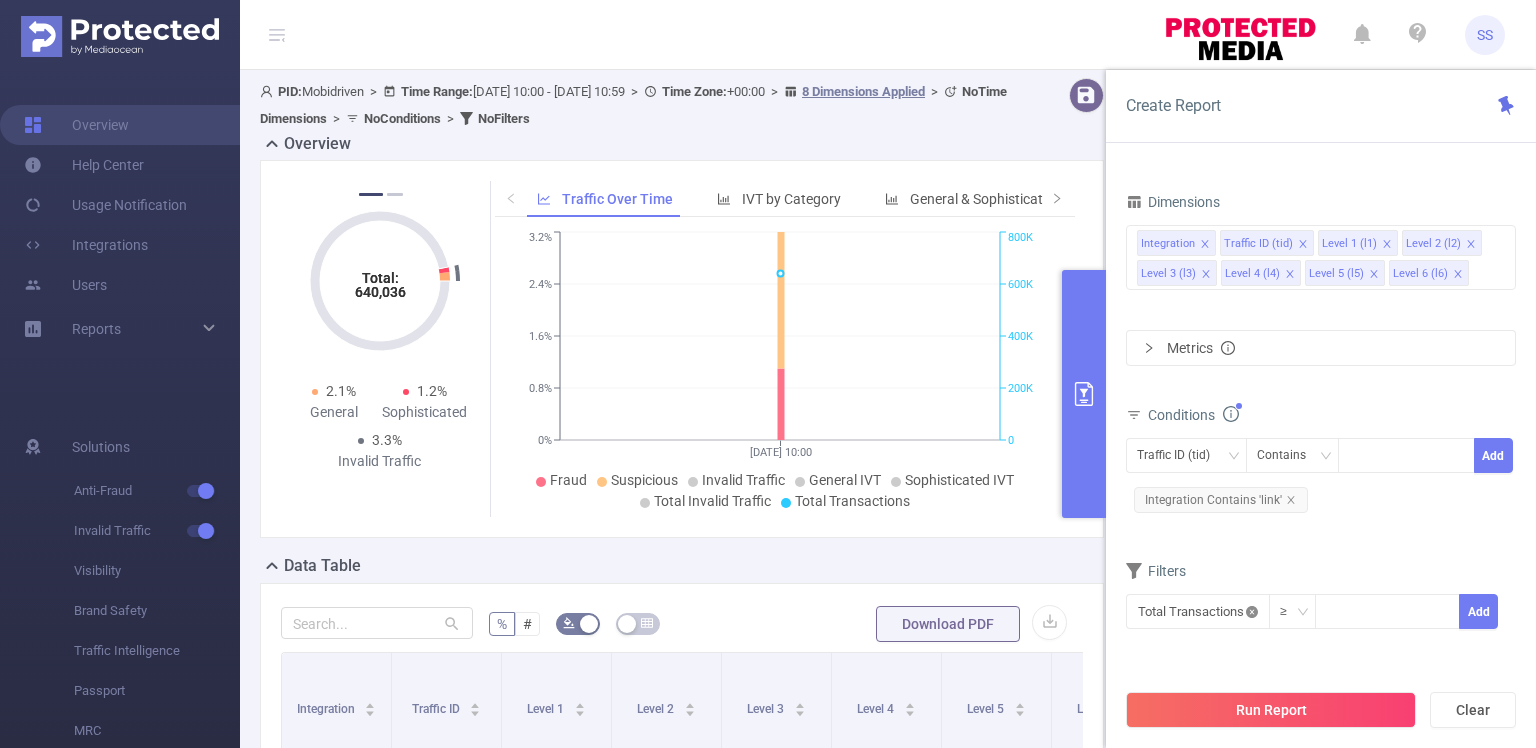click 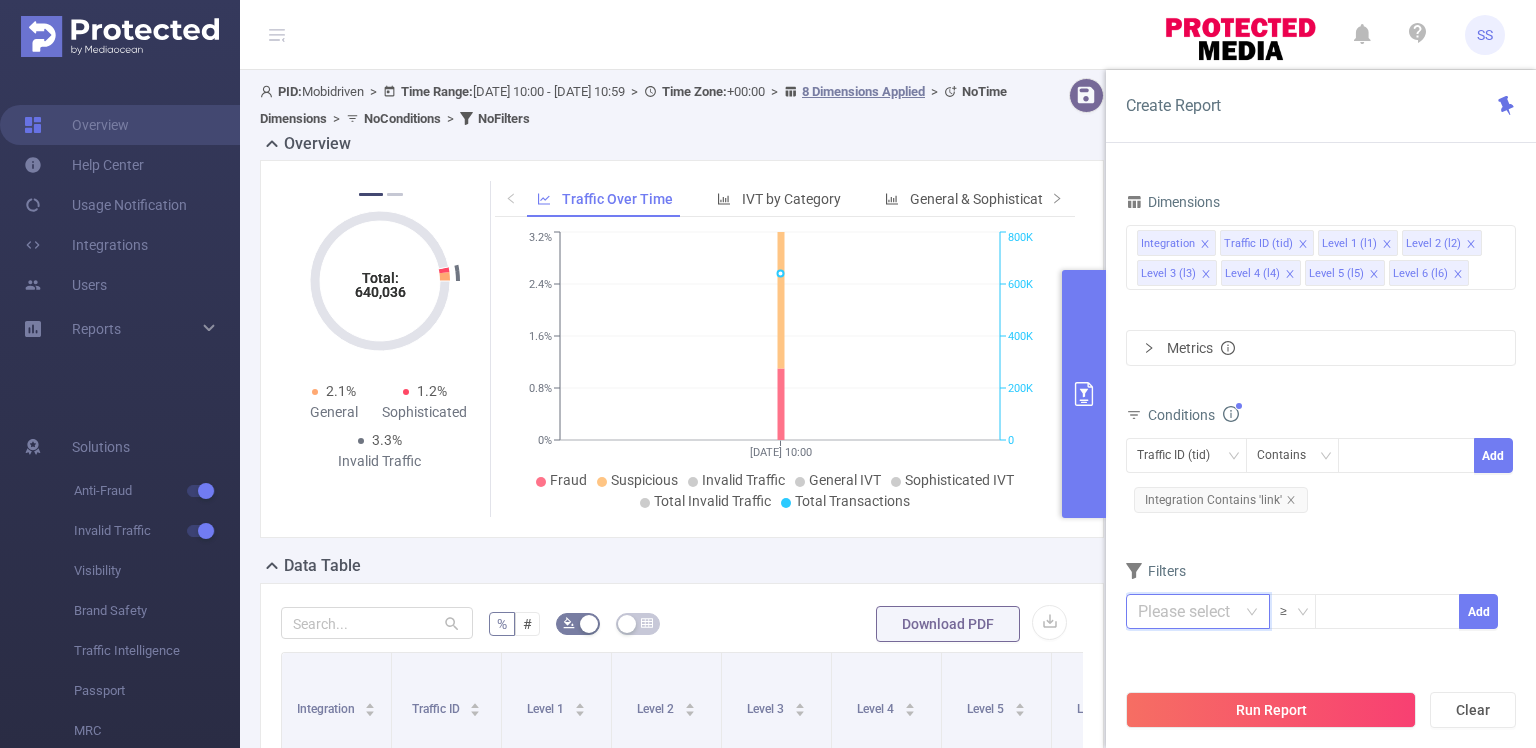 click at bounding box center [1198, 611] 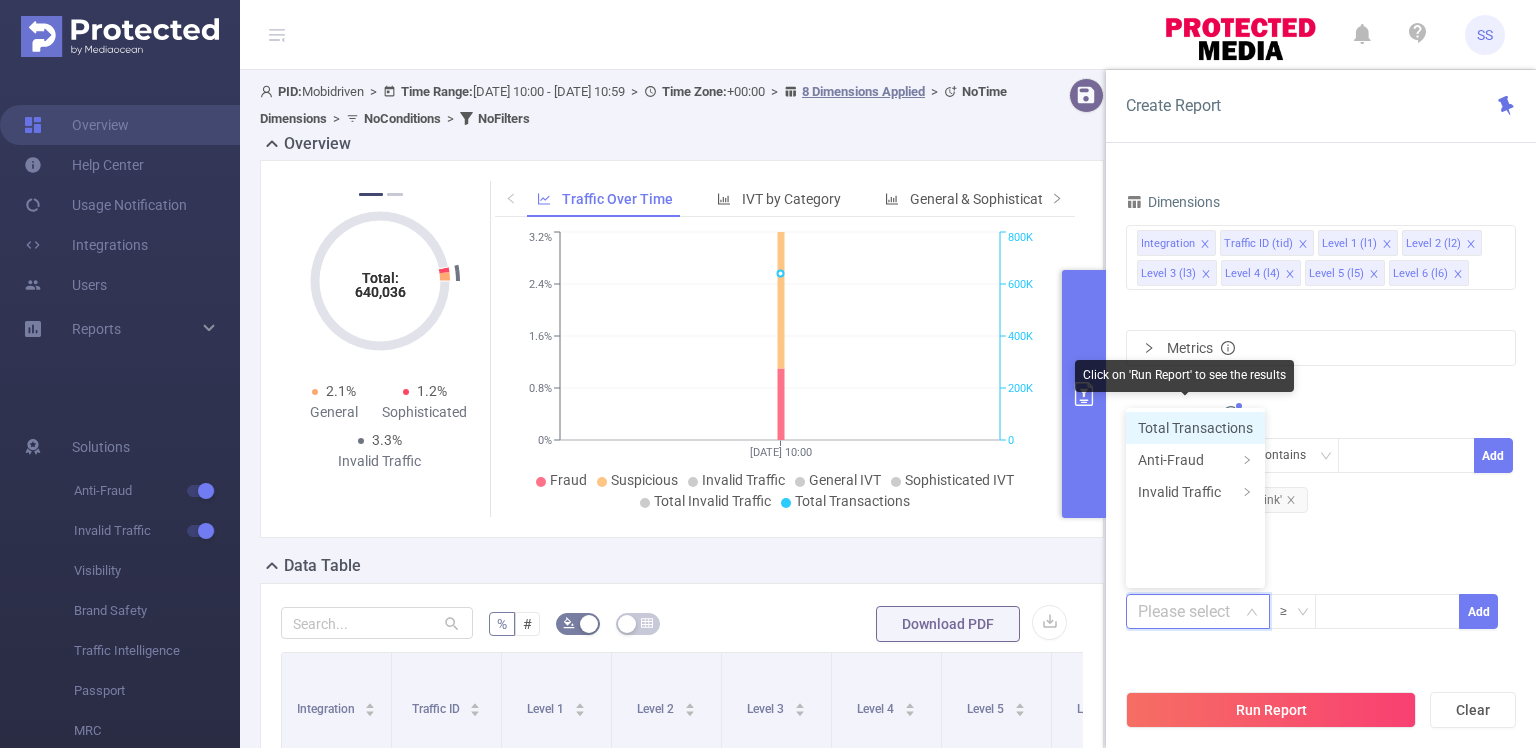 click on "Total Transactions" at bounding box center (1195, 428) 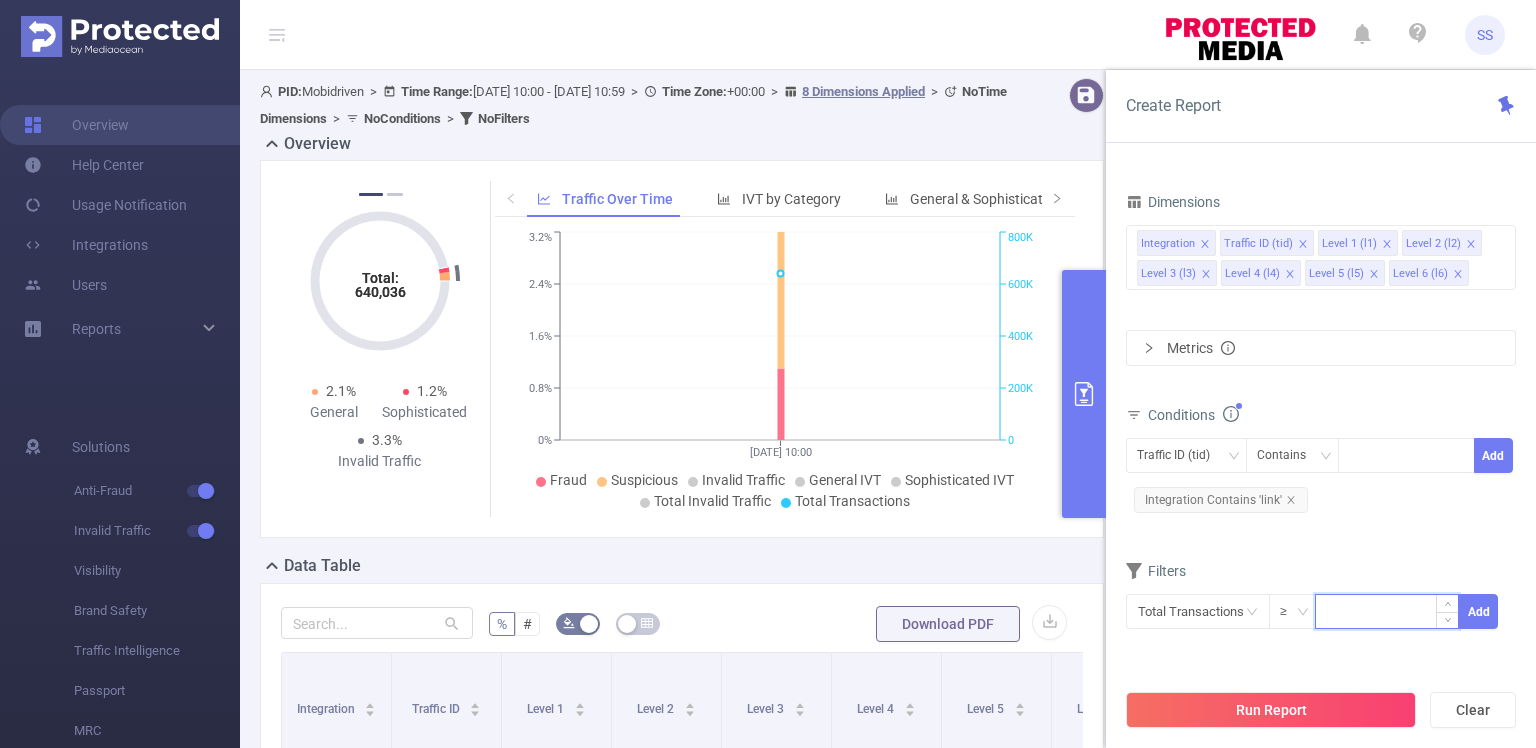 click at bounding box center (1387, 610) 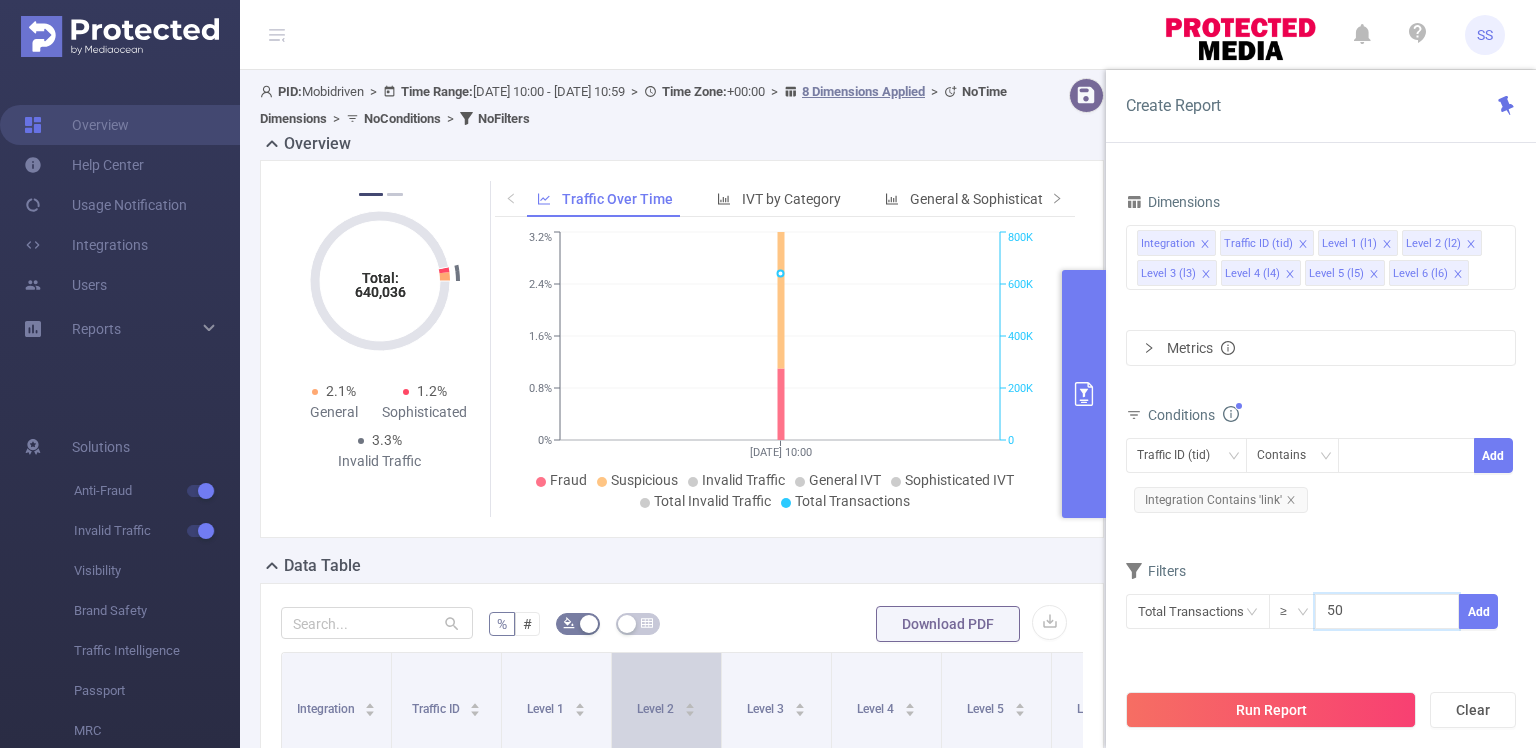 type on "50" 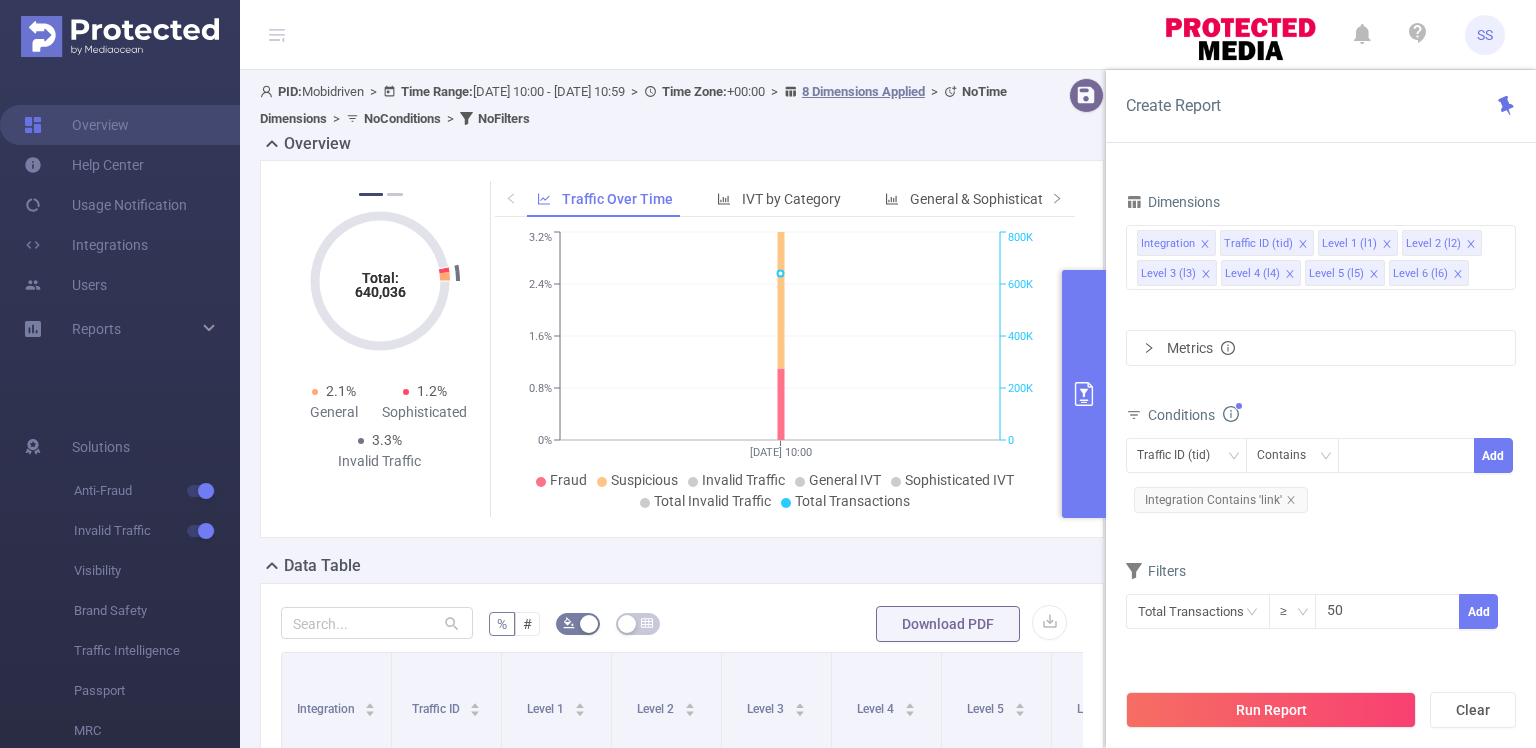 click on "Dimensions Integration Traffic ID (tid) Level 1 (l1) Level 2 (l2) Level 3 (l3) Level 4 (l4) Level 5 (l5) Level 6 (l6)   Metrics    Conditions  Traffic ID (tid) Contains   Add Integration Contains 'link'    Filters Total Transactions ≥ 50 Add" at bounding box center (1321, 421) 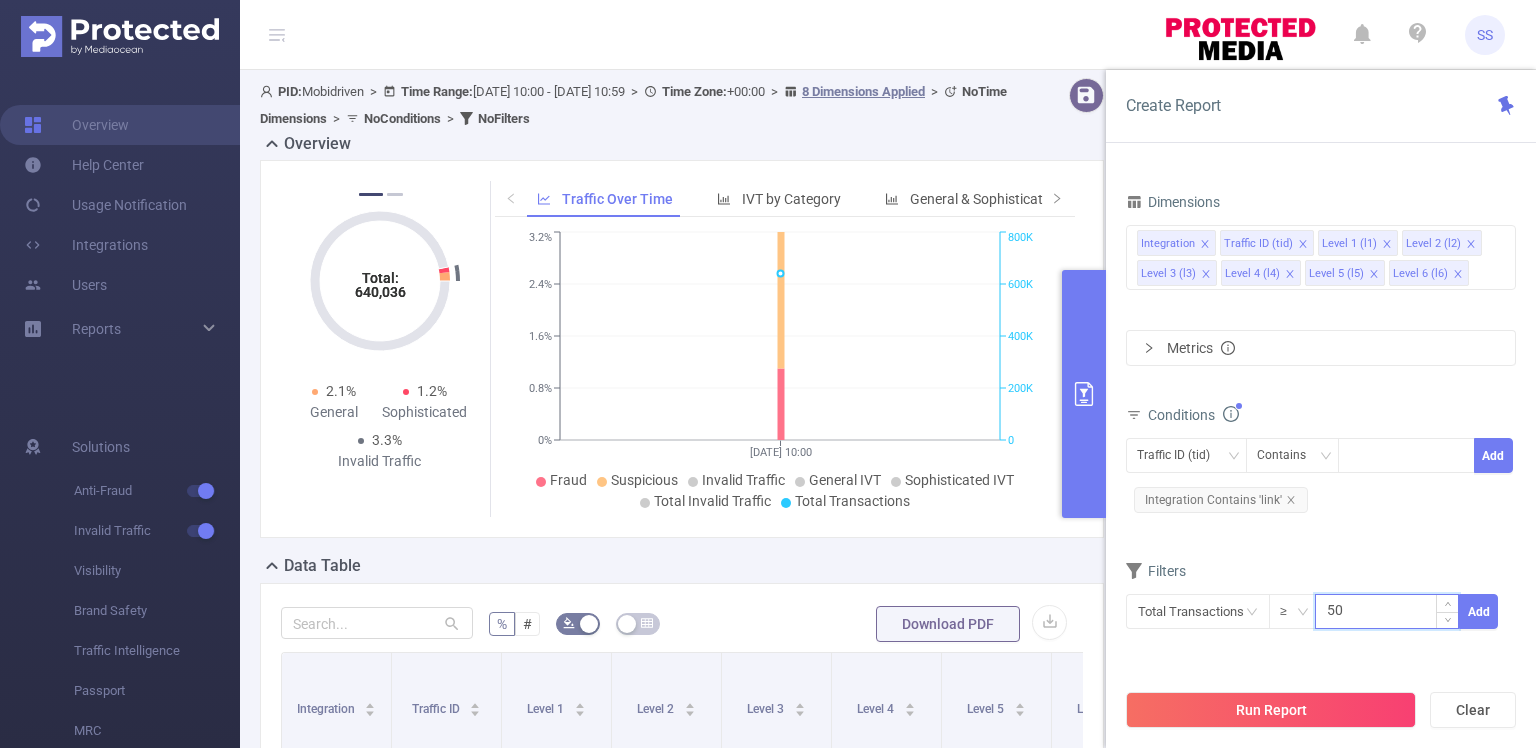 click on "50" at bounding box center [1387, 610] 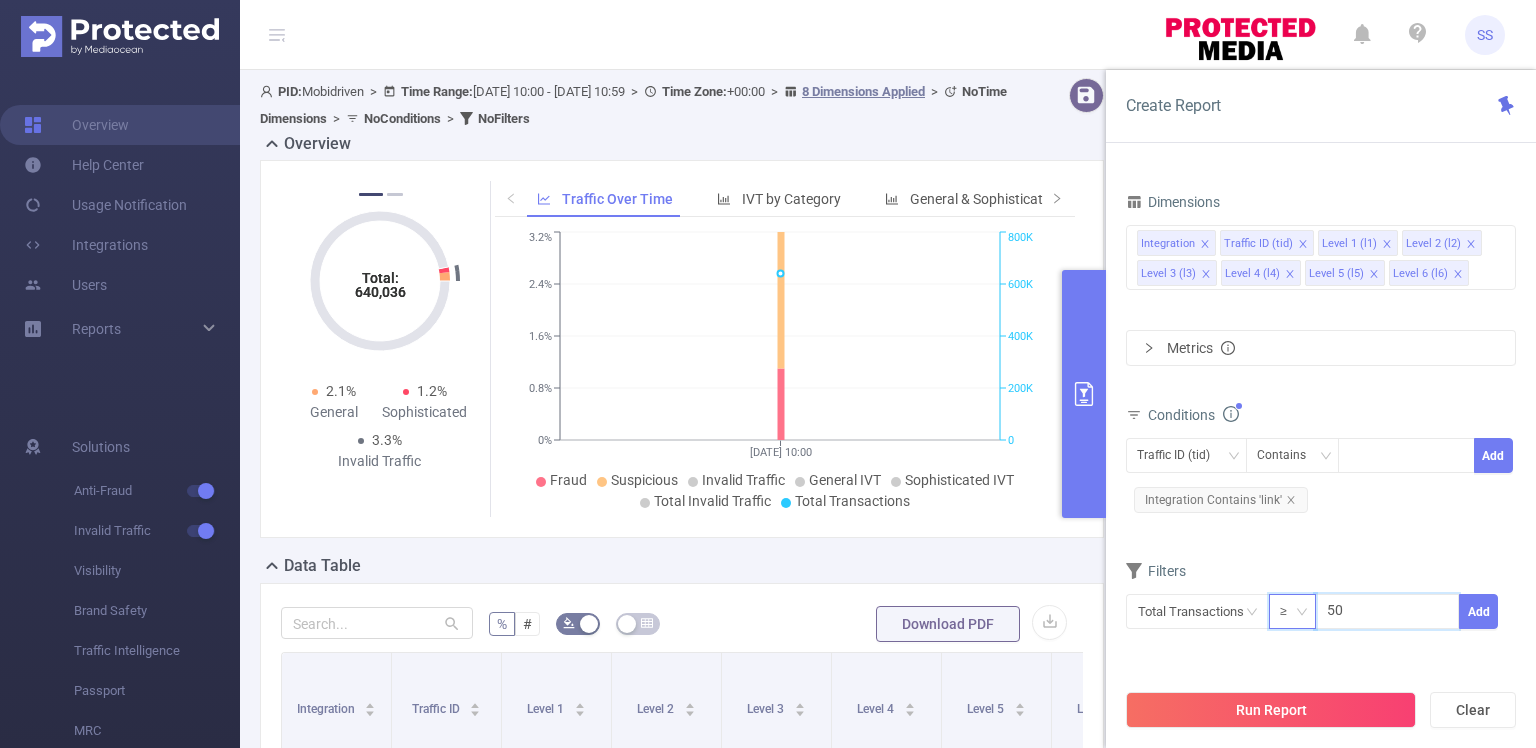 click on "≥" at bounding box center (1292, 611) 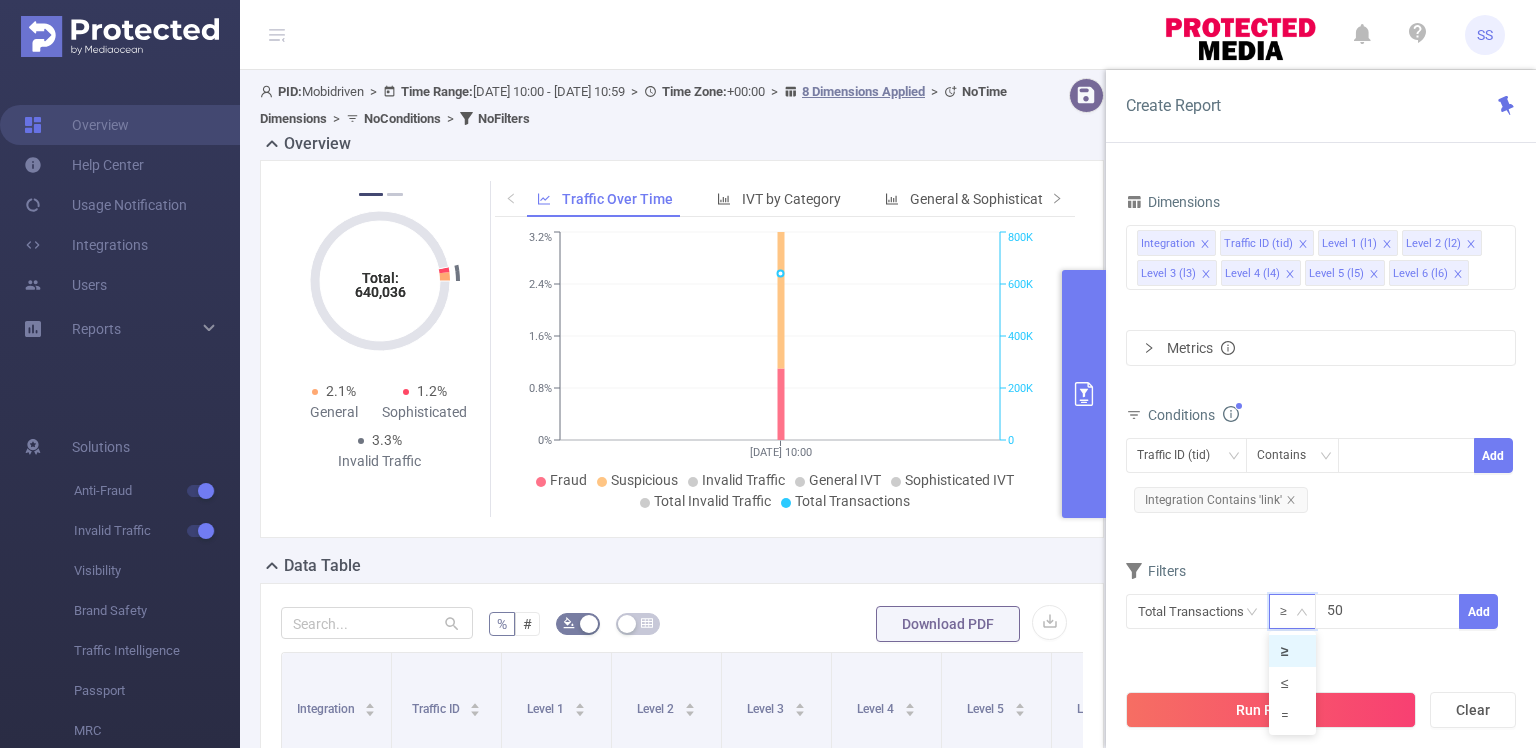 click on "Time Range [DATE] 10:00   _   [DATE] 10:59 Advanced Time Properties    Dimensions Integration Traffic ID (tid) Level 1 (l1) Level 2 (l2) Level 3 (l3) Level 4 (l4) Level 5 (l5) Level 6 (l6)   Metrics    Conditions  Traffic ID (tid) Contains   Add Integration Contains 'link'    Filters Total Transactions ≥ 50 Add" at bounding box center (1321, 342) 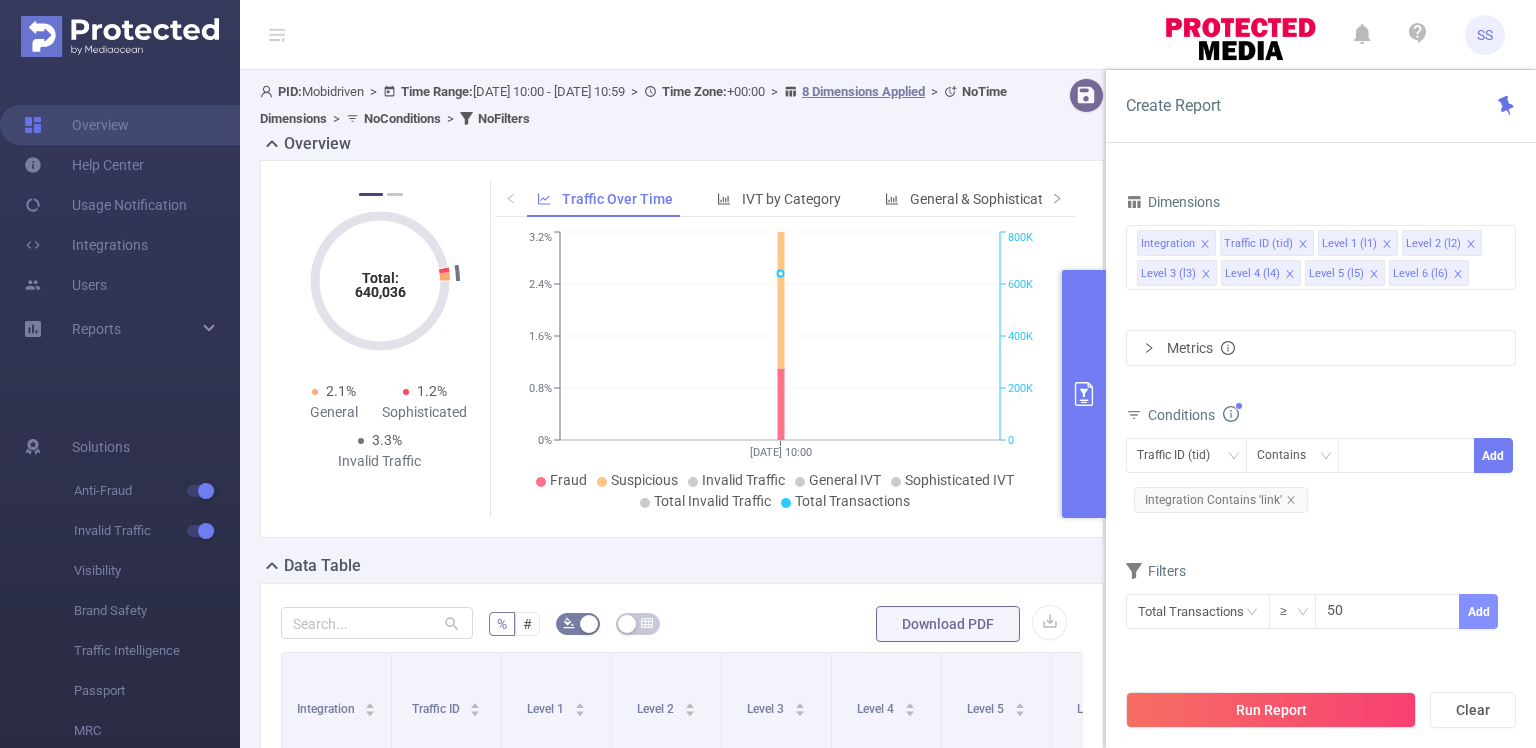 click on "Add" at bounding box center [1478, 611] 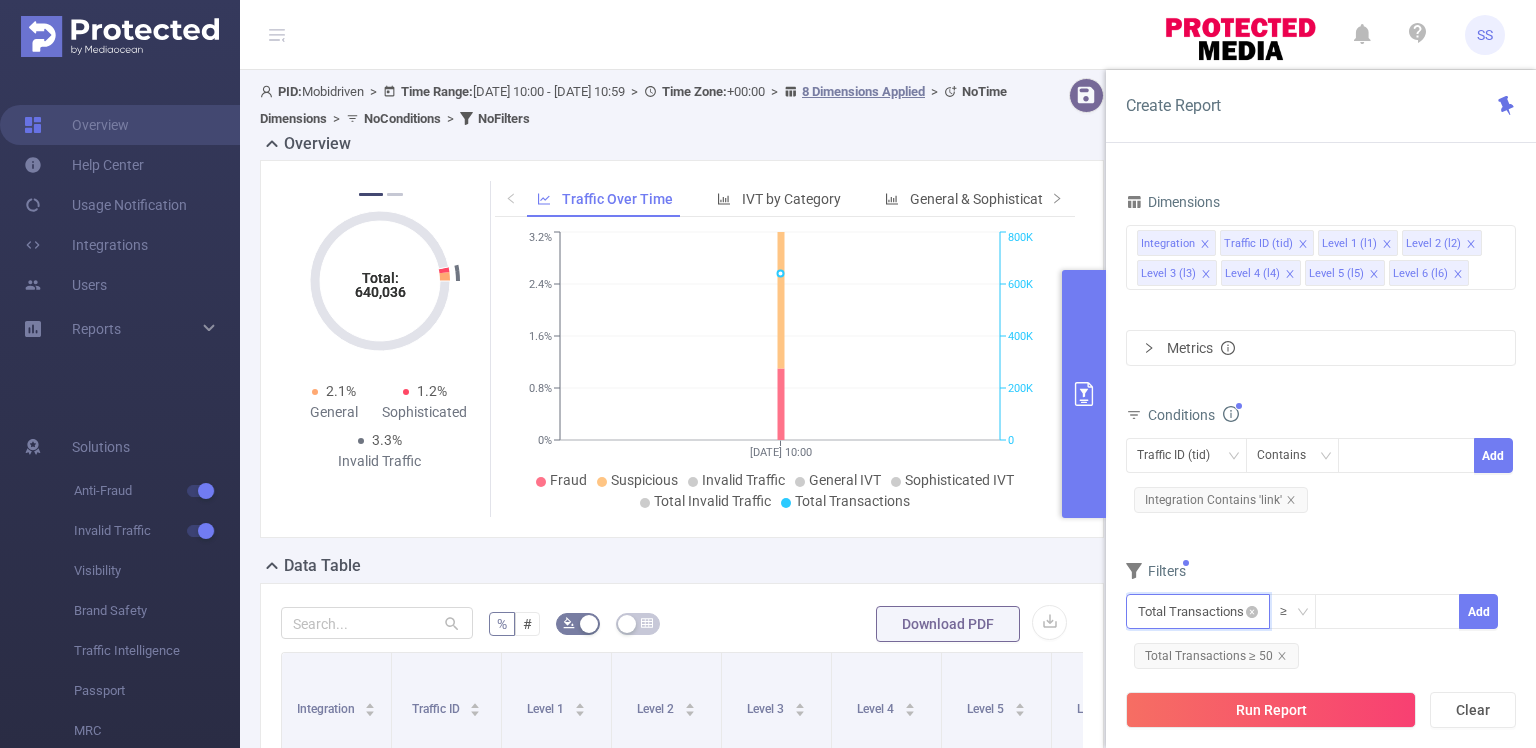 click at bounding box center (1198, 611) 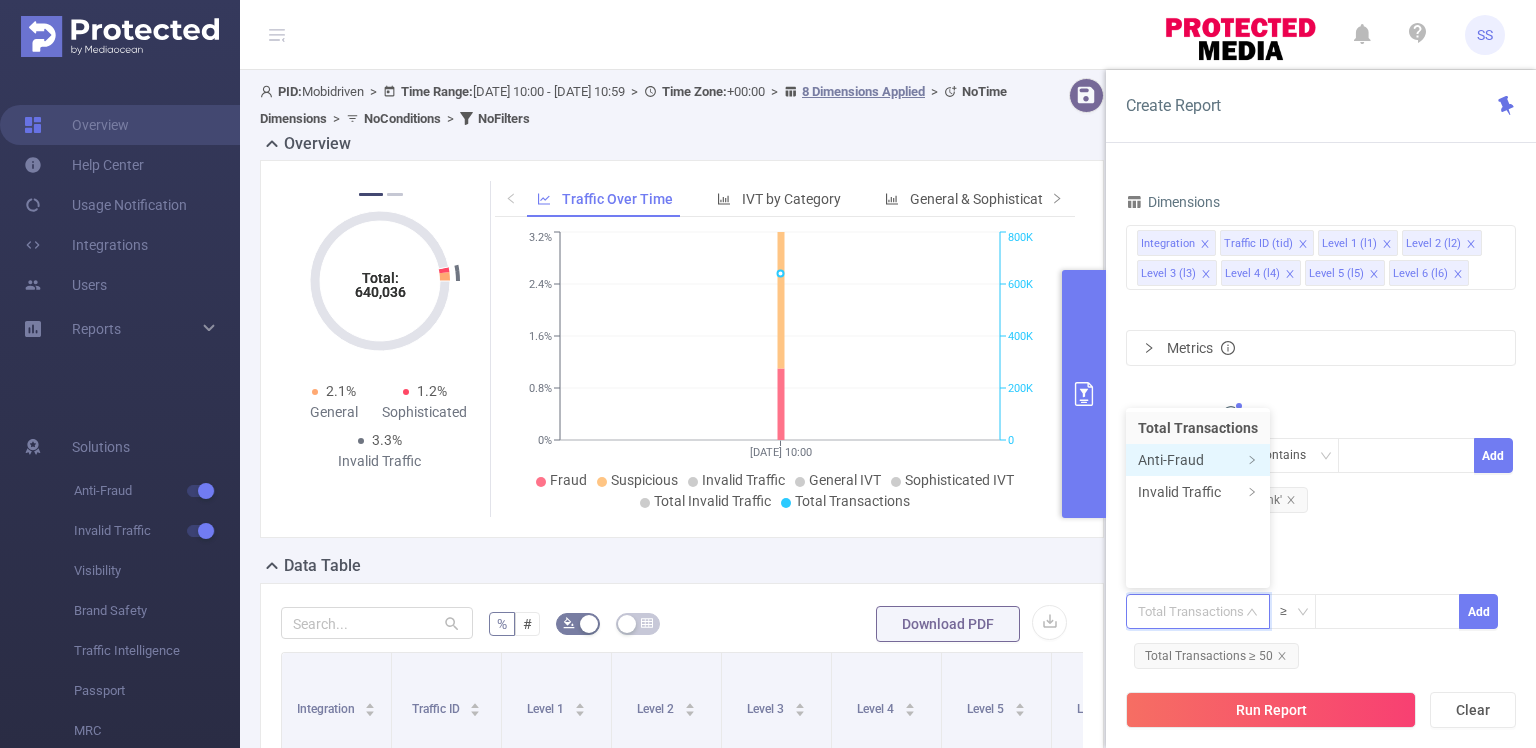 click on "Anti-Fraud" at bounding box center [1198, 460] 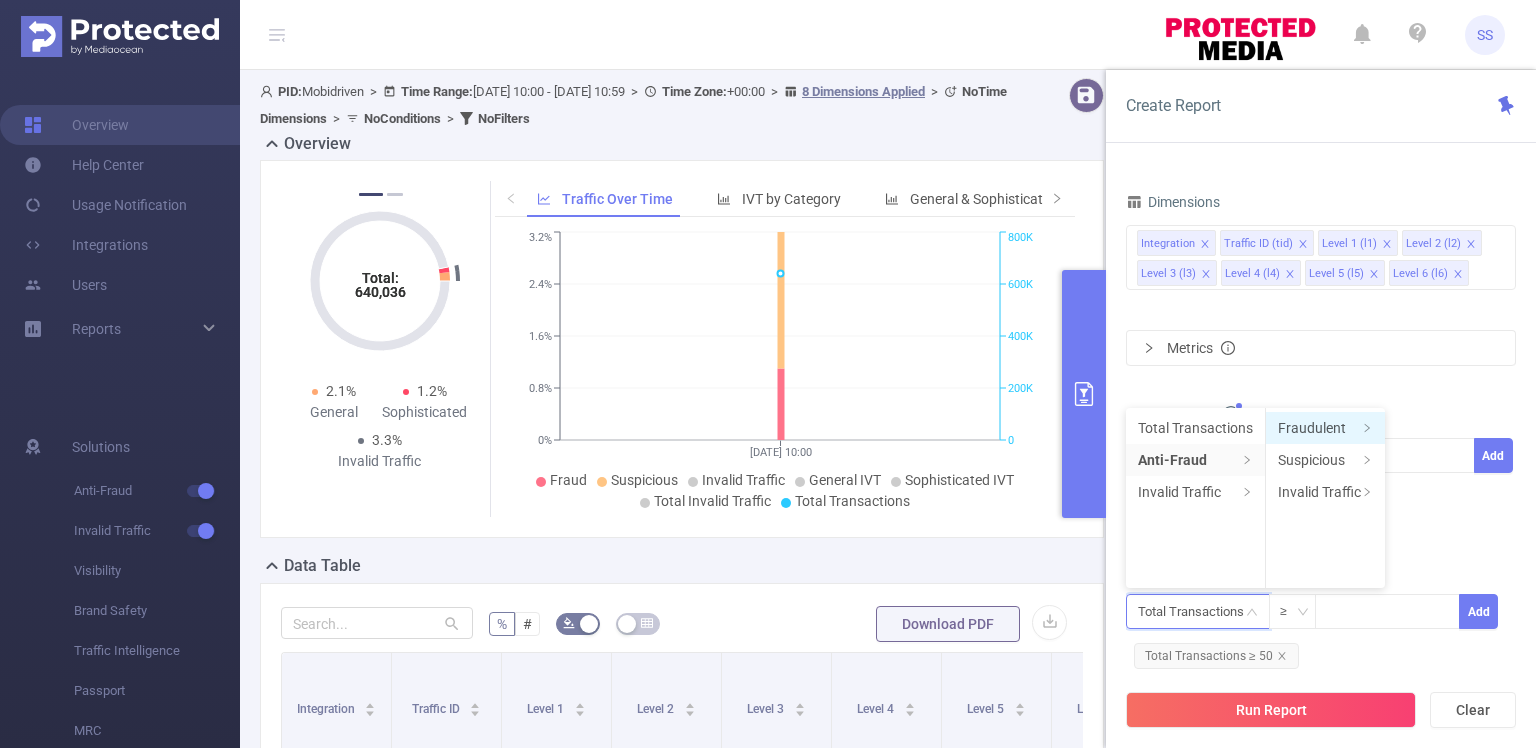 click on "Fraudulent" at bounding box center [1325, 428] 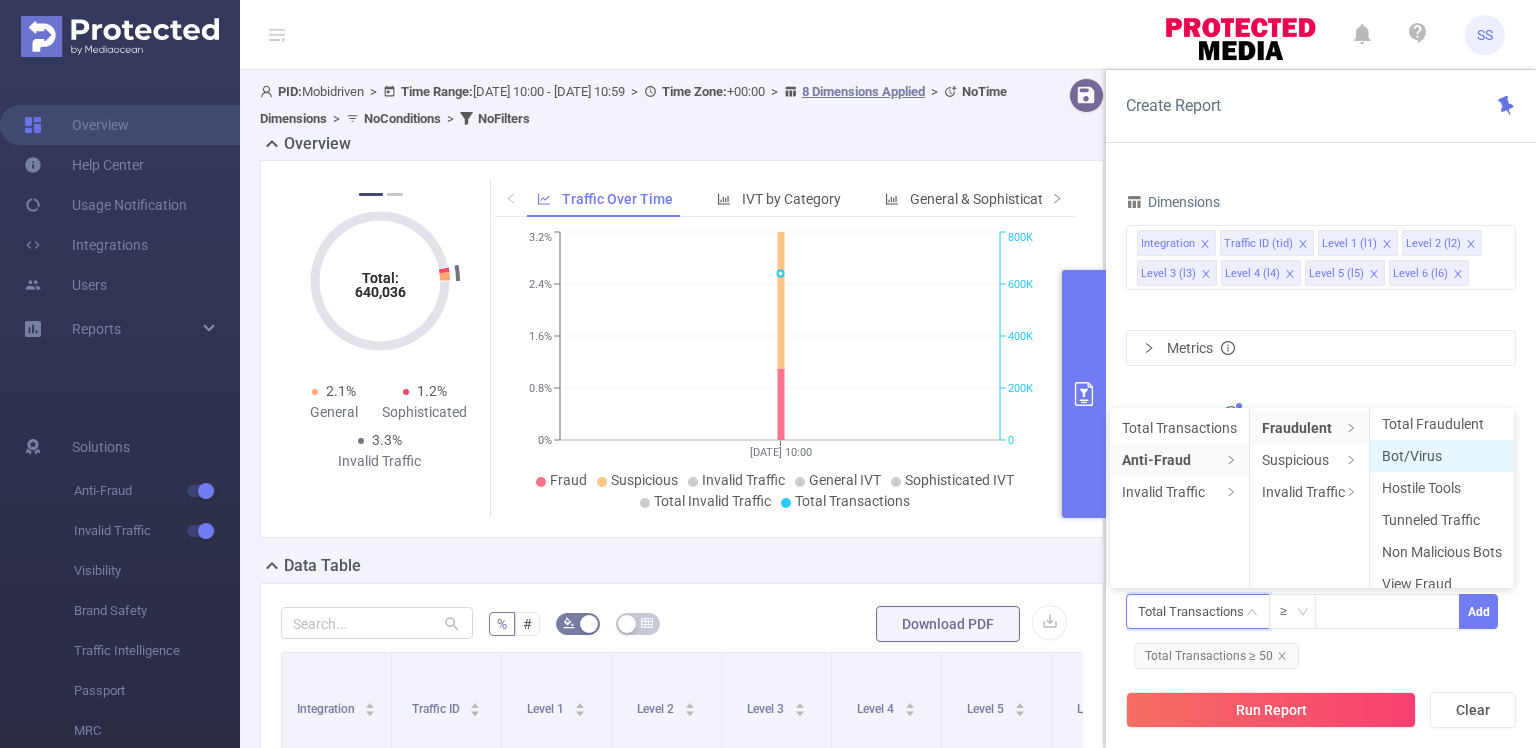 scroll, scrollTop: 0, scrollLeft: 0, axis: both 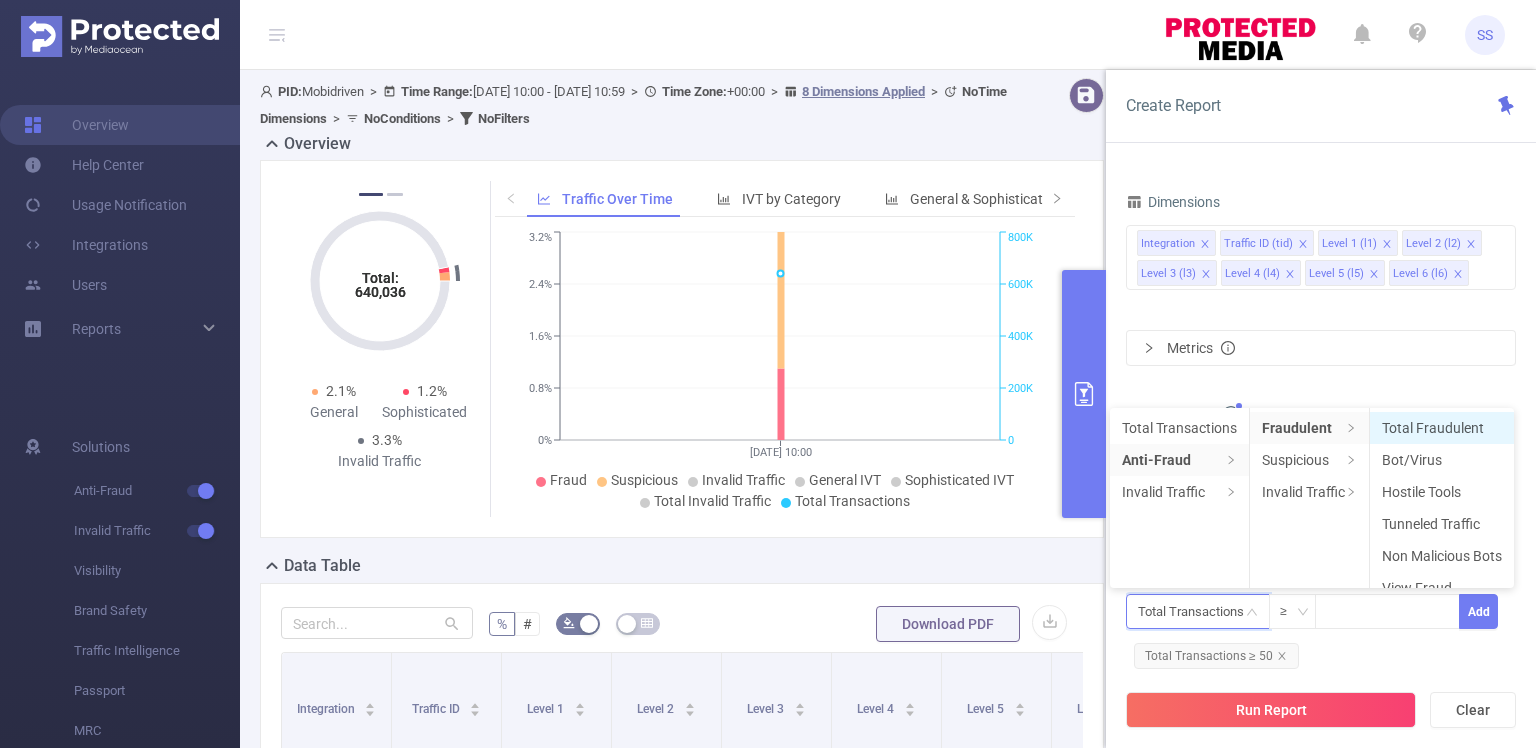 click on "Total Fraudulent" at bounding box center [1442, 428] 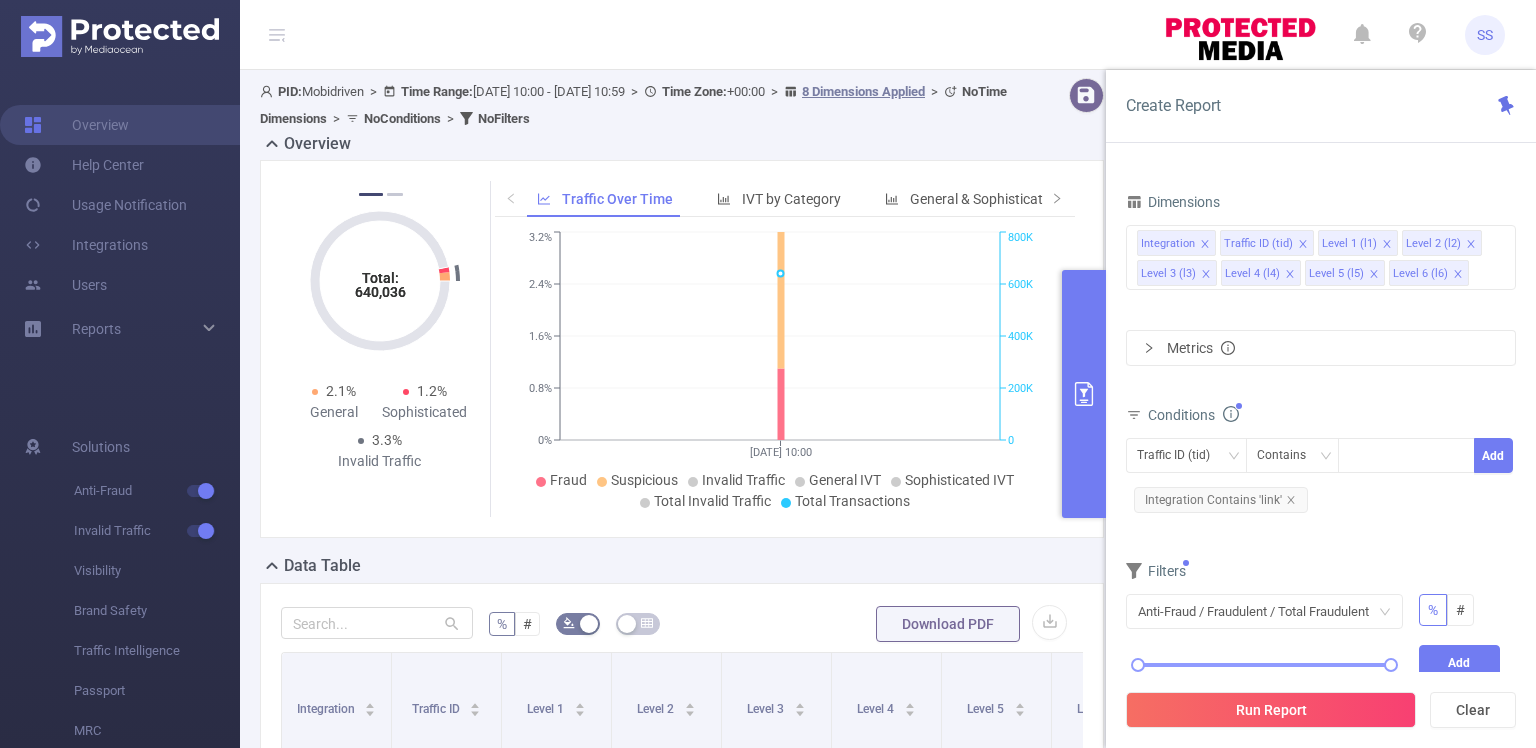 click on "Conditions  Traffic ID (tid) Contains   Add Integration Contains 'link'" at bounding box center [1321, 467] 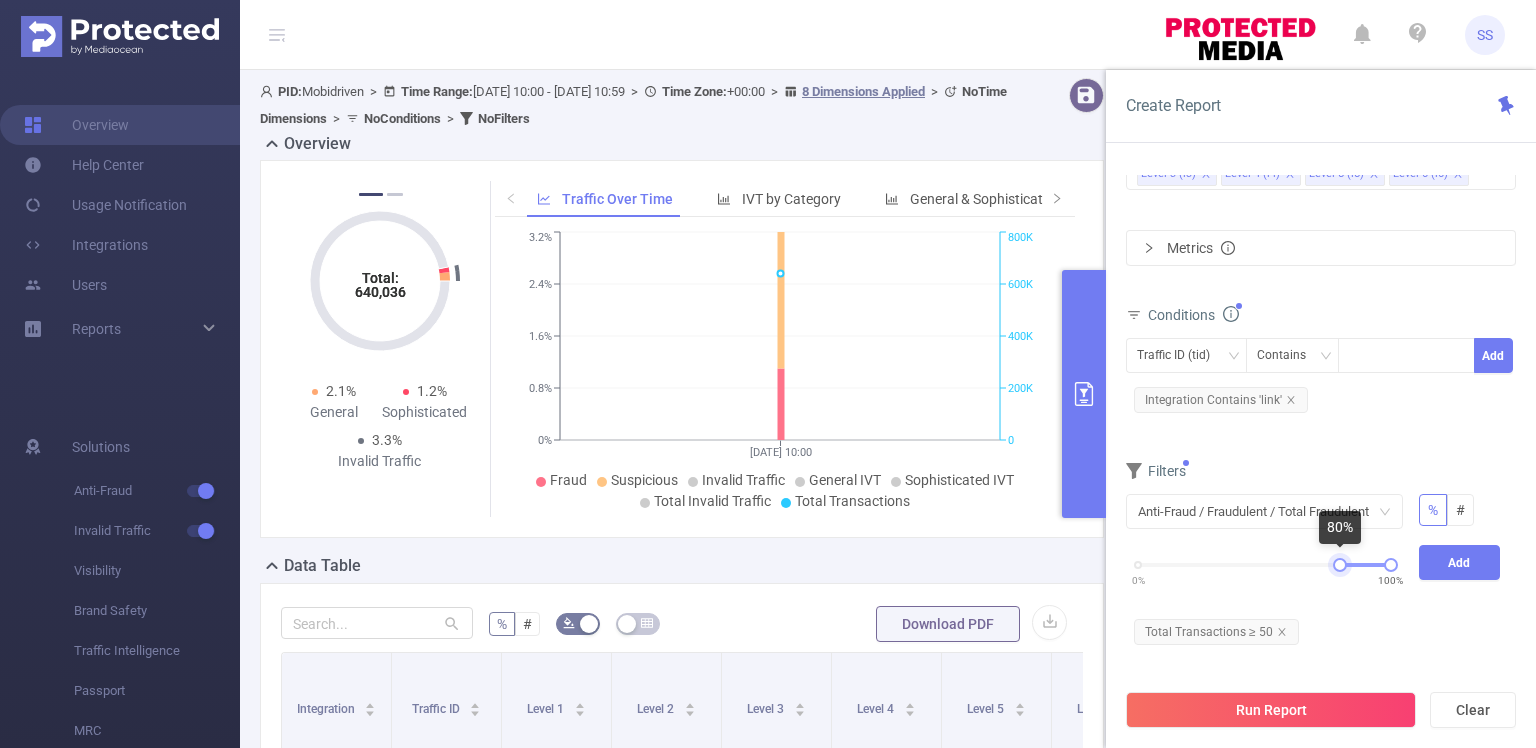 drag, startPoint x: 1140, startPoint y: 565, endPoint x: 1342, endPoint y: 571, distance: 202.0891 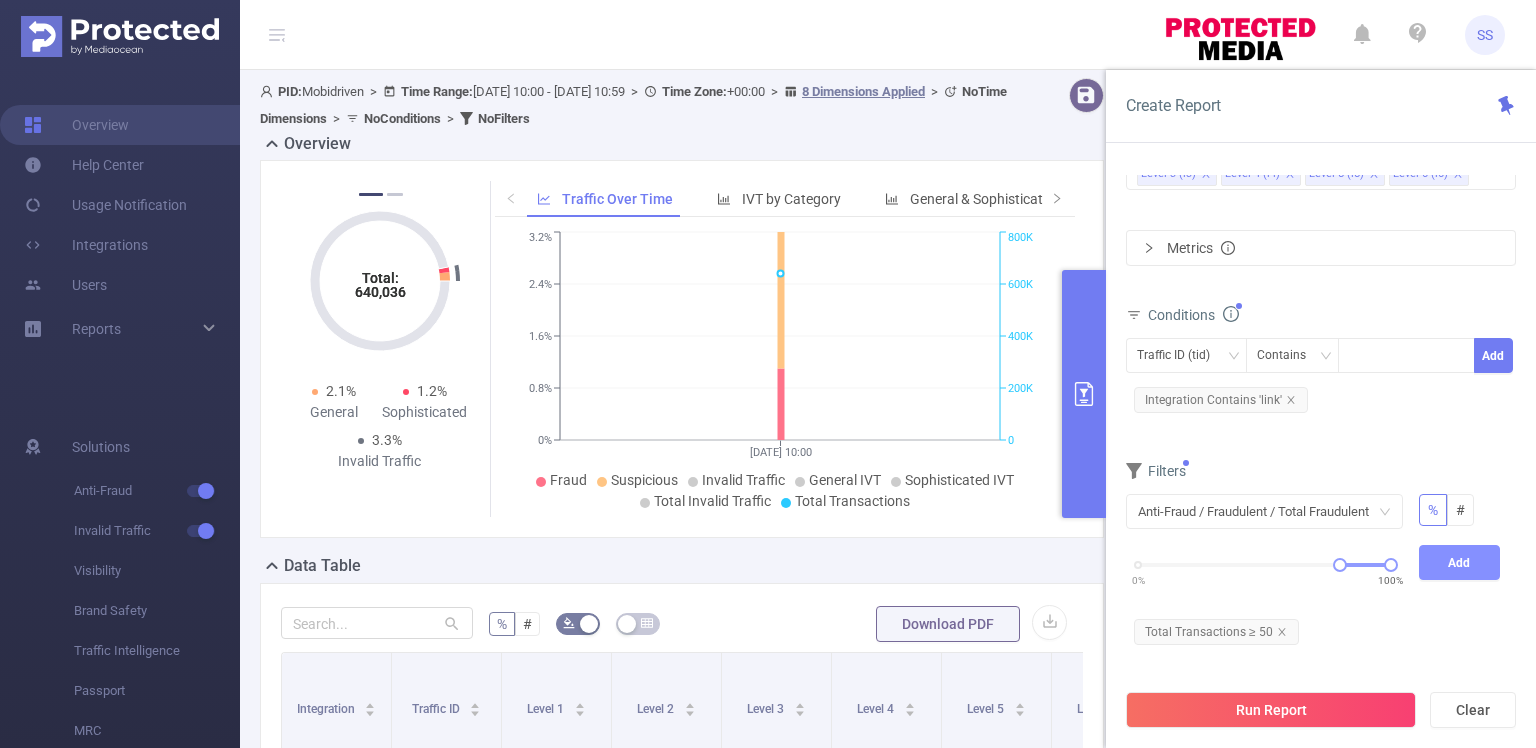 click on "Add" at bounding box center (1460, 562) 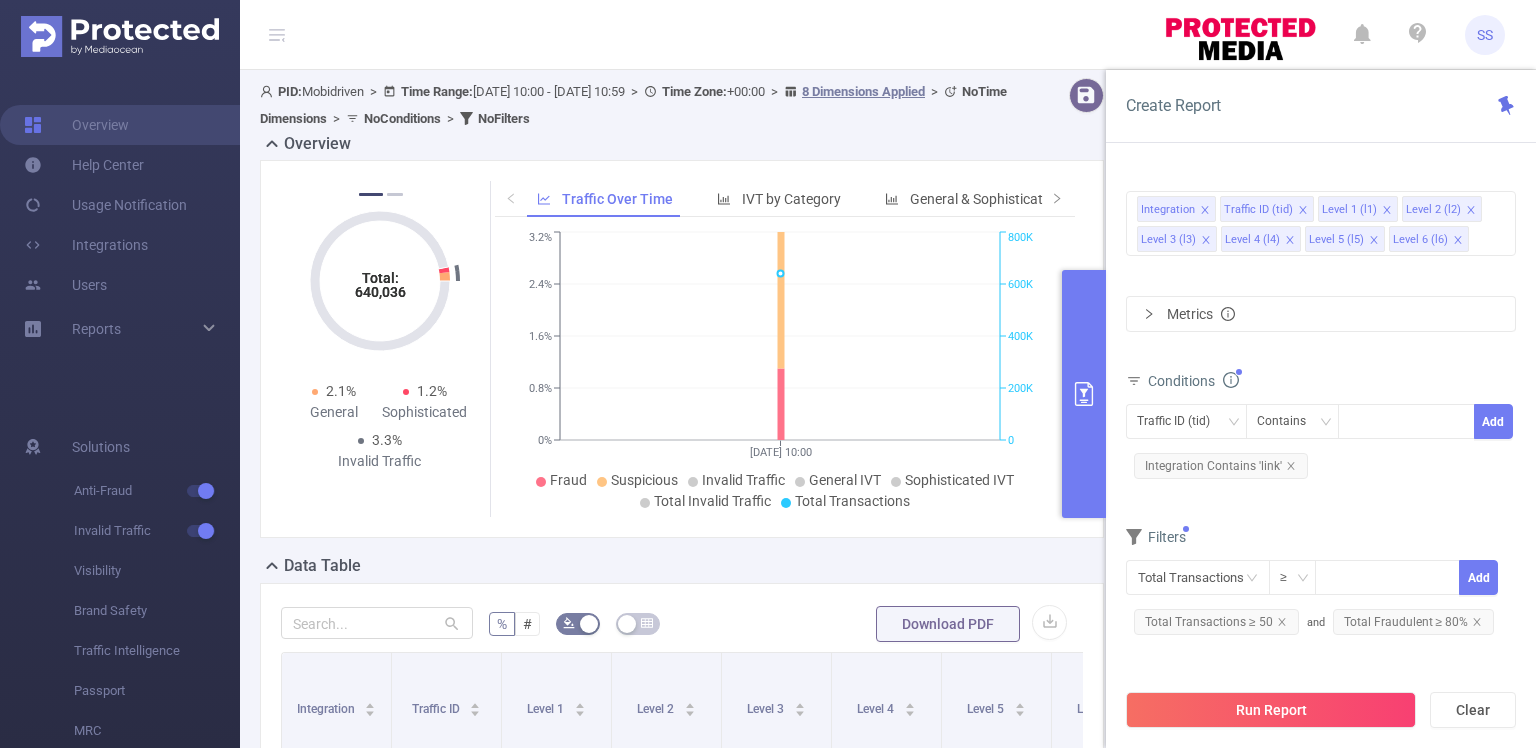 click on "Dimensions Integration Traffic ID (tid) Level 1 (l1) Level 2 (l2) Level 3 (l3) Level 4 (l4) Level 5 (l5) Level 6 (l6)   Metrics    Conditions  Traffic ID (tid) Contains   Add Integration Contains 'link'    Filters Total Transactions ≥ Add Total Transactions ≥ 50 and Total Fraudulent ≥ 80%" at bounding box center [1321, 404] 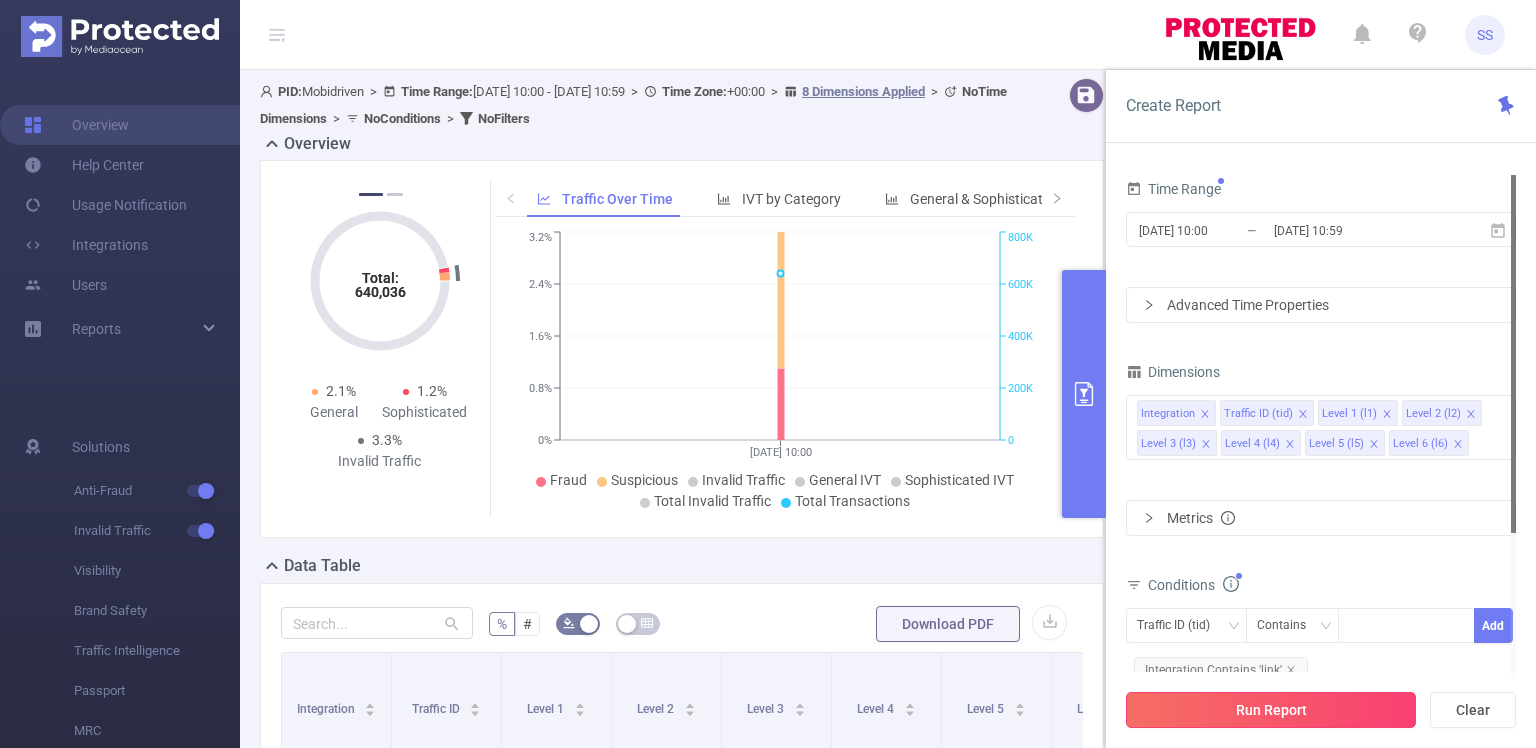 click on "Run Report" at bounding box center (1271, 710) 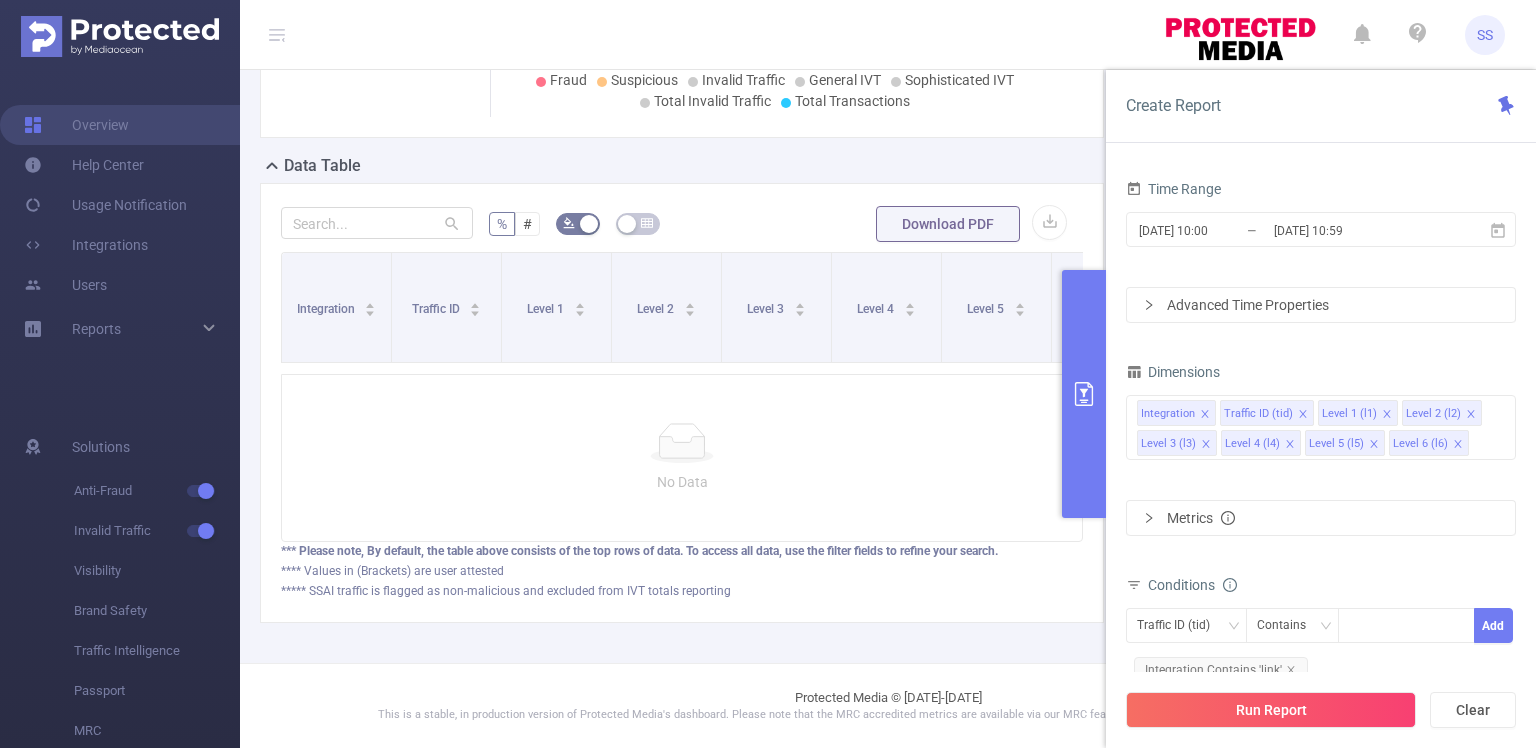 scroll, scrollTop: 412, scrollLeft: 0, axis: vertical 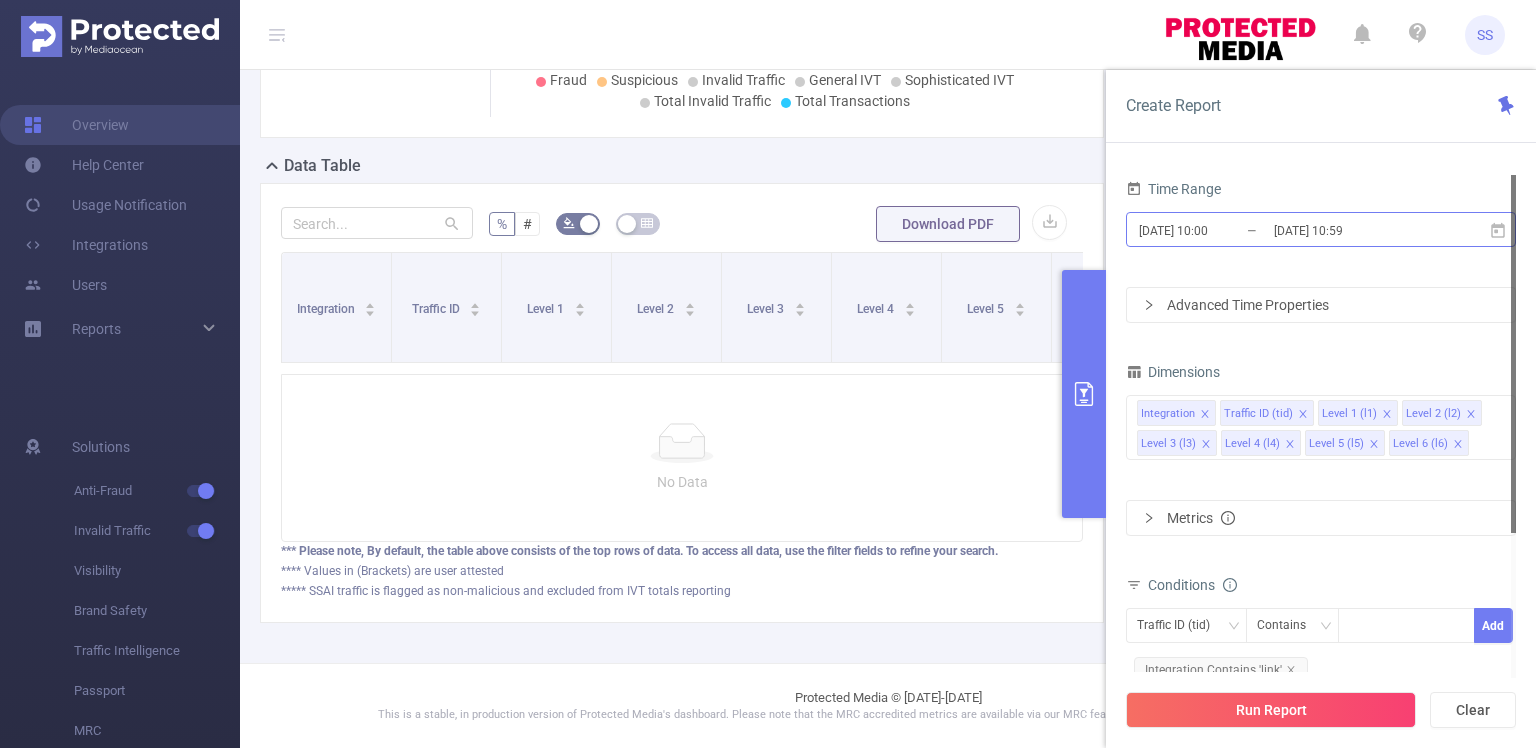 click on "[DATE] 10:00" at bounding box center [1218, 230] 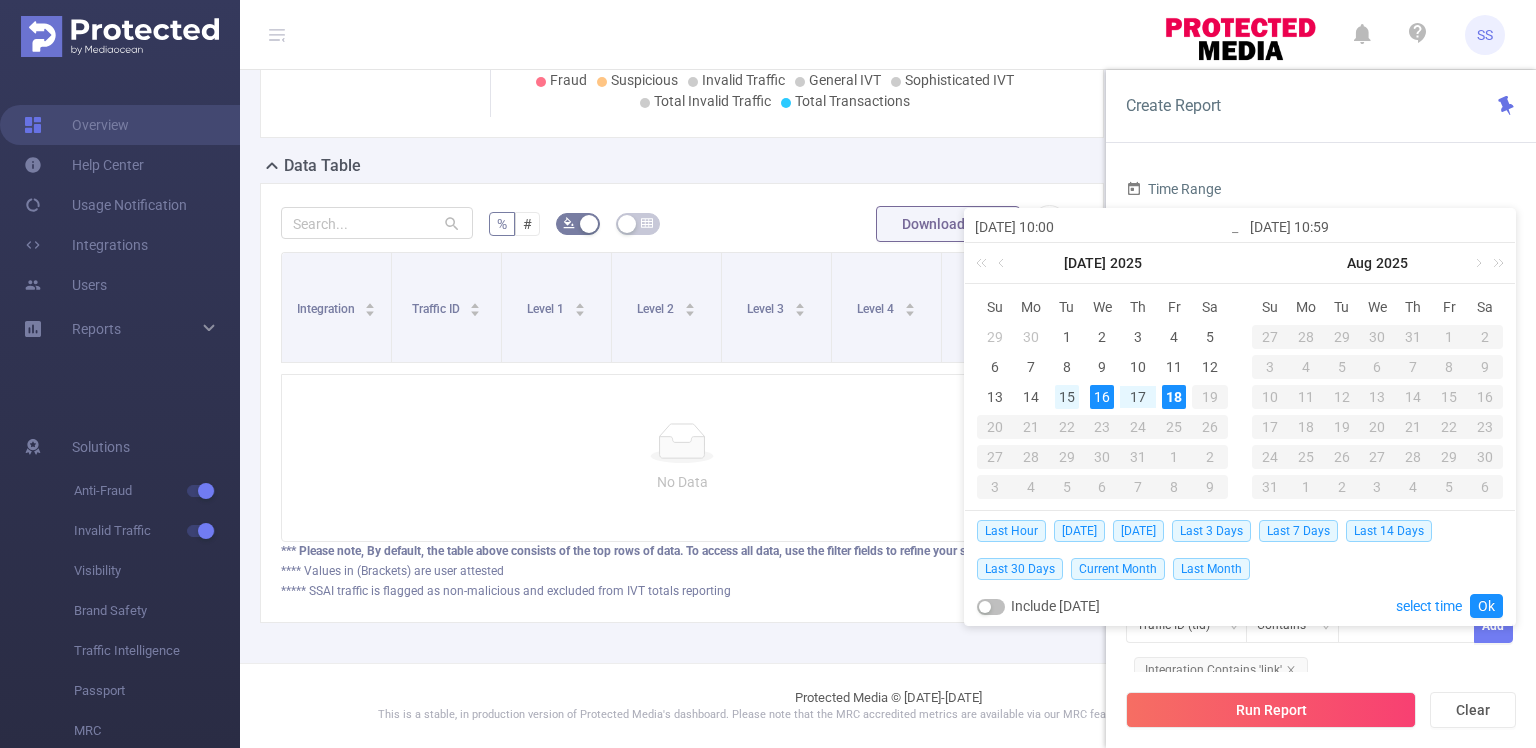 click on "15" at bounding box center [1067, 397] 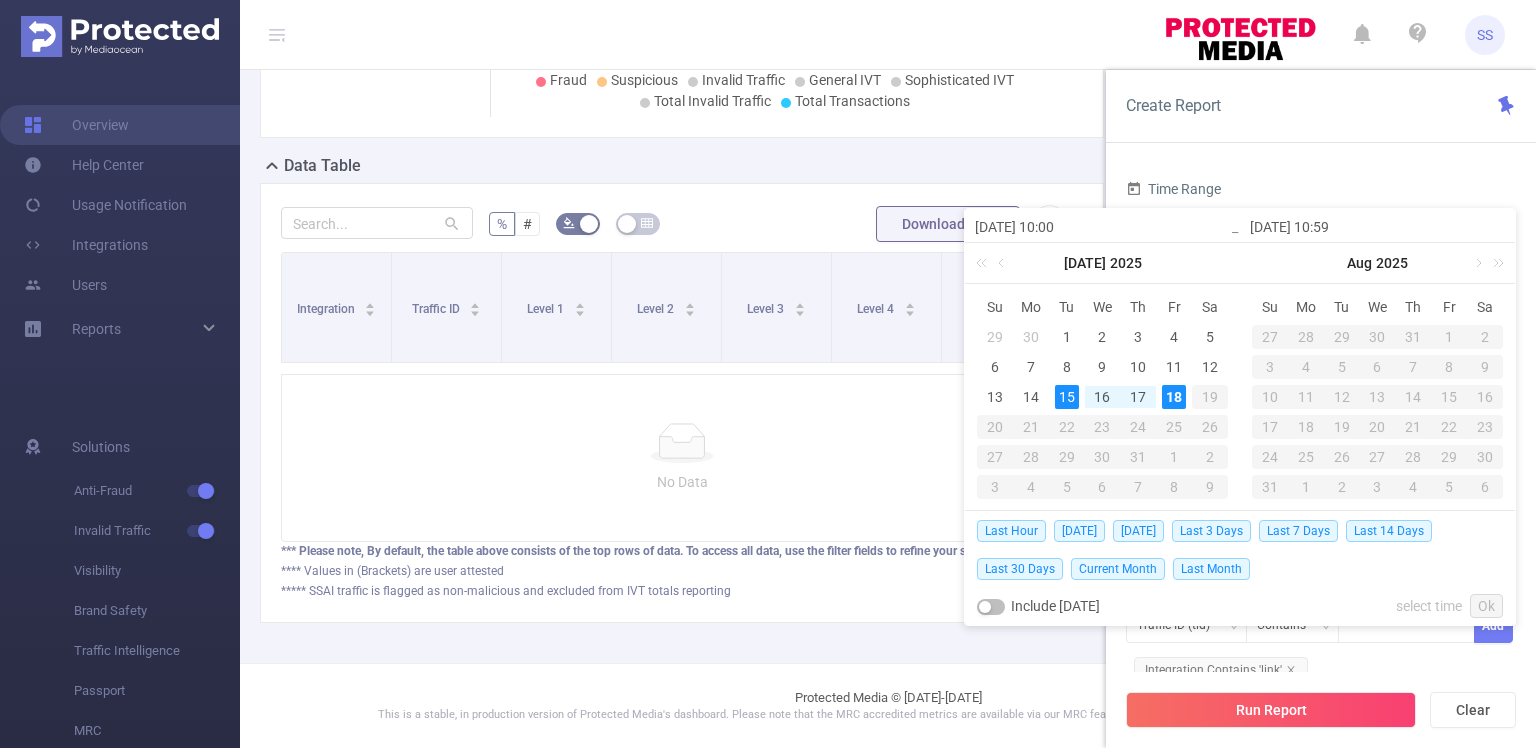 click on "18" at bounding box center [1174, 397] 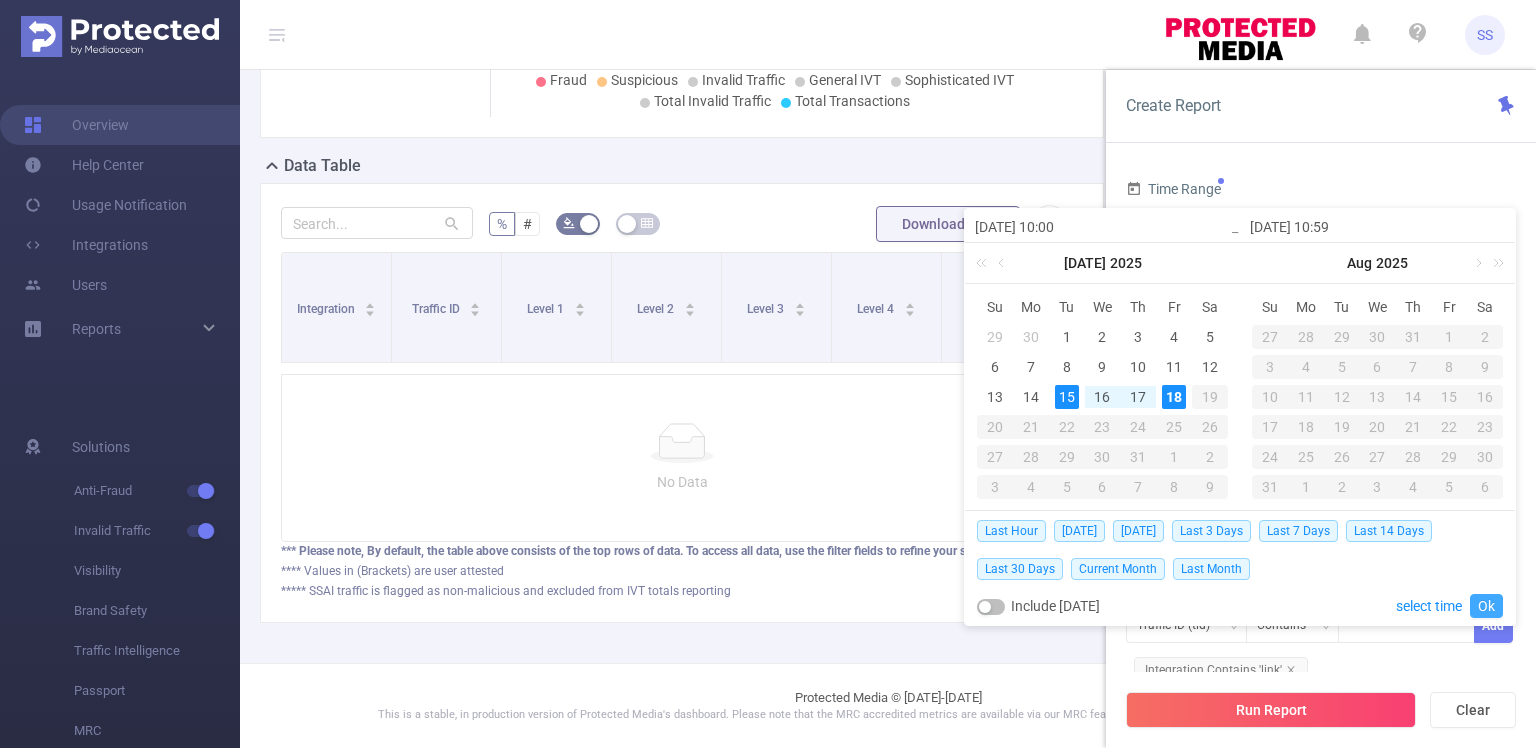 click on "Ok" at bounding box center (1486, 606) 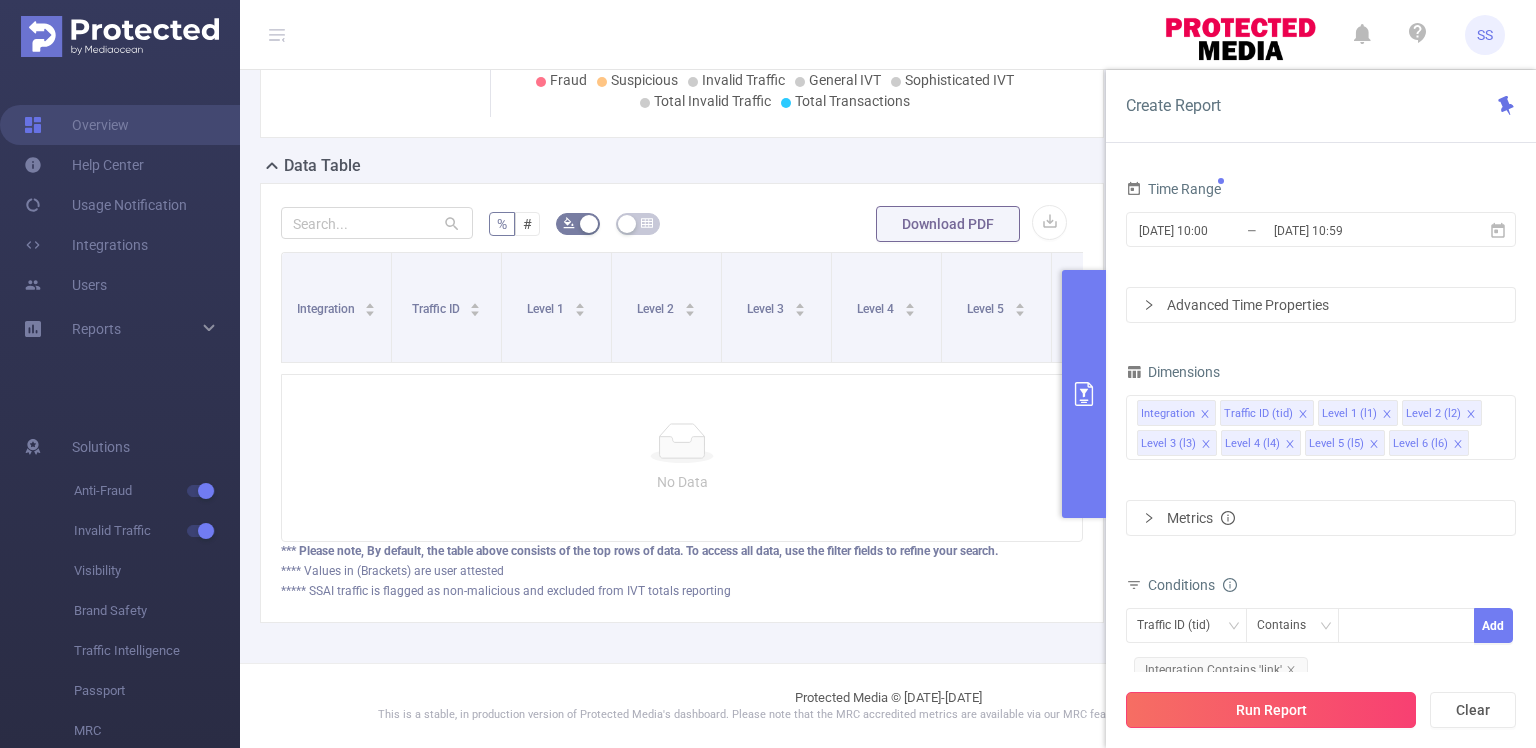 click on "Run Report" at bounding box center [1271, 710] 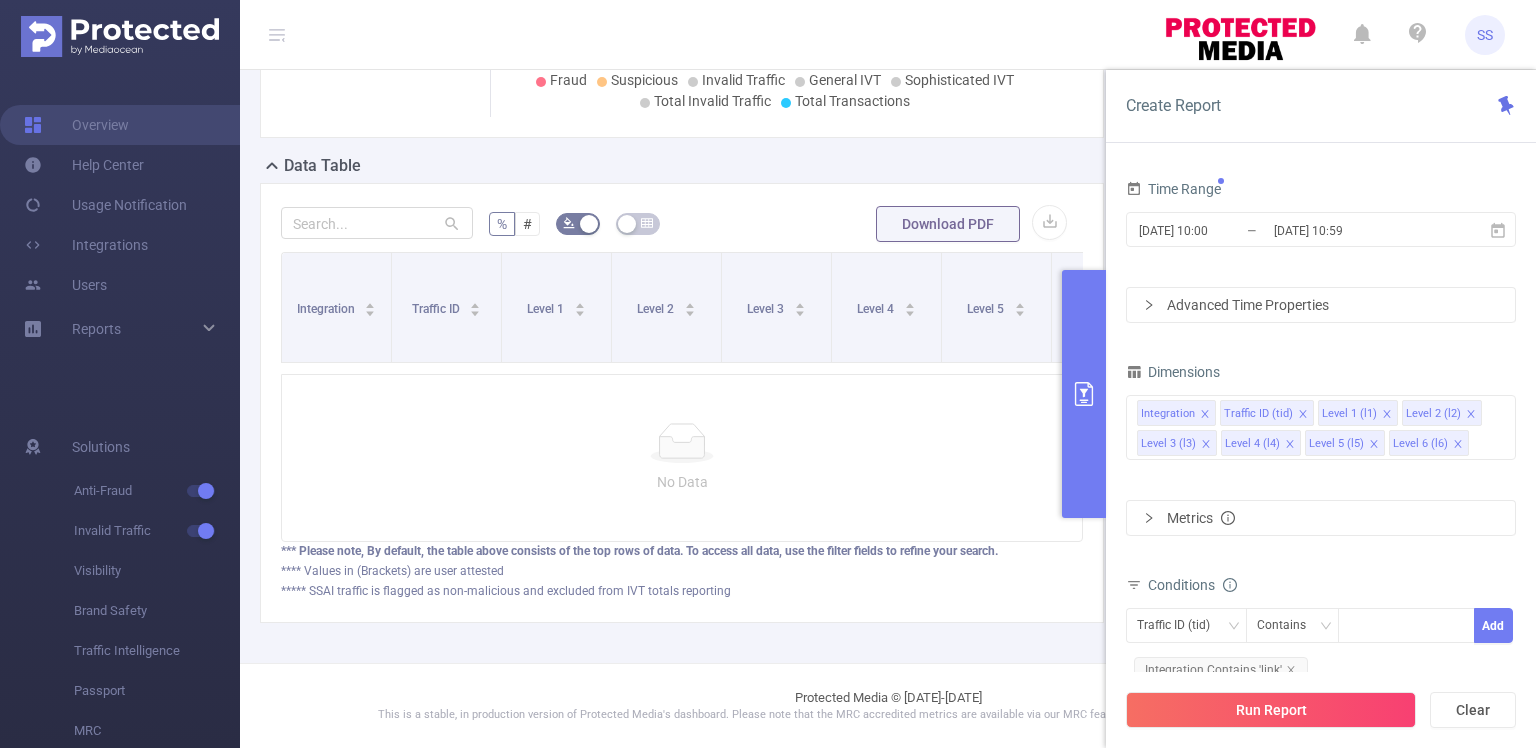 scroll, scrollTop: 258, scrollLeft: 0, axis: vertical 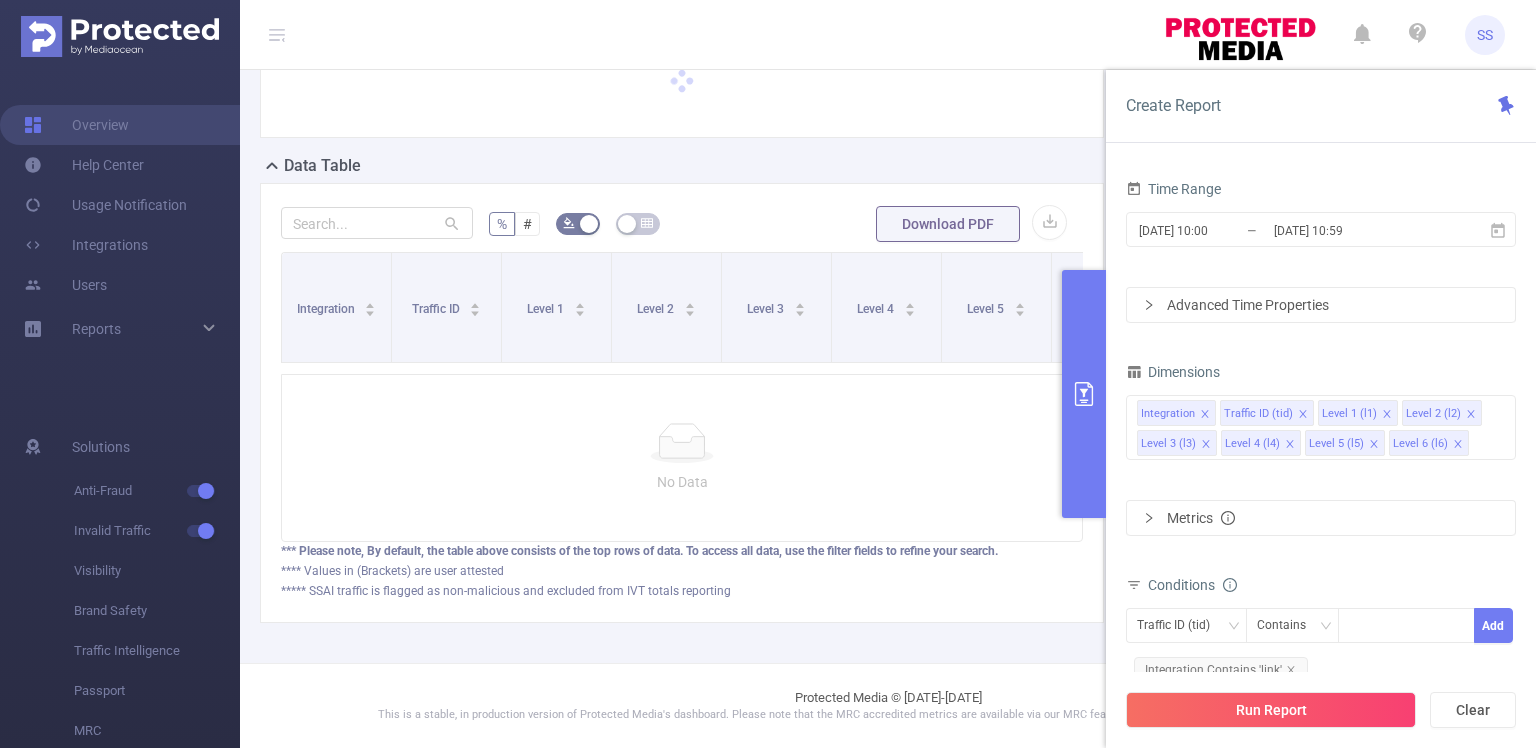 click on "No Data" at bounding box center (682, 458) 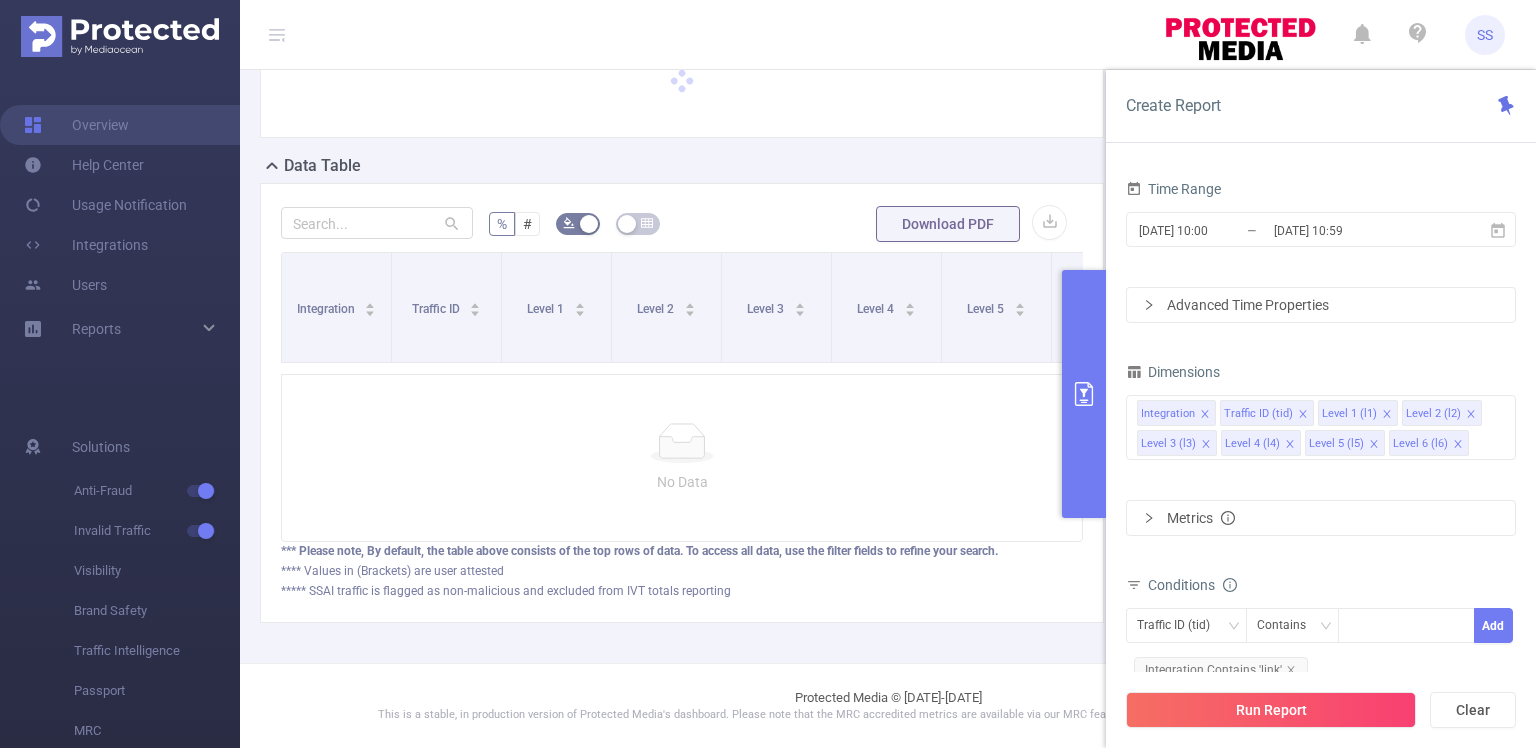 click at bounding box center (1084, 394) 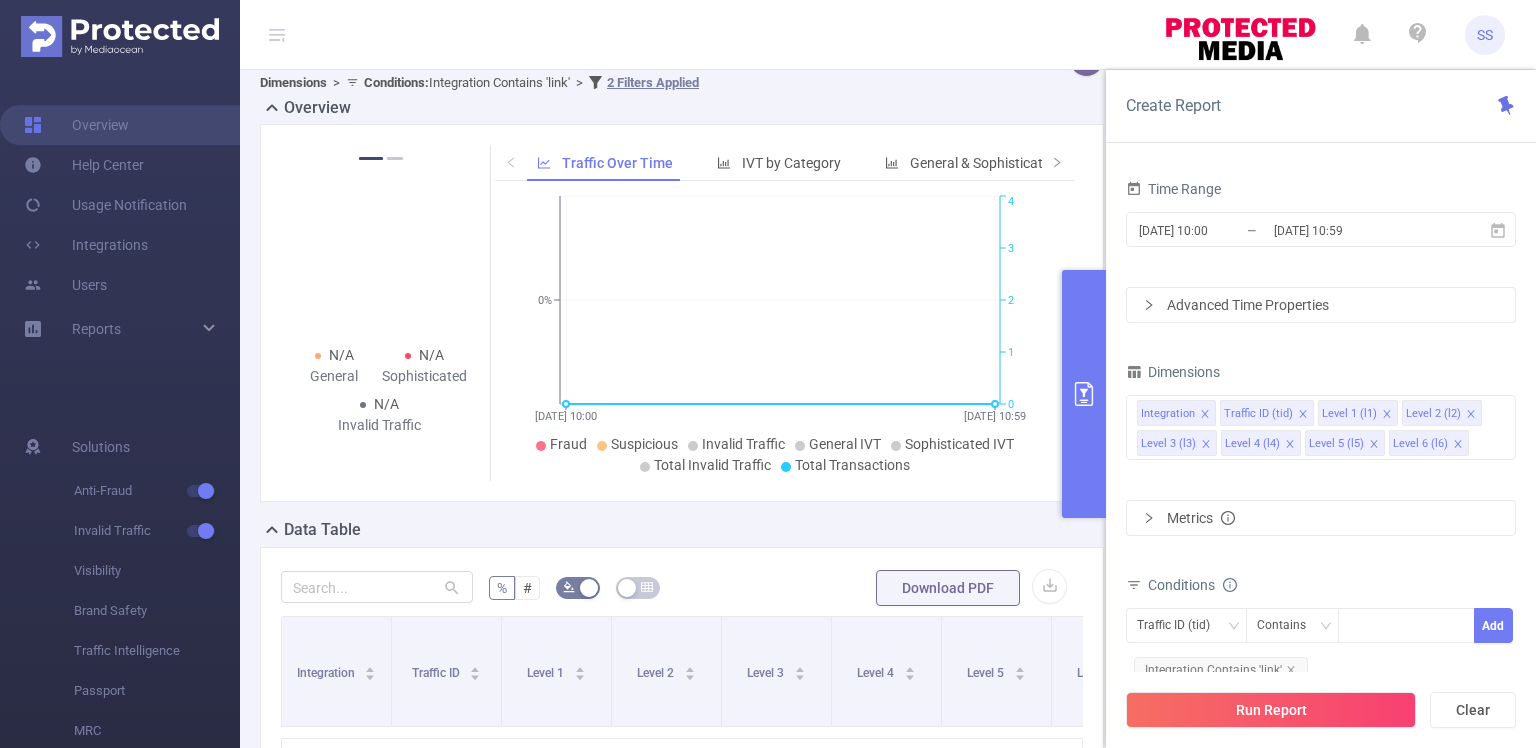 scroll, scrollTop: 0, scrollLeft: 0, axis: both 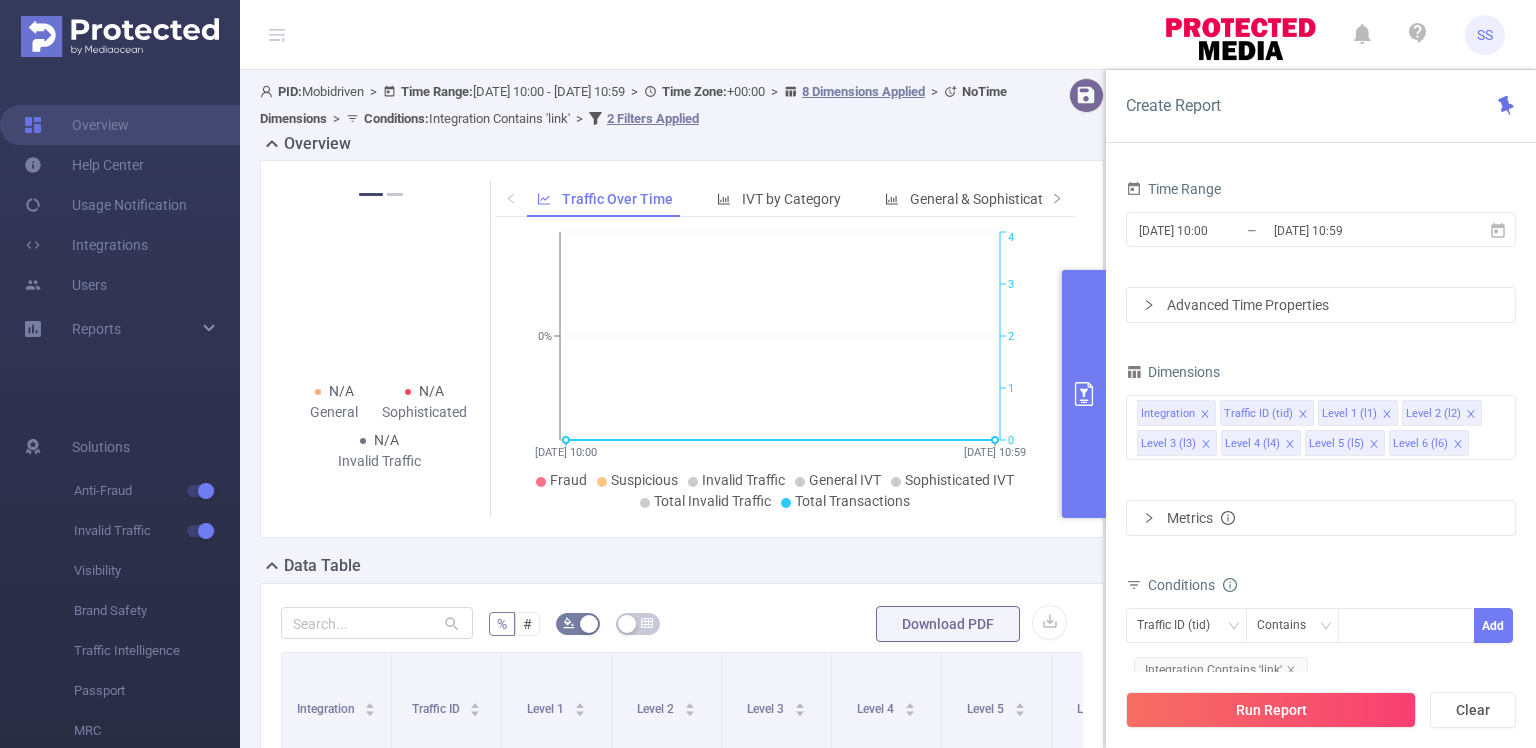 click on "Advanced Time Properties" at bounding box center [1321, 305] 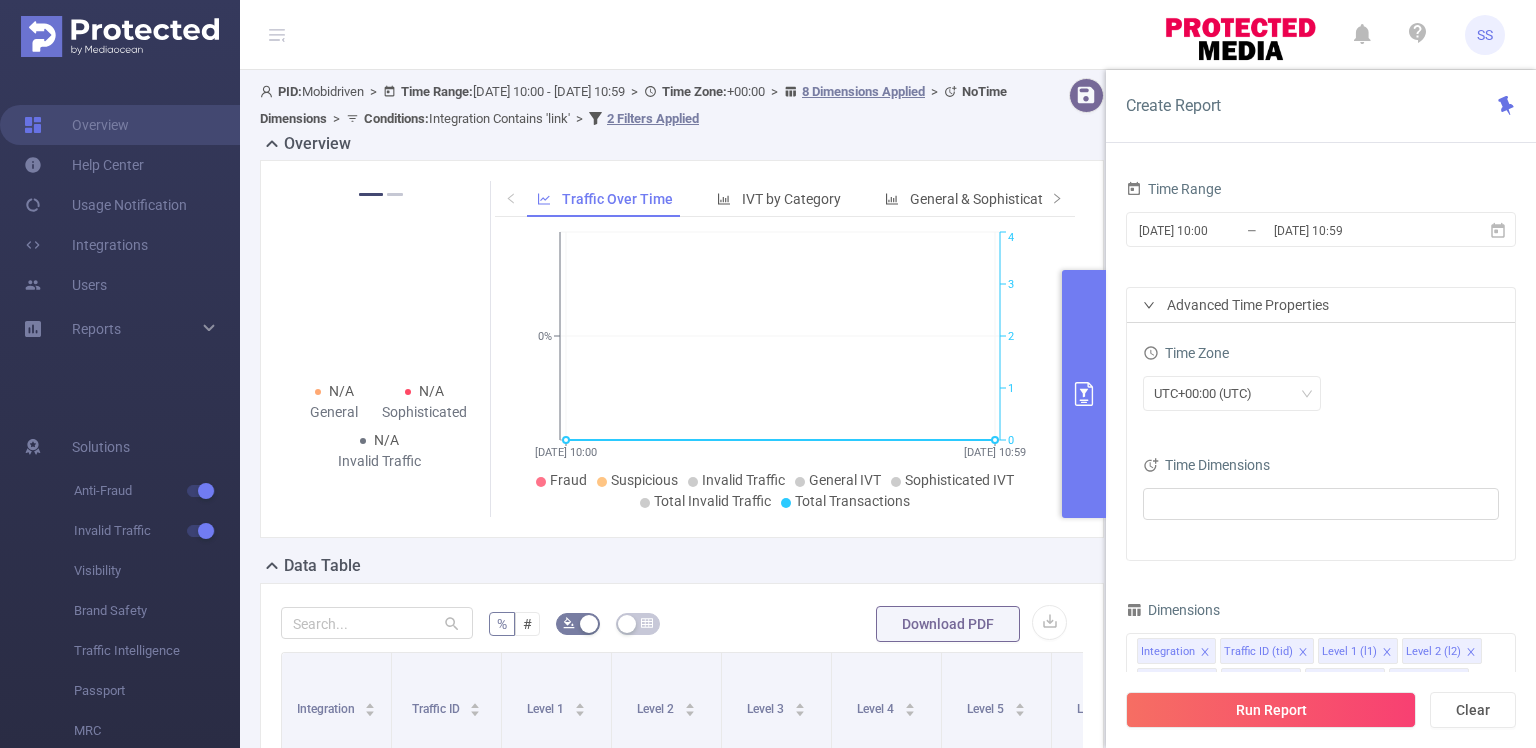 click on "Time Zone UTC+00:00 (UTC)    Time Dimensions" at bounding box center (1321, 441) 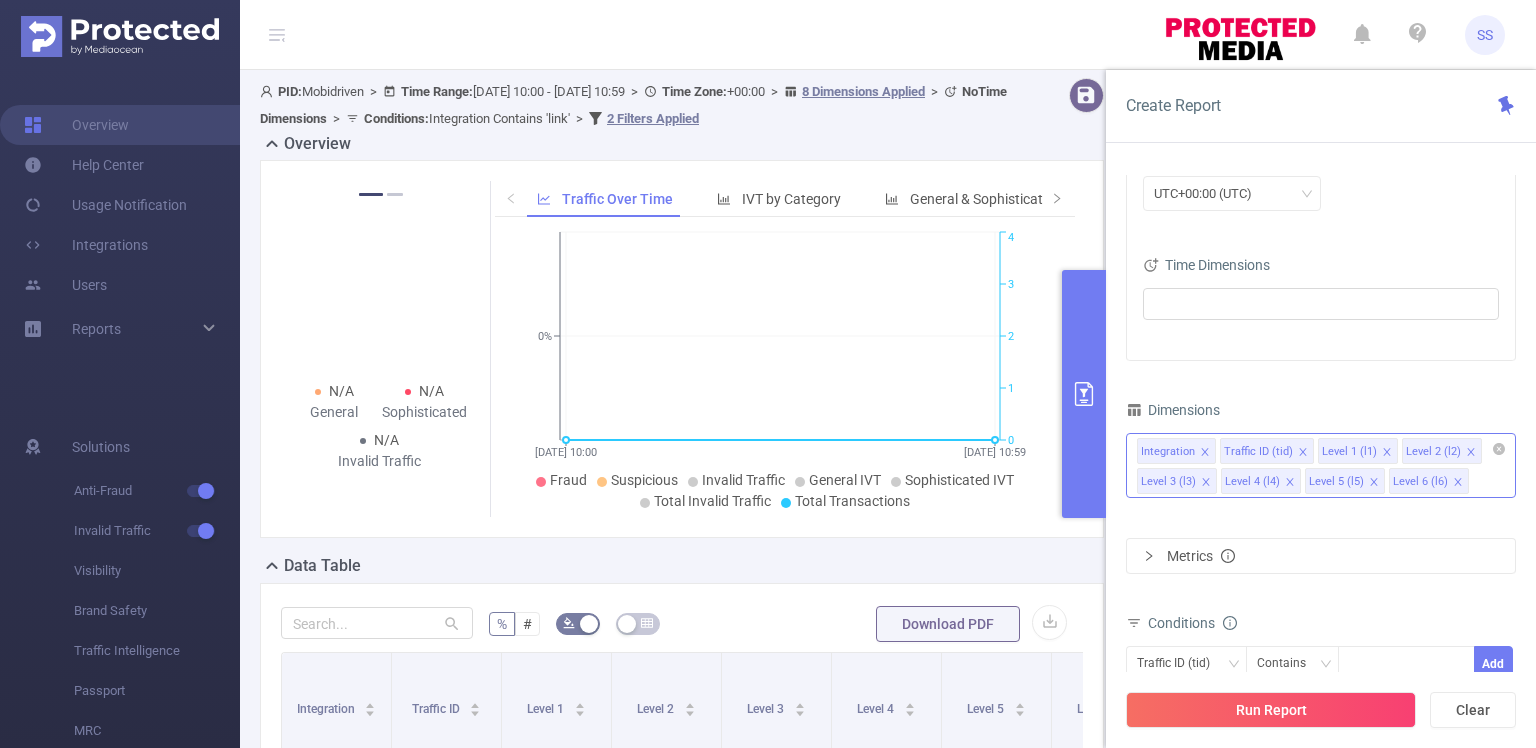 click 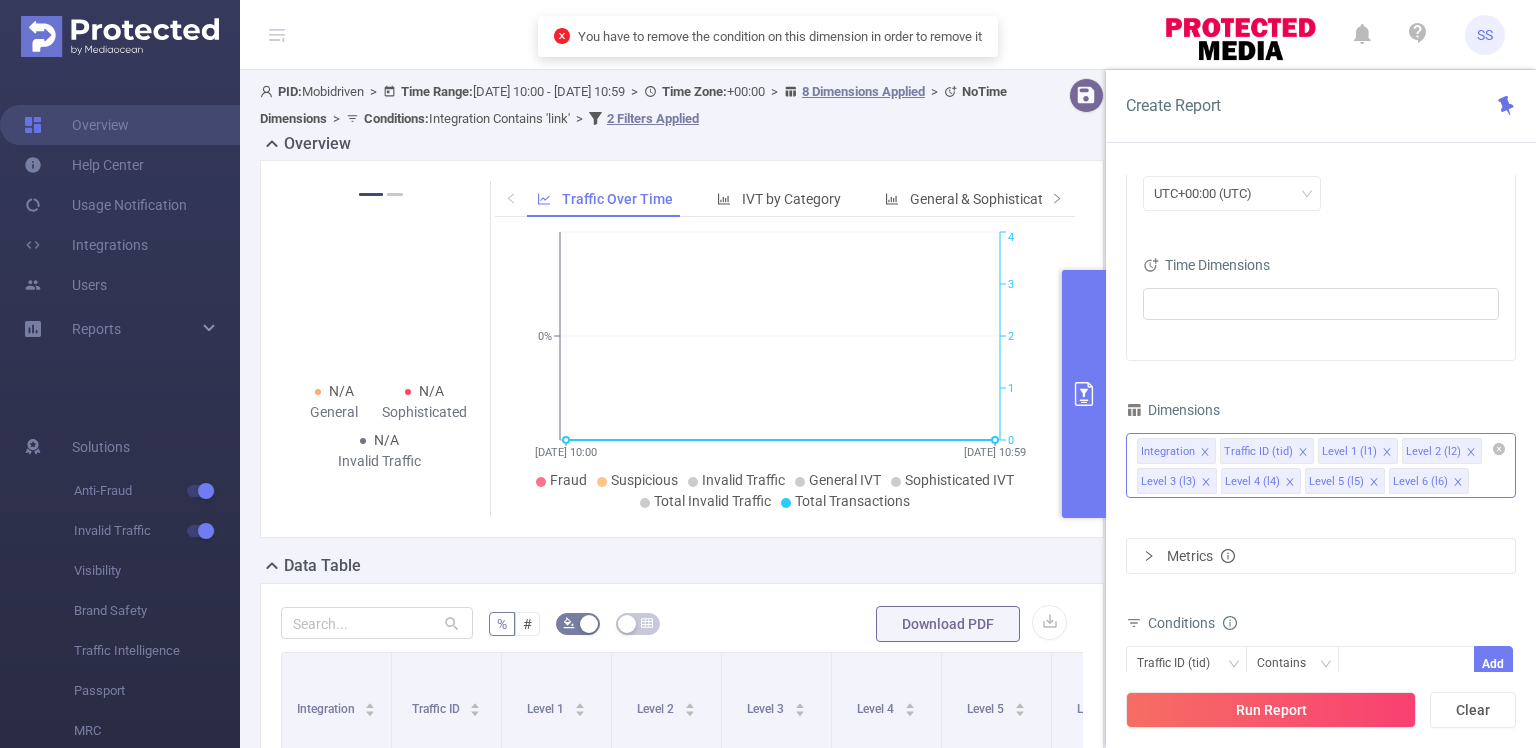 click 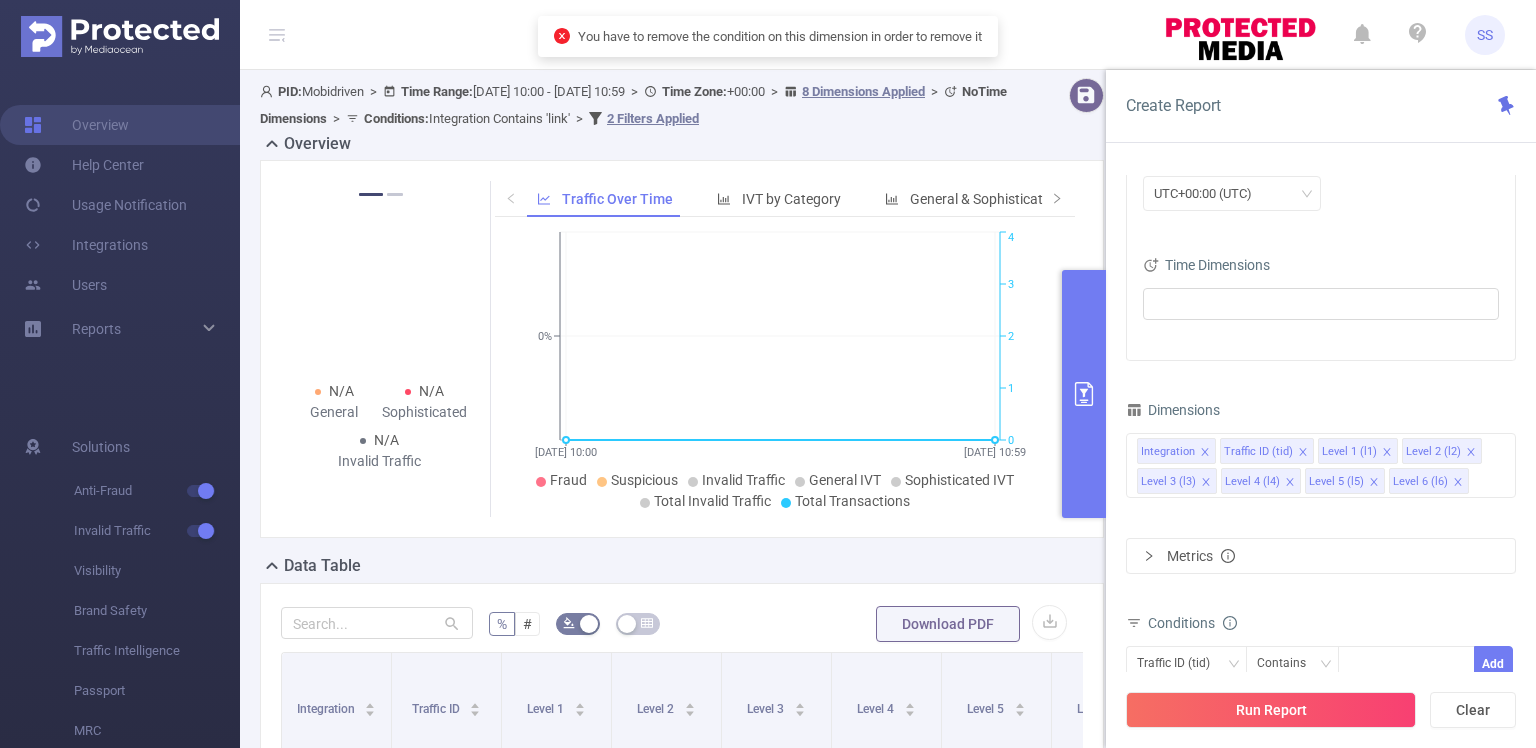 click on "Time Zone UTC+00:00 (UTC)    Time Dimensions" at bounding box center [1321, 241] 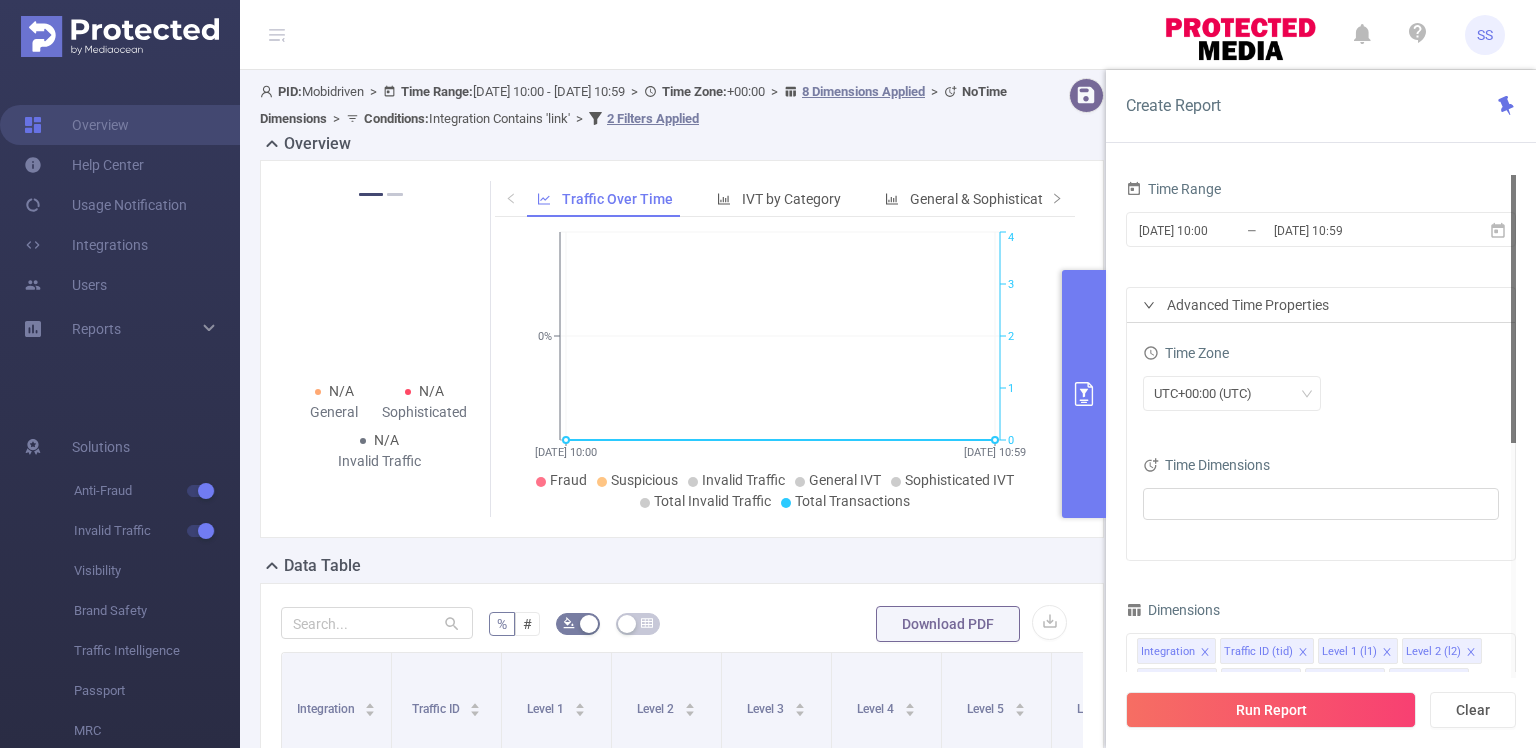 click on "Time Range [DATE] 10:00   _   [DATE] 10:59" at bounding box center [1321, 219] 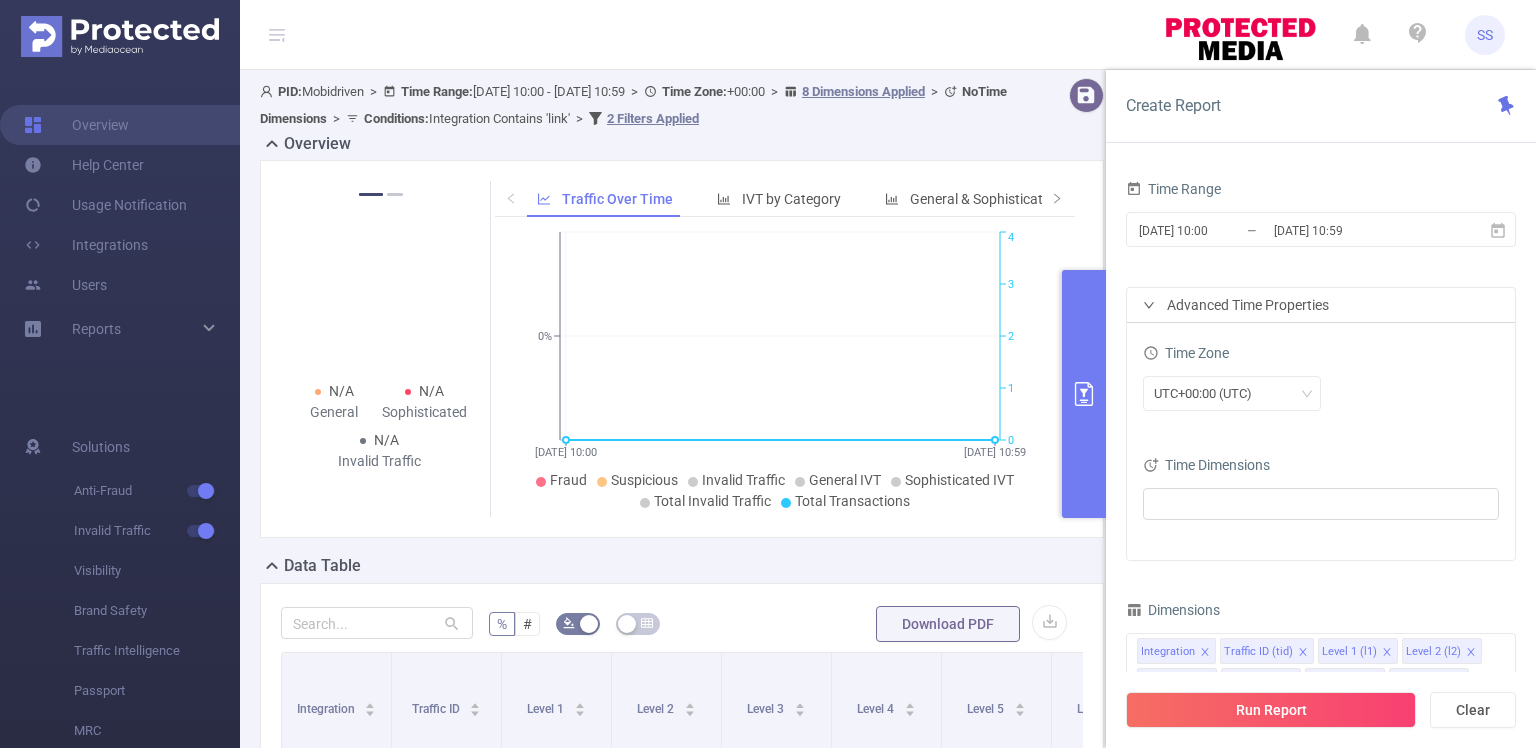 click at bounding box center (1084, 394) 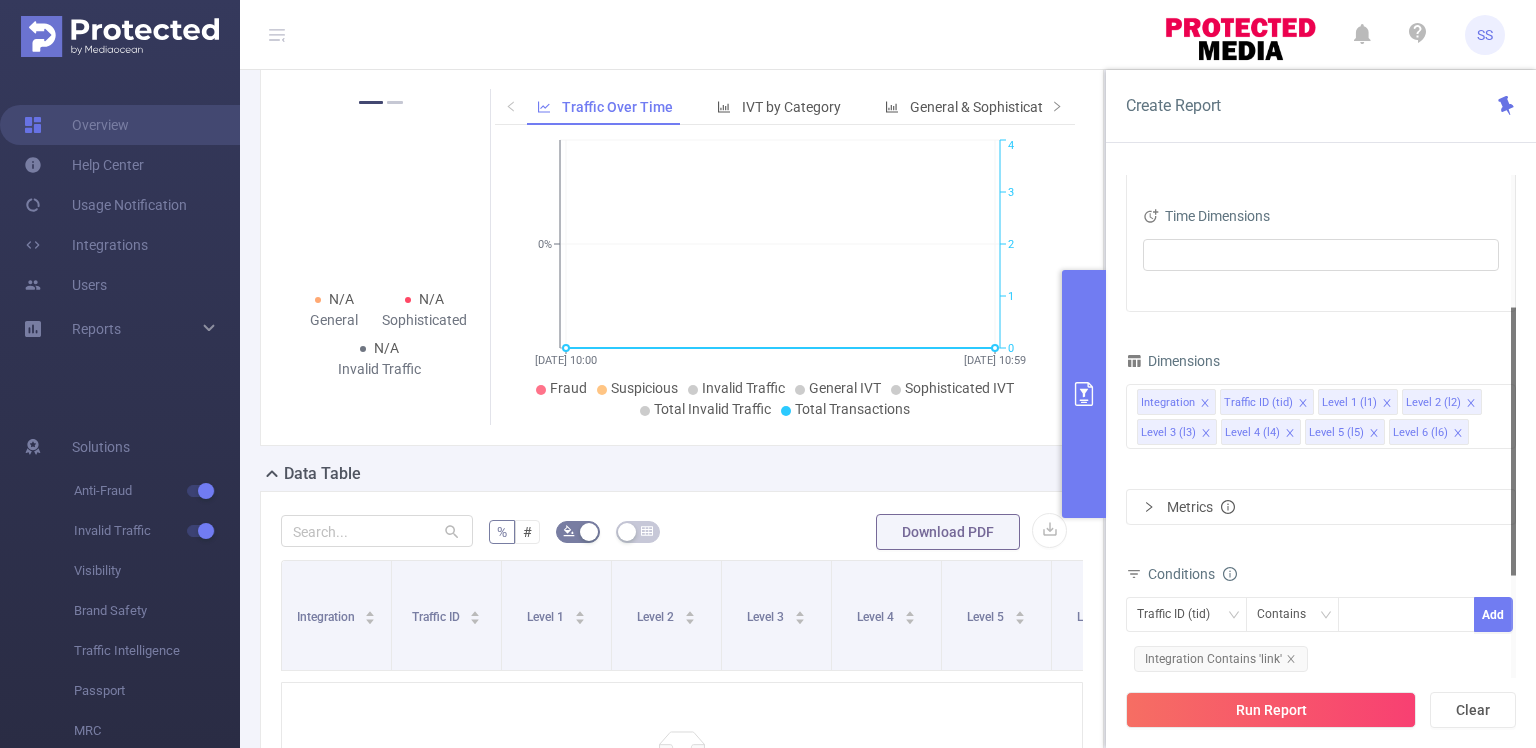 scroll, scrollTop: 400, scrollLeft: 0, axis: vertical 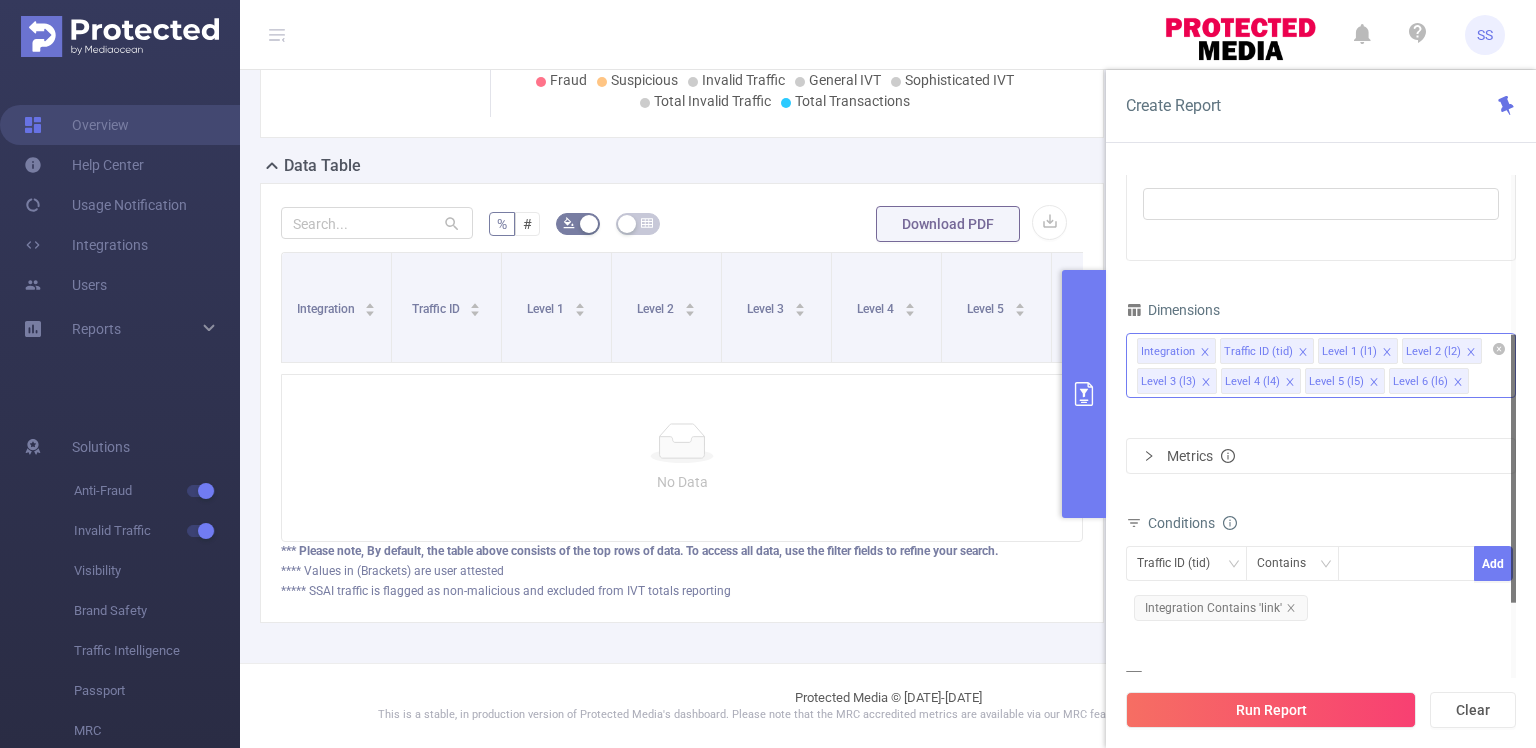 click at bounding box center [1206, 382] 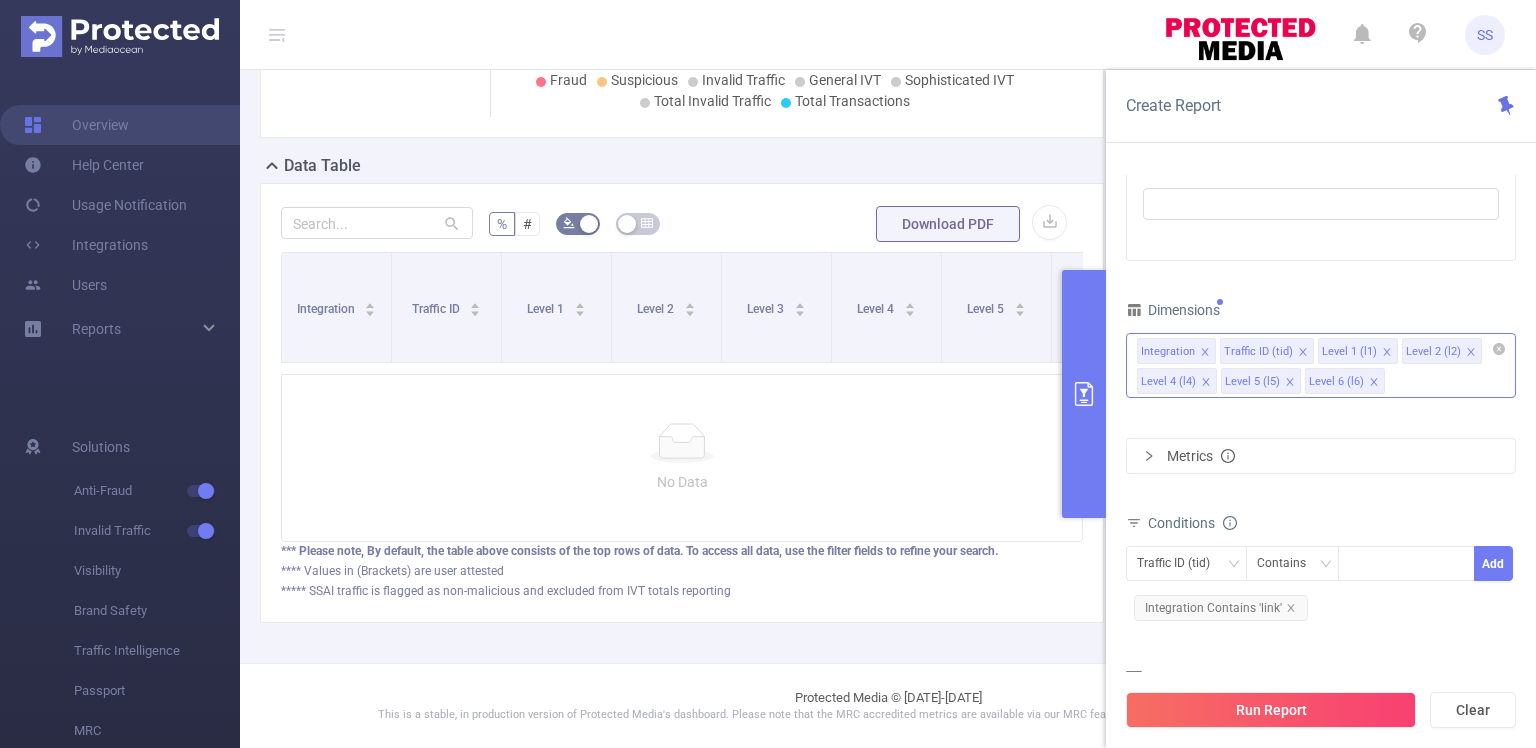 click on "Level 4 (l4)" at bounding box center [1177, 381] 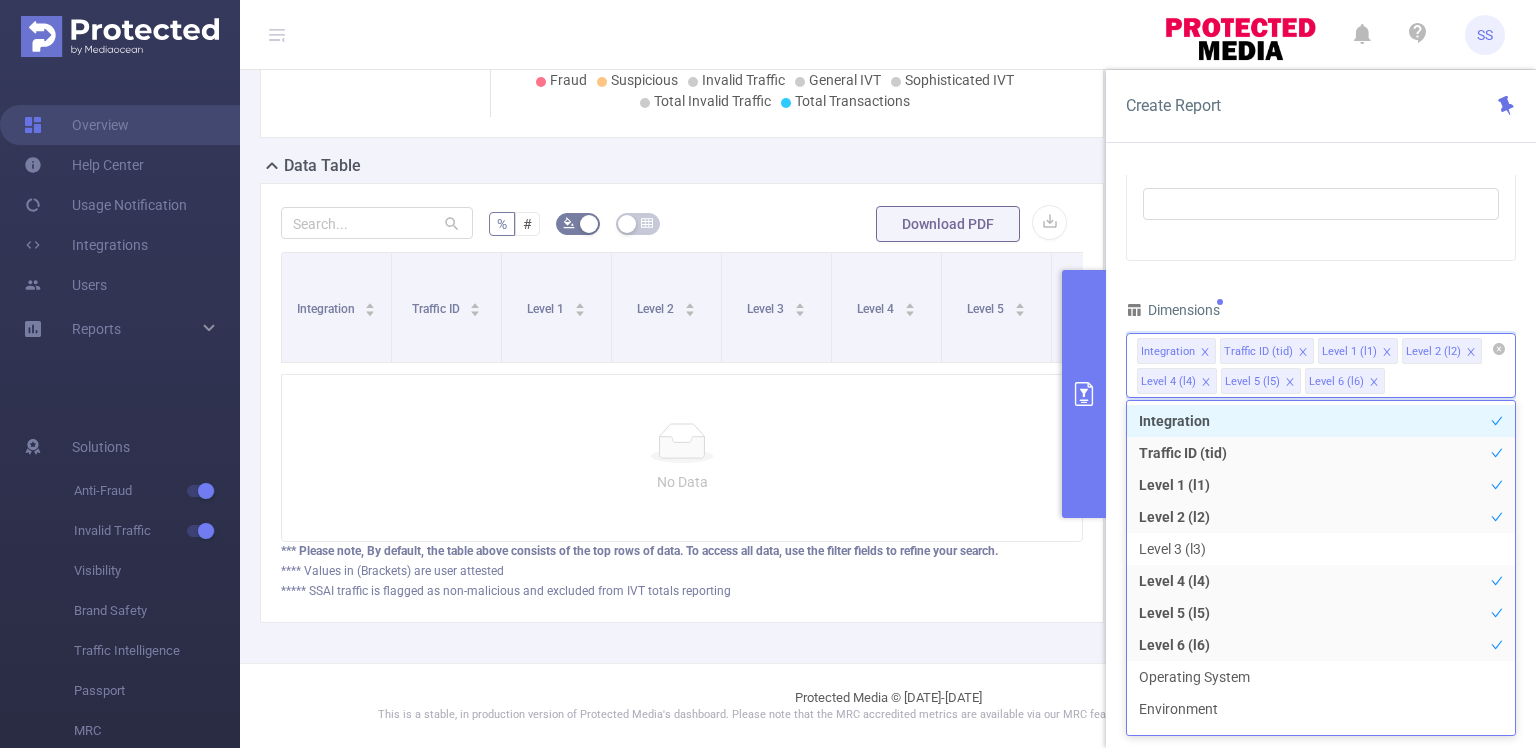 click 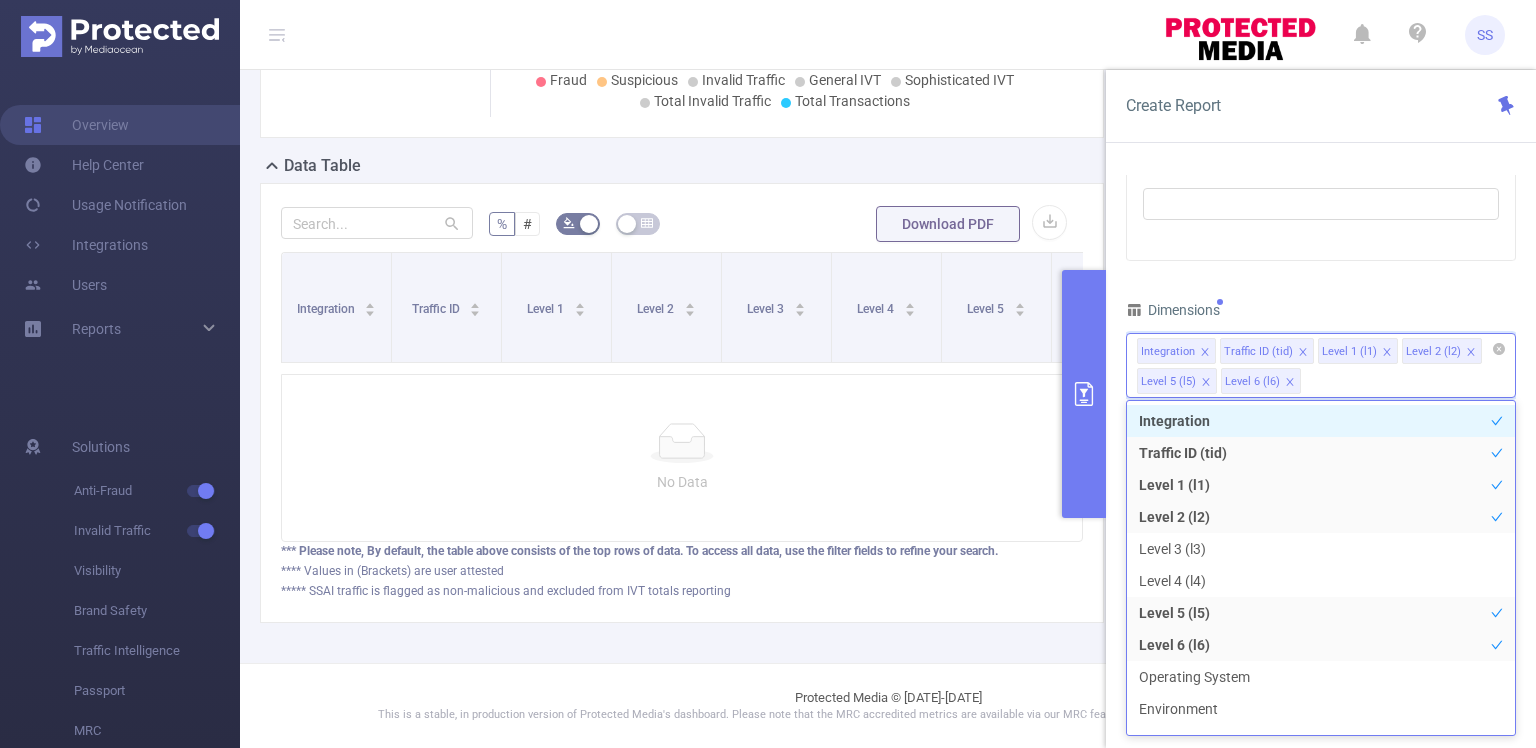 click 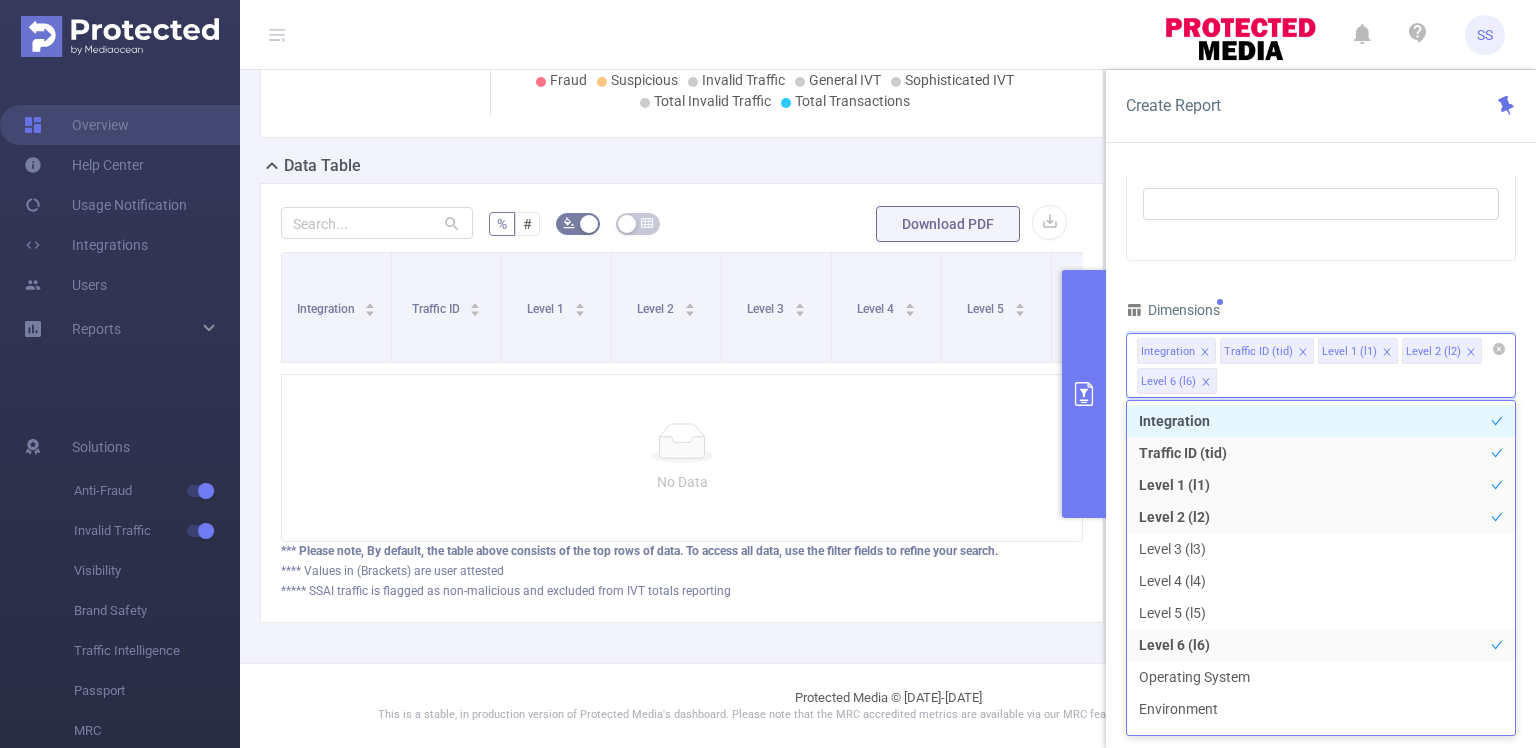 click 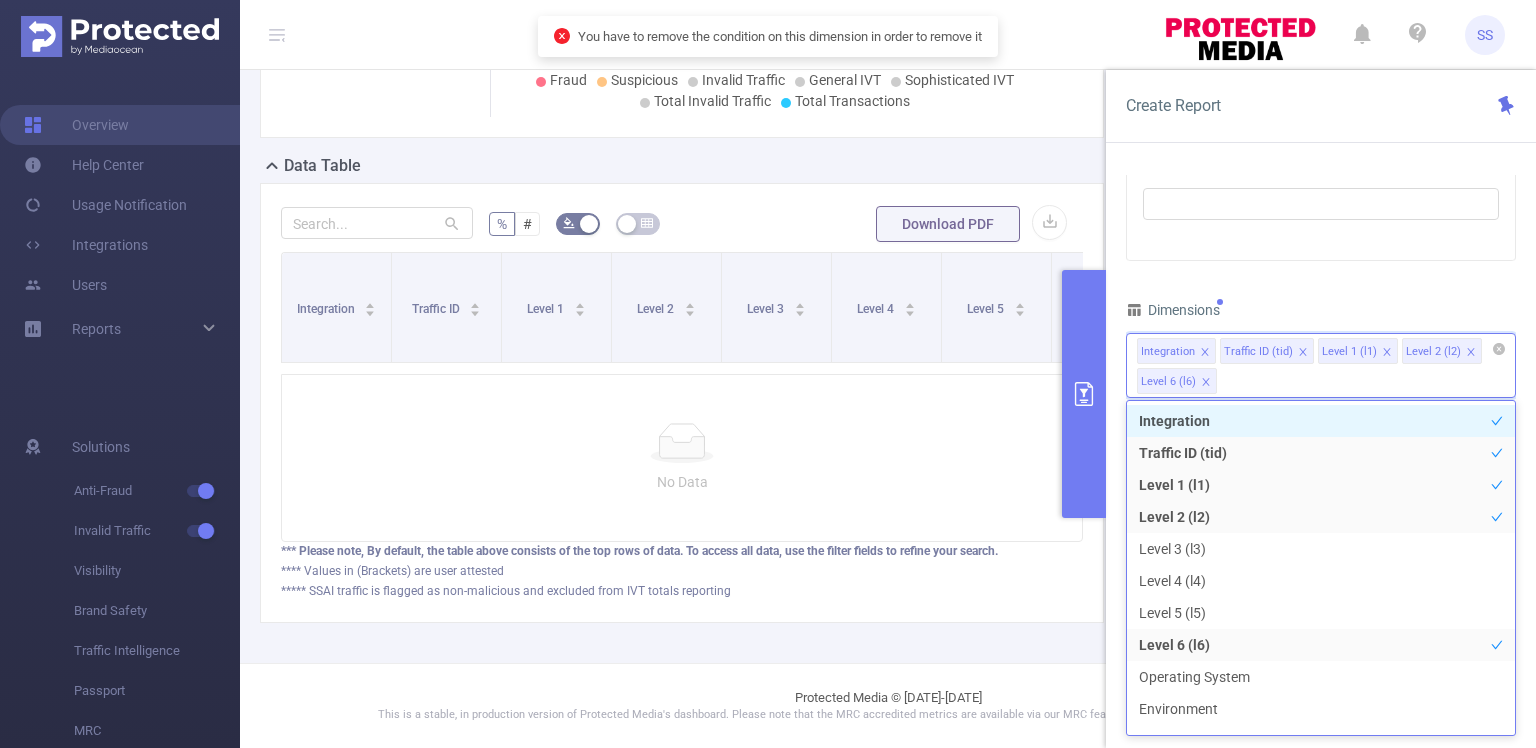 click 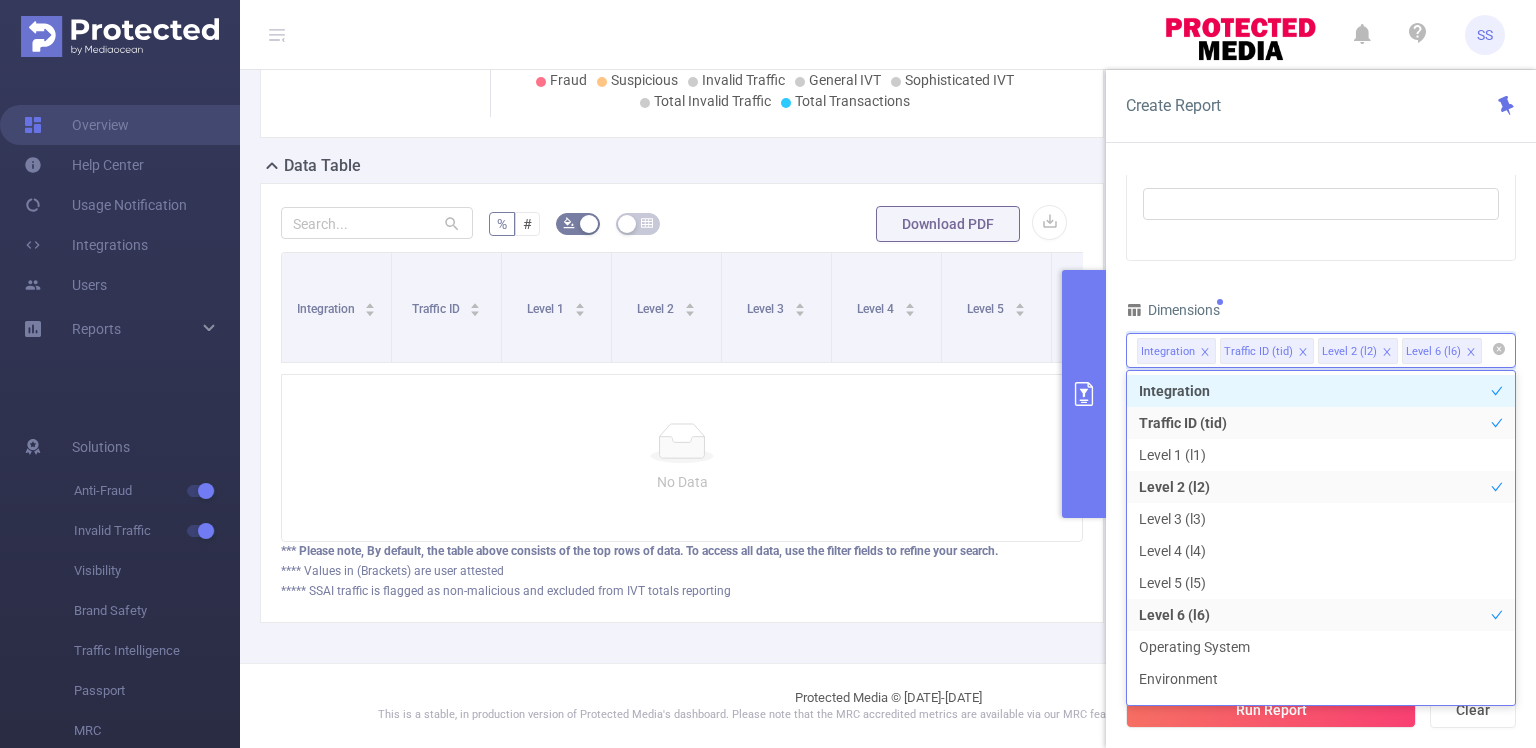 click 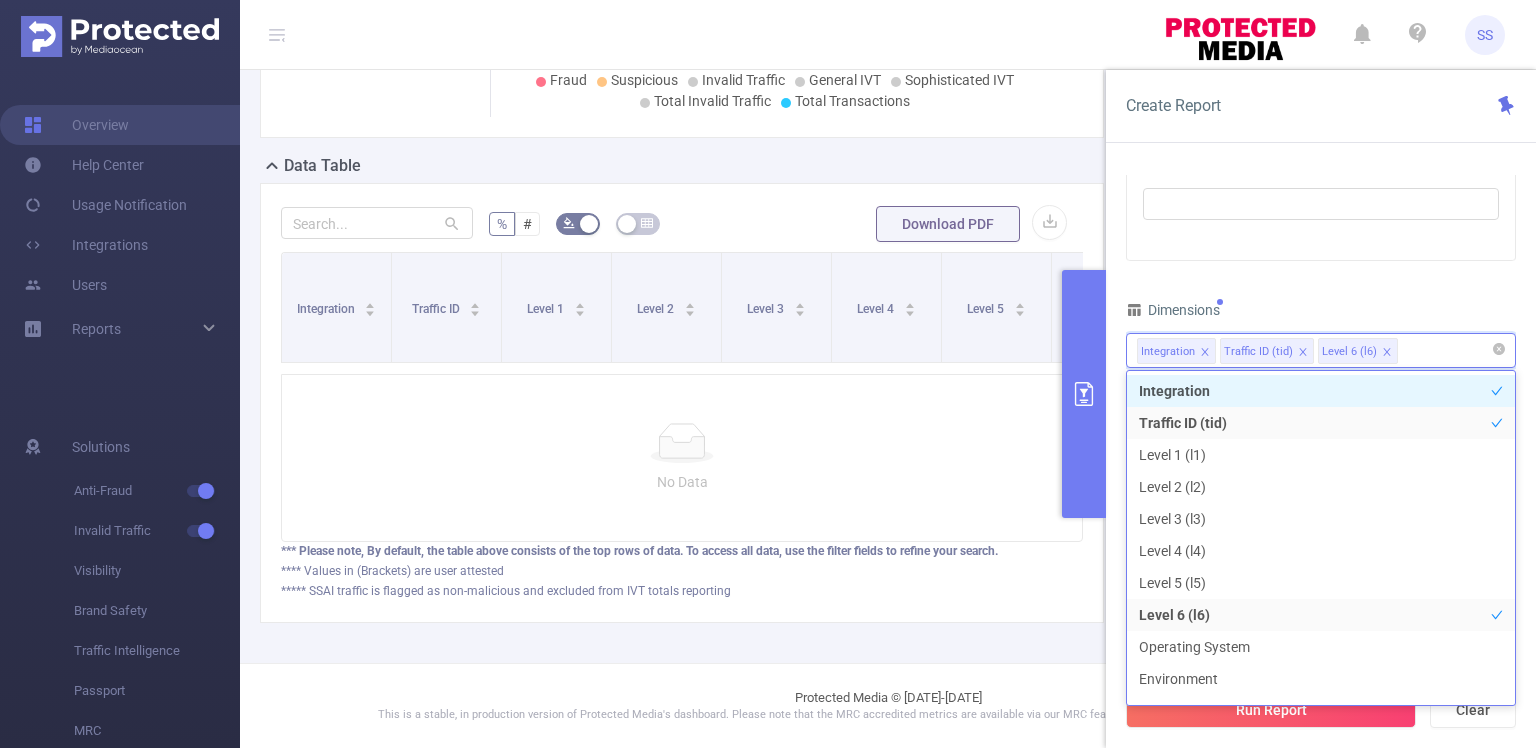 click on "Dimensions" at bounding box center (1321, 312) 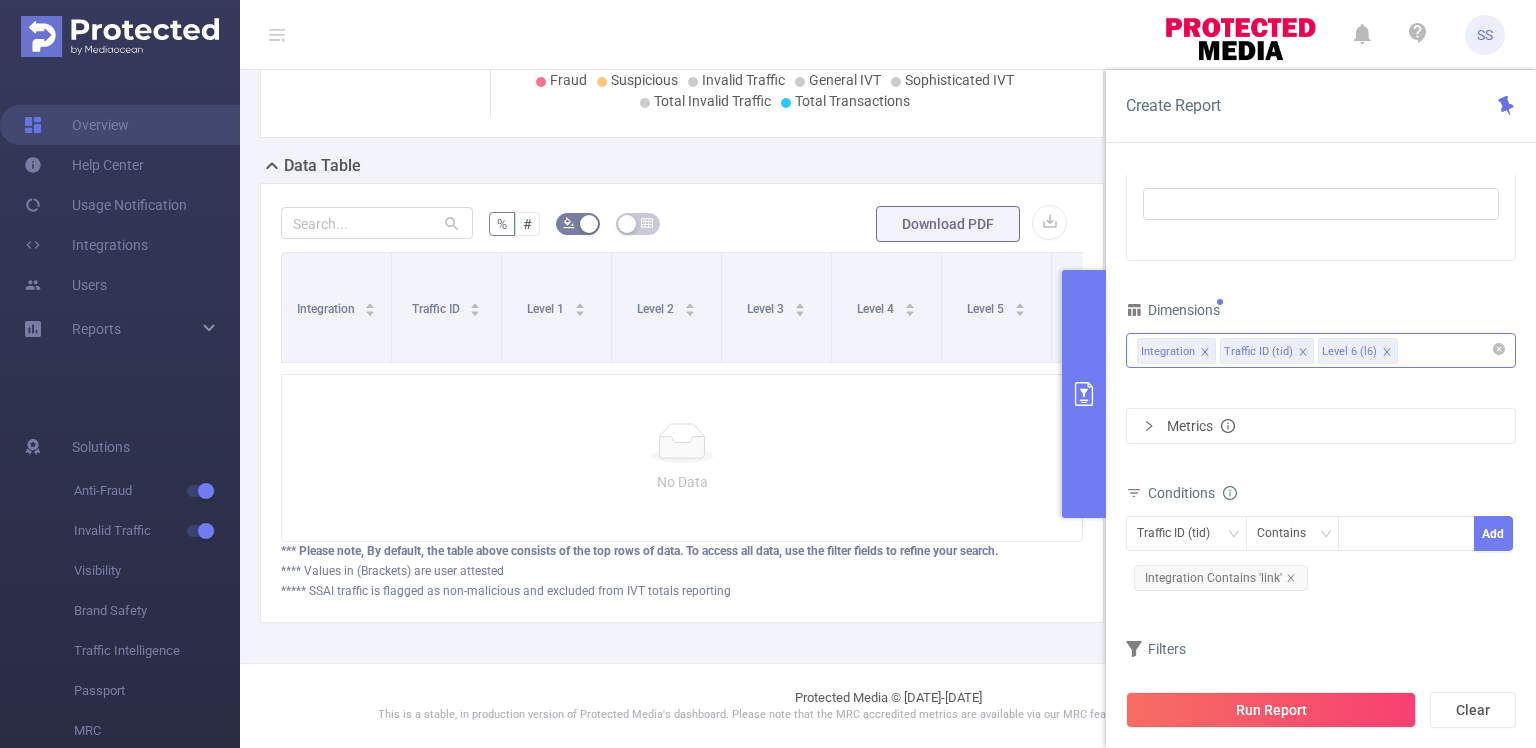 click 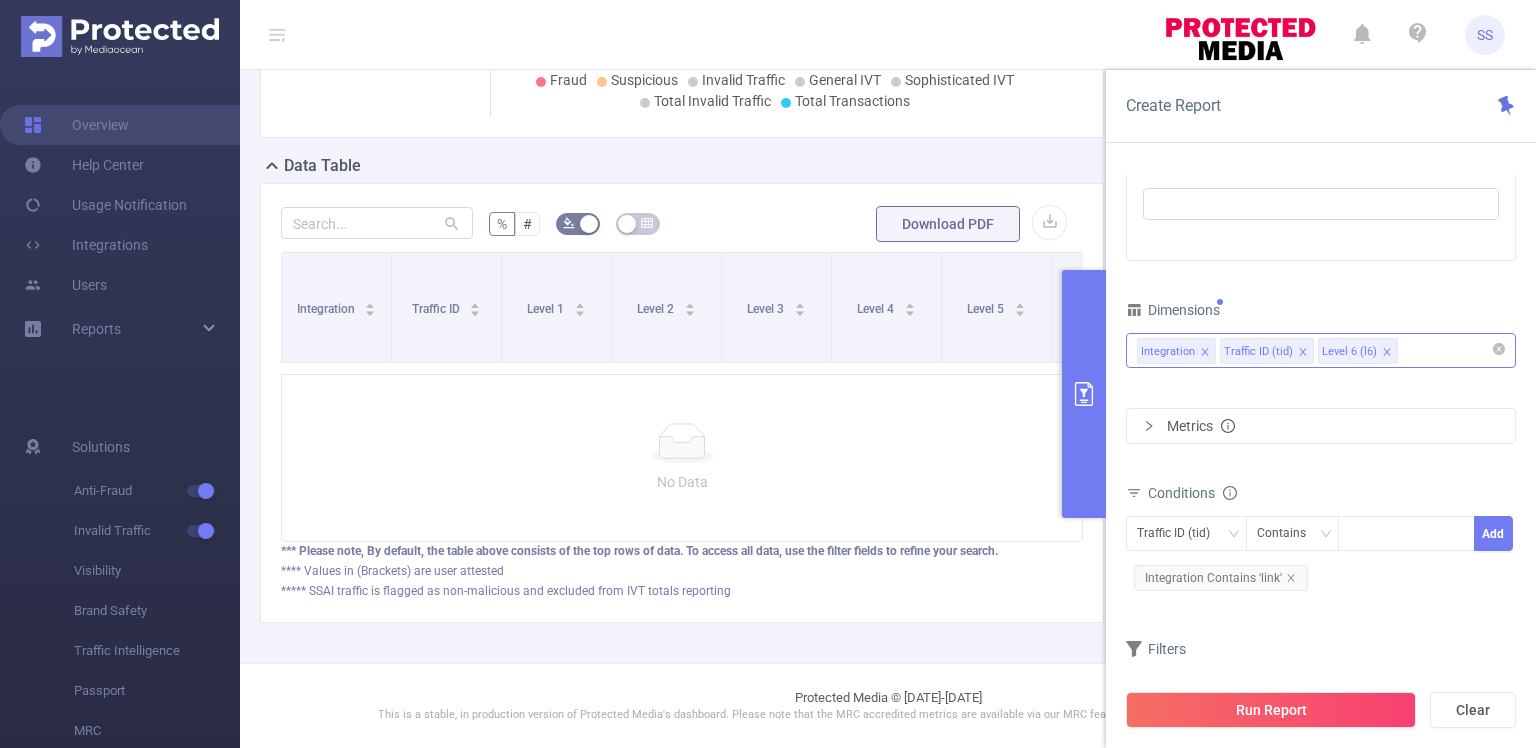 click on "Integration Traffic ID (tid) Level 6 (l6)" at bounding box center (1321, 350) 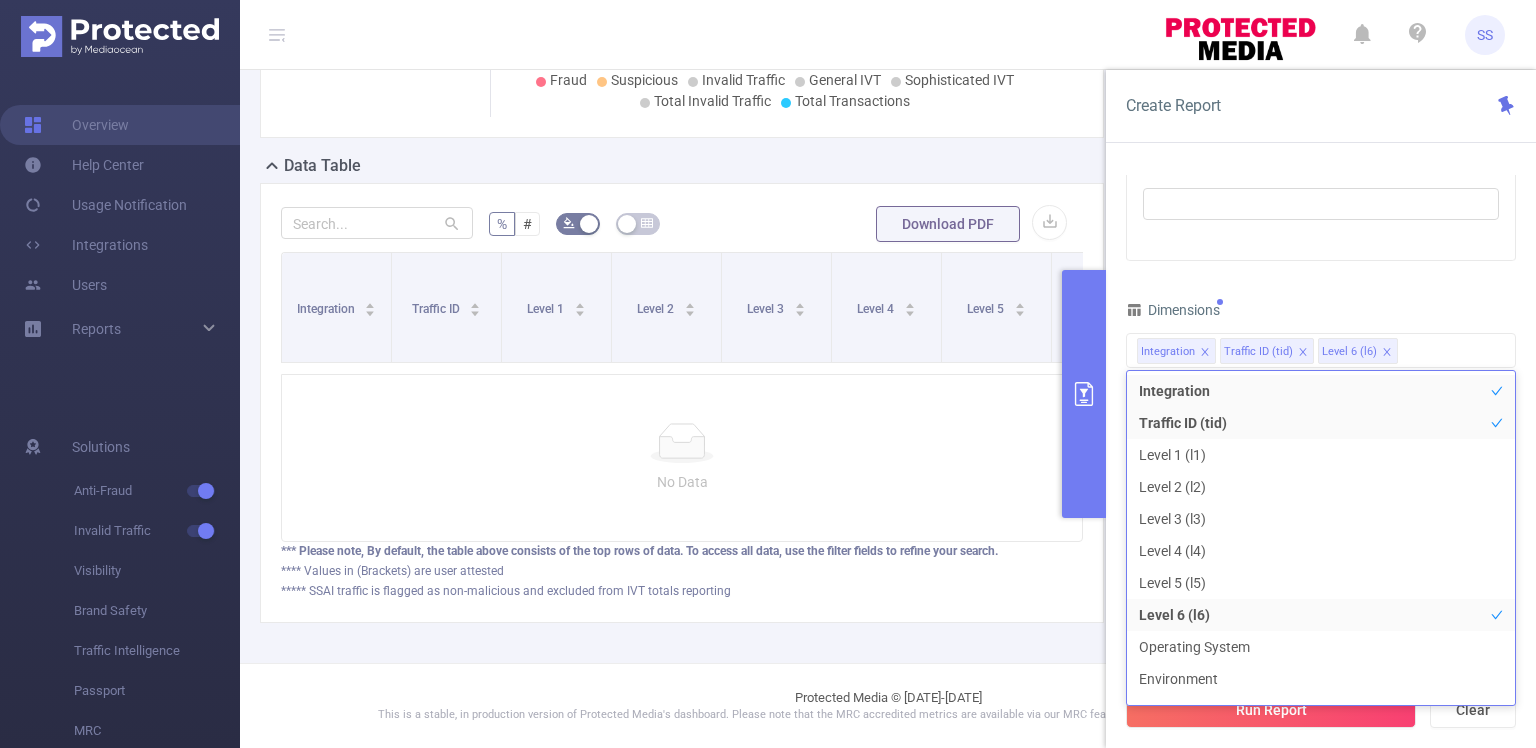 click on "Time Range [DATE] 10:00   _   [DATE] 10:59 Advanced Time Properties    Time Zone UTC+00:00 (UTC)    Time Dimensions      Dimensions Integration Traffic ID (tid) Level 6 (l6)   Metrics    Conditions  Traffic ID (tid) Contains   Add Integration Contains 'link'    Filters Total Transactions ≥ Add Total Transactions ≥ 50 and Total Fraudulent ≥ 80%" at bounding box center [1321, 321] 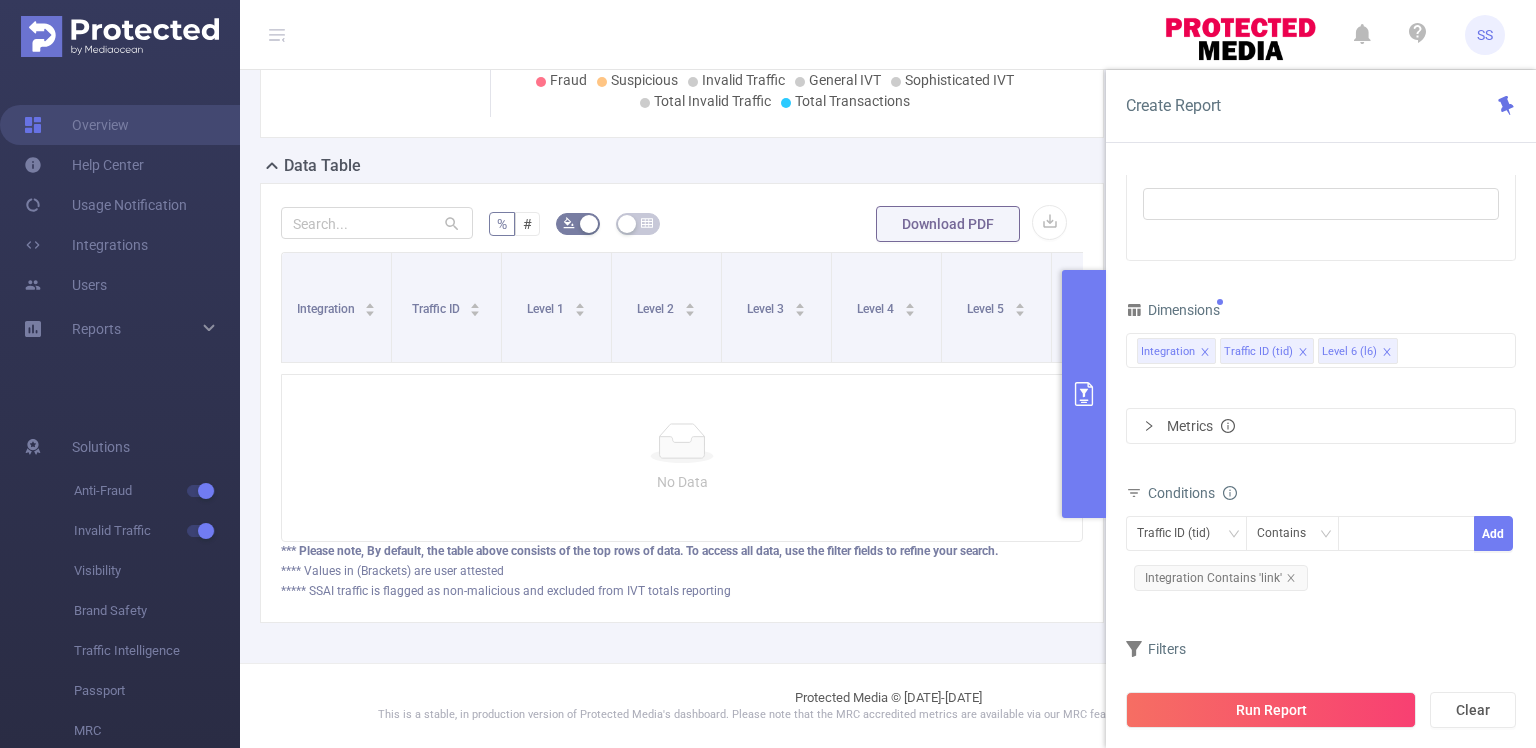 click on "Dimensions Integration Traffic ID (tid) Level 6 (l6)   Metrics    Conditions  Traffic ID (tid) Contains   Add Integration Contains 'link'    Filters Total Transactions ≥ Add Total Transactions ≥ 50 and Total Fraudulent ≥ 80%" at bounding box center (1321, 531) 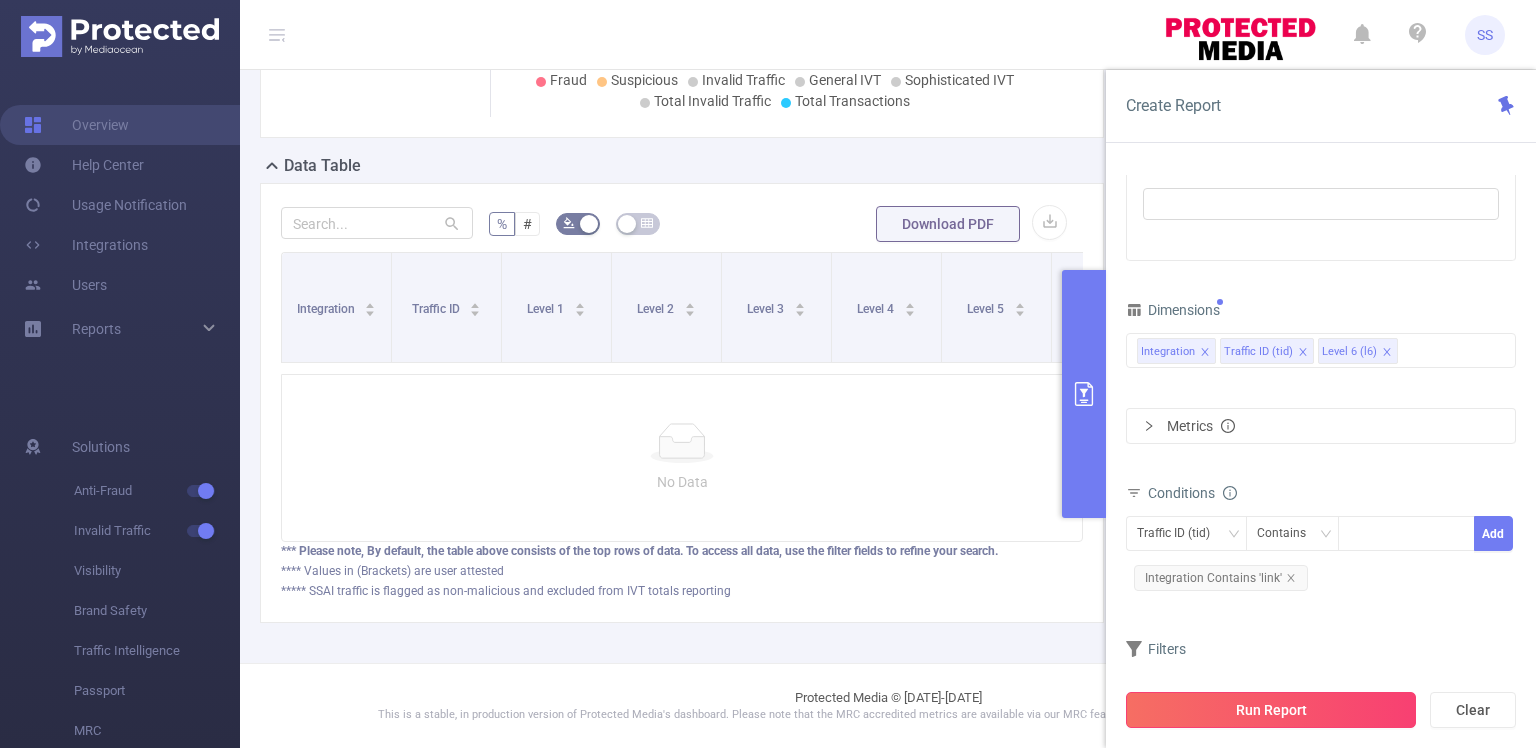 click on "Run Report" at bounding box center [1271, 710] 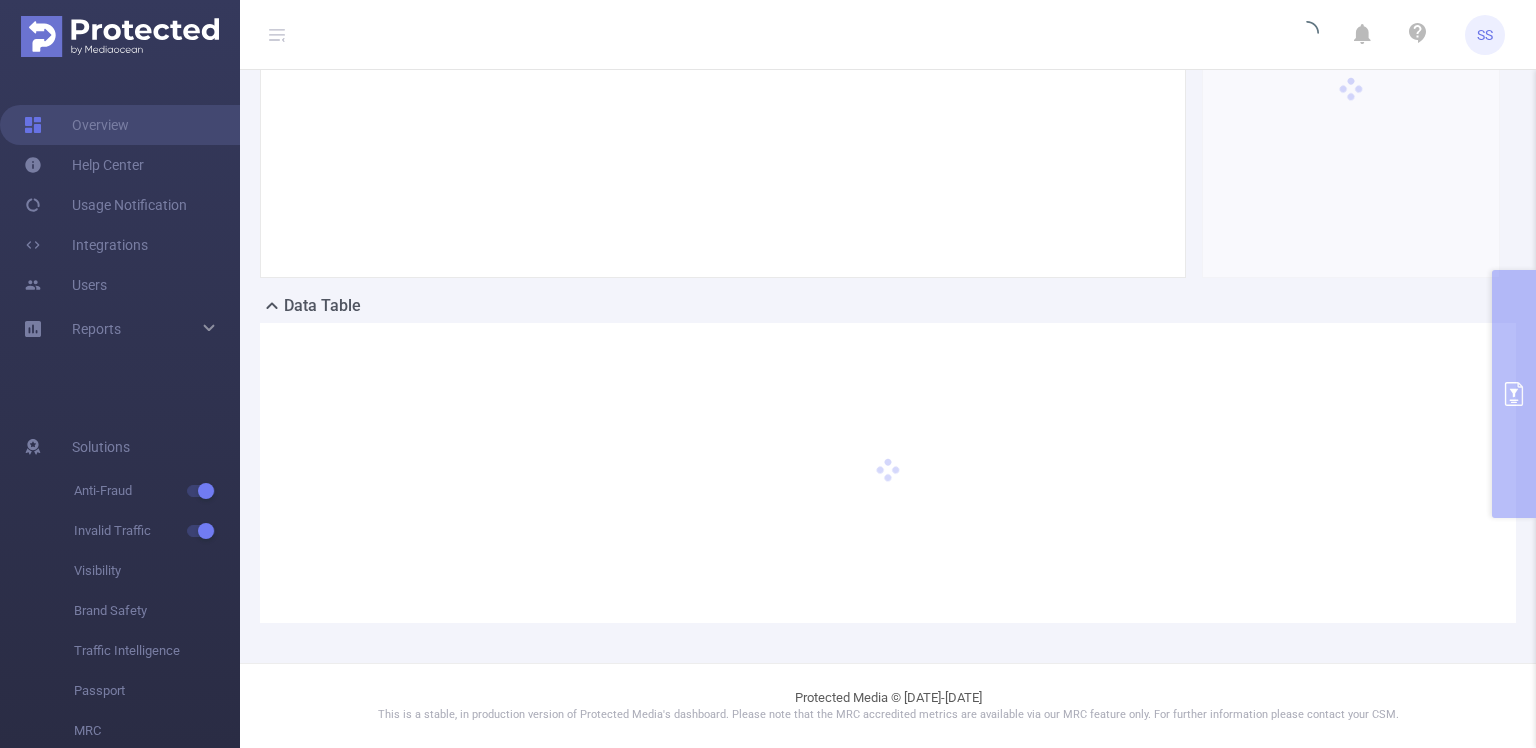 scroll, scrollTop: 258, scrollLeft: 0, axis: vertical 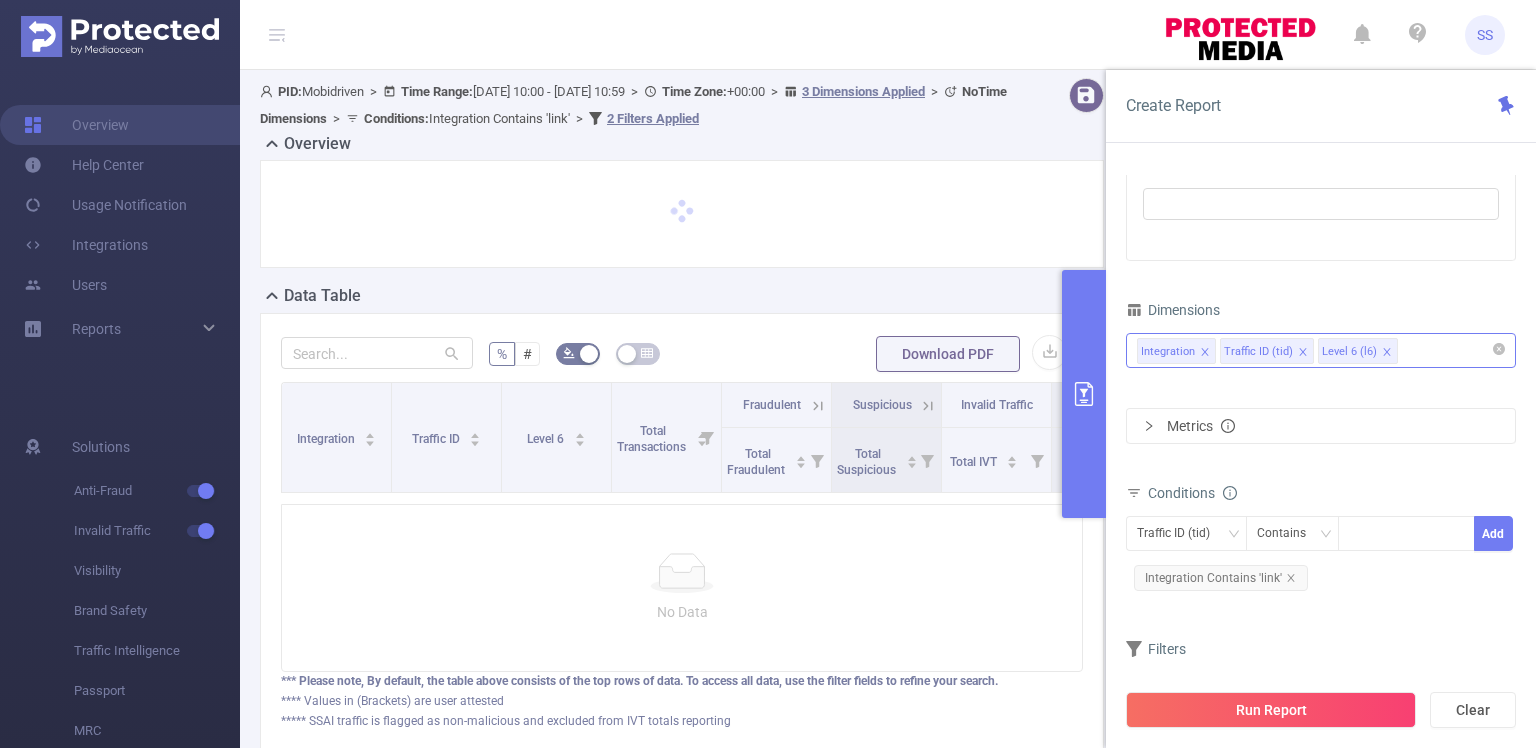 click 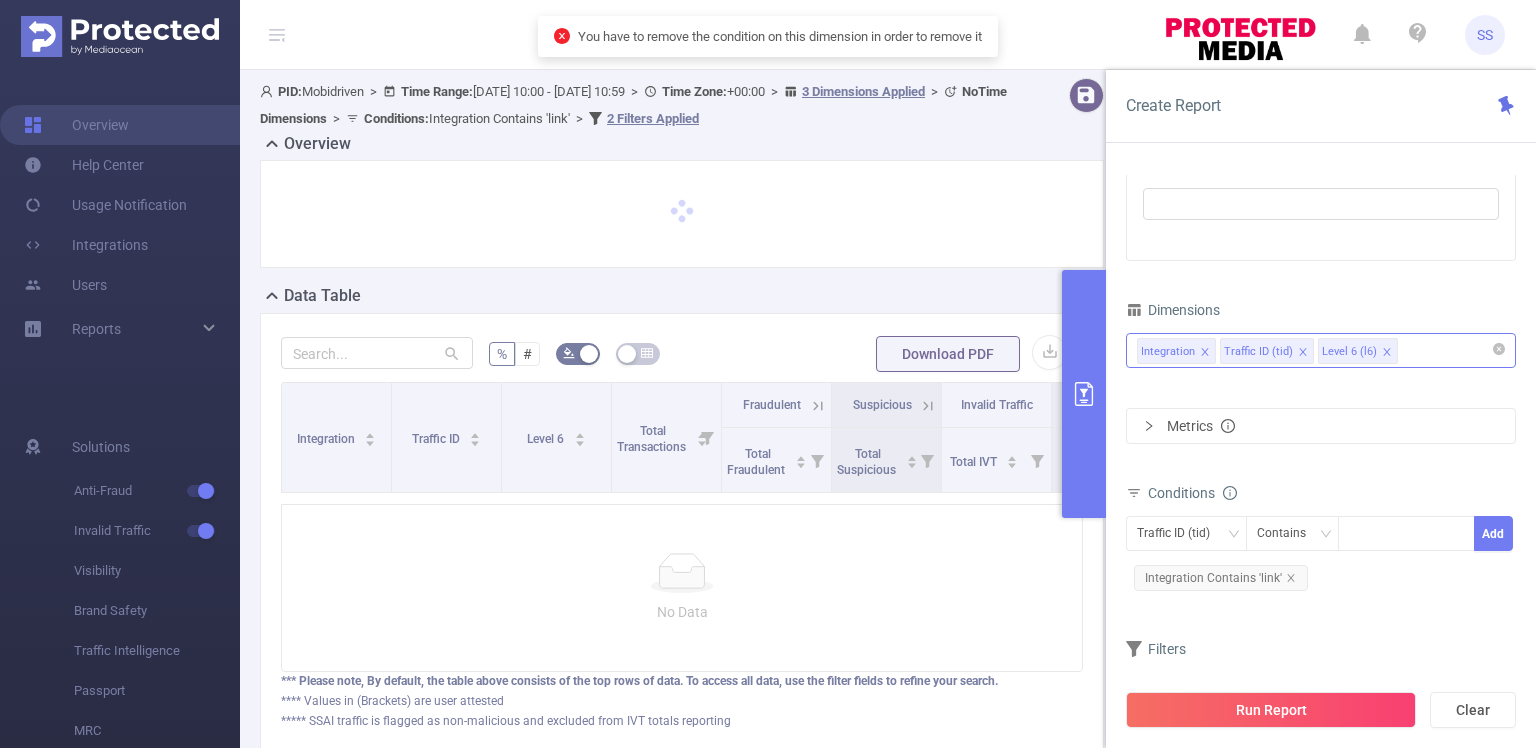 click 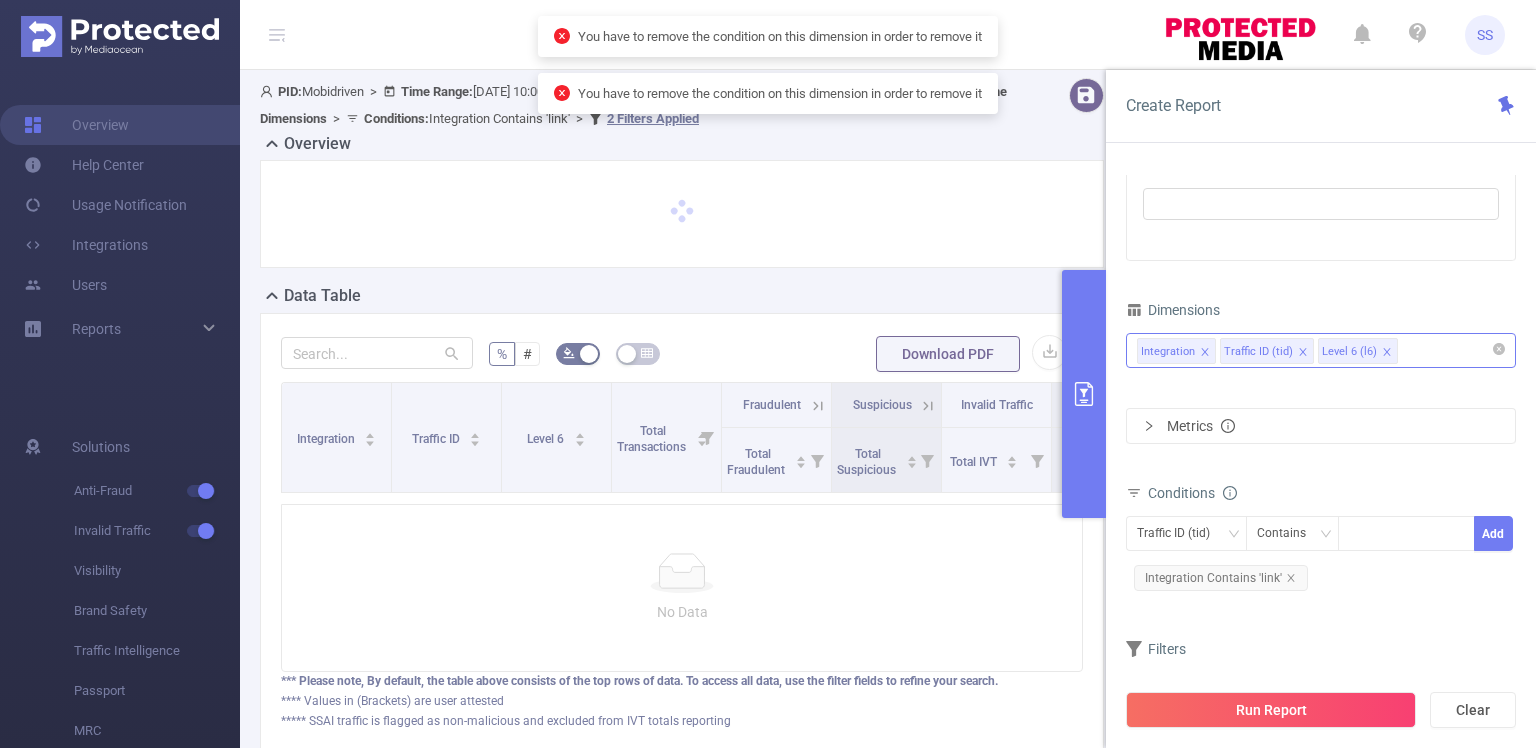 click 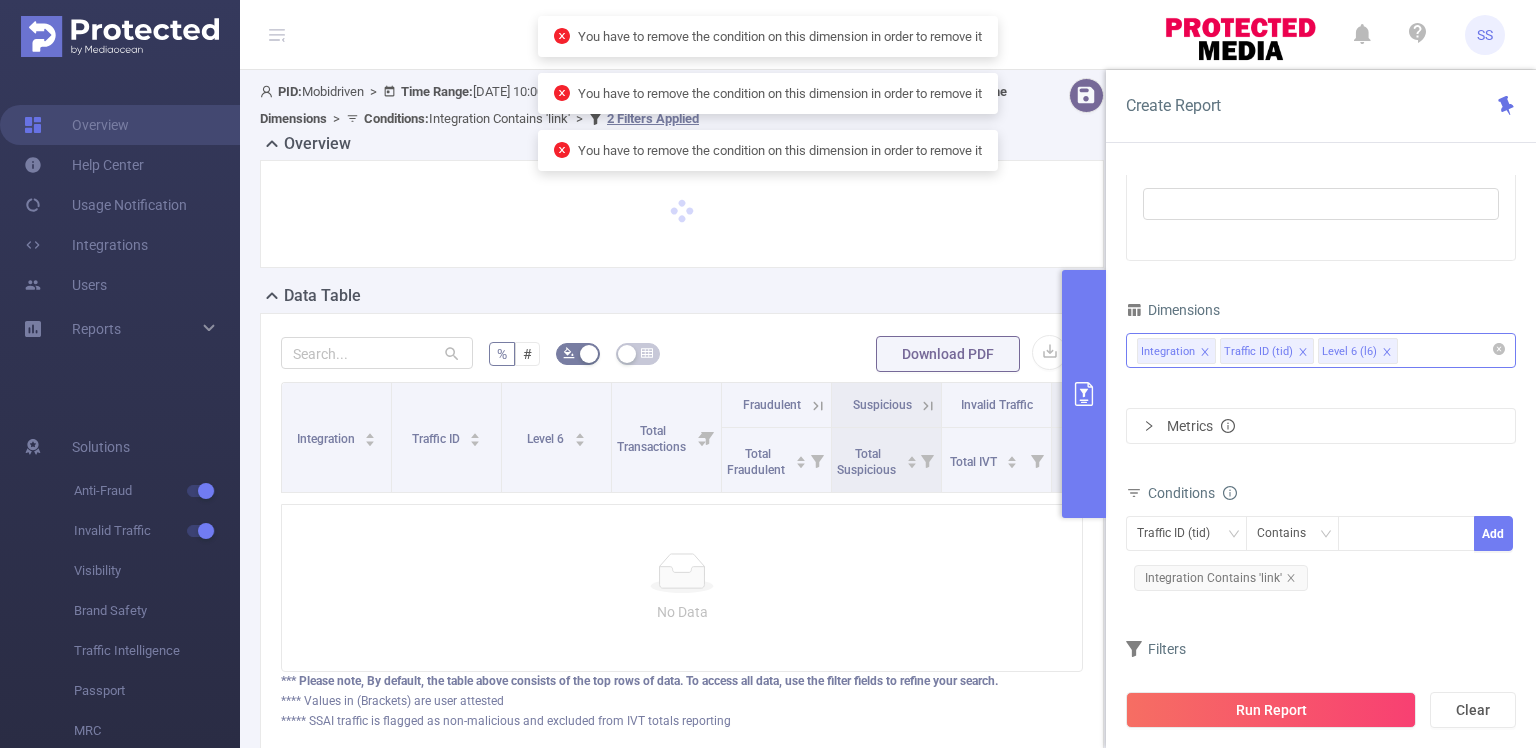 click 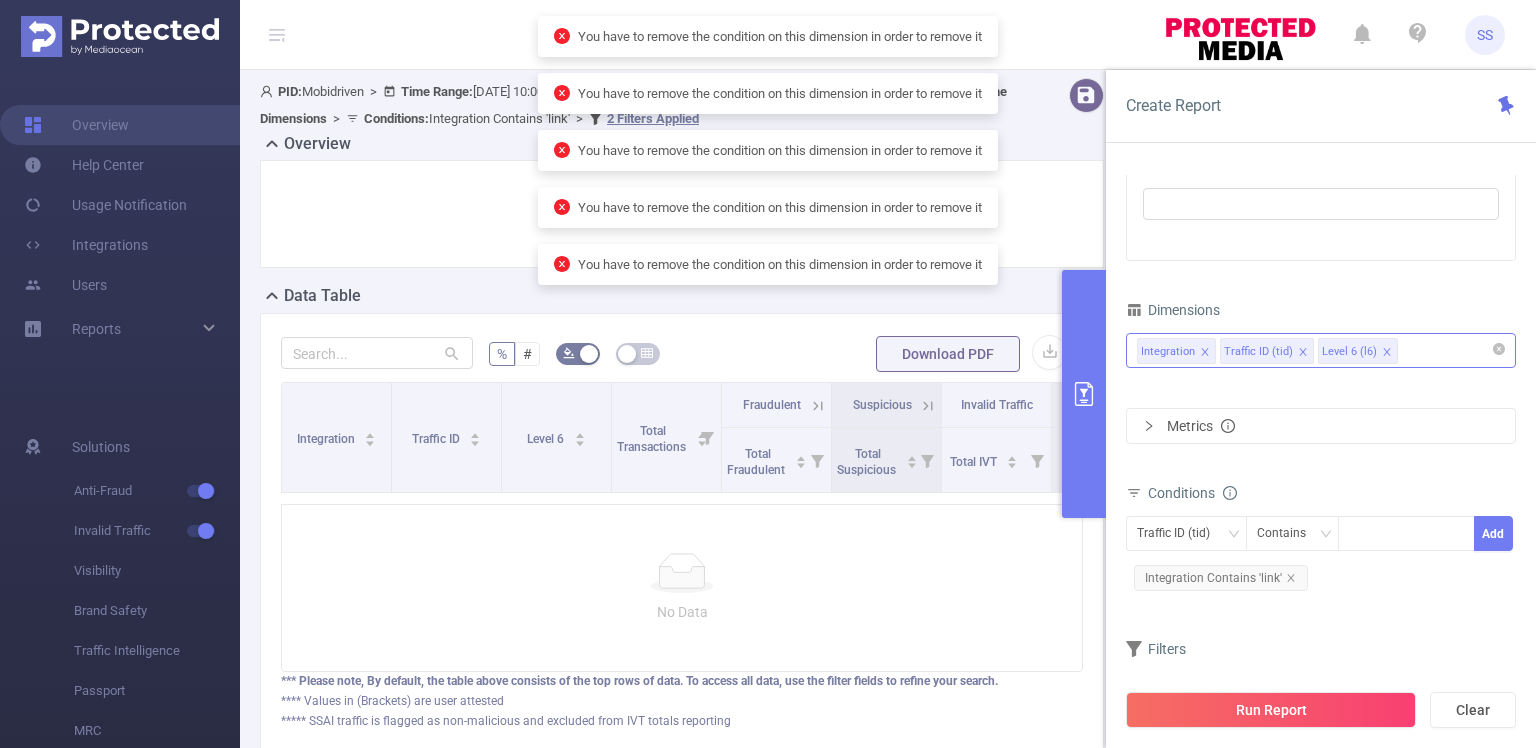 click 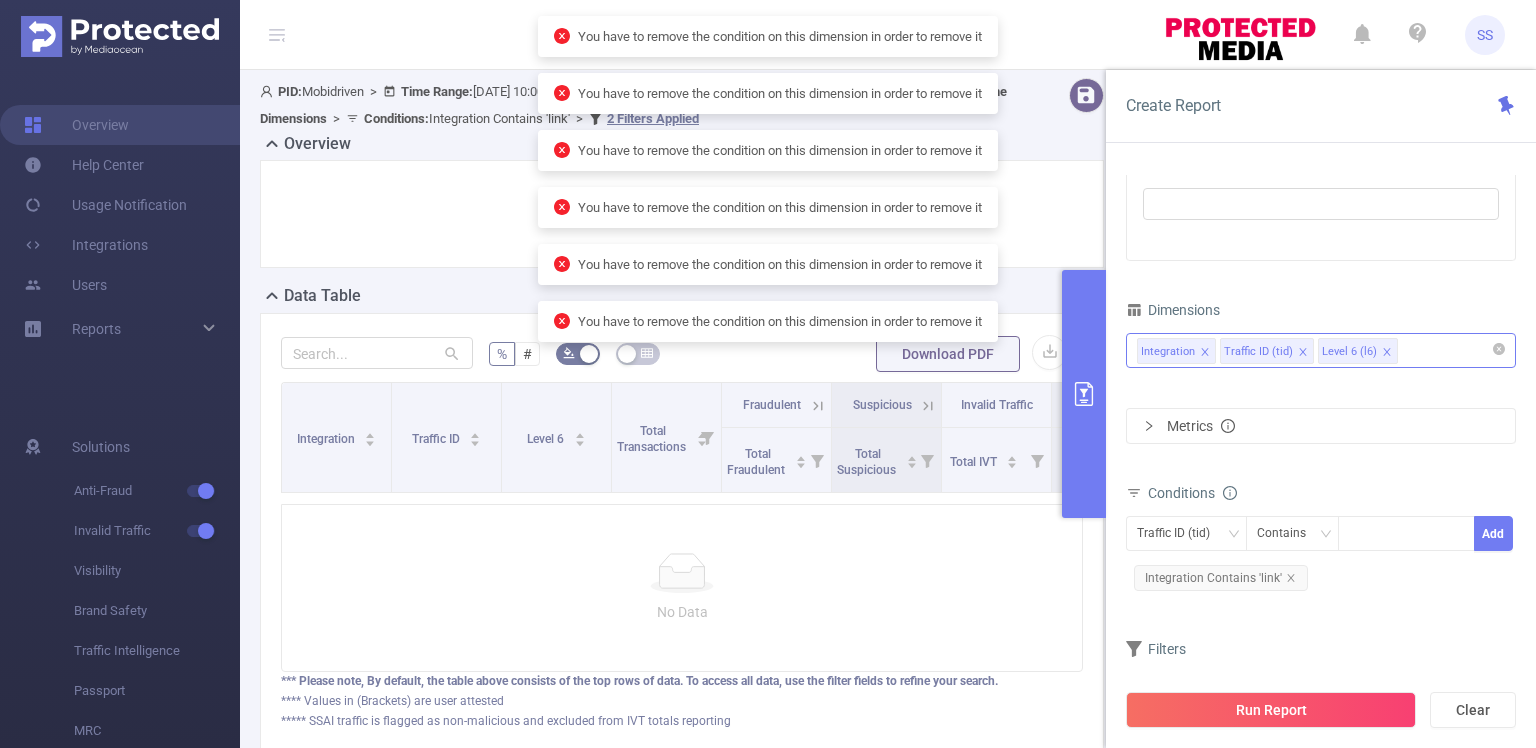 click 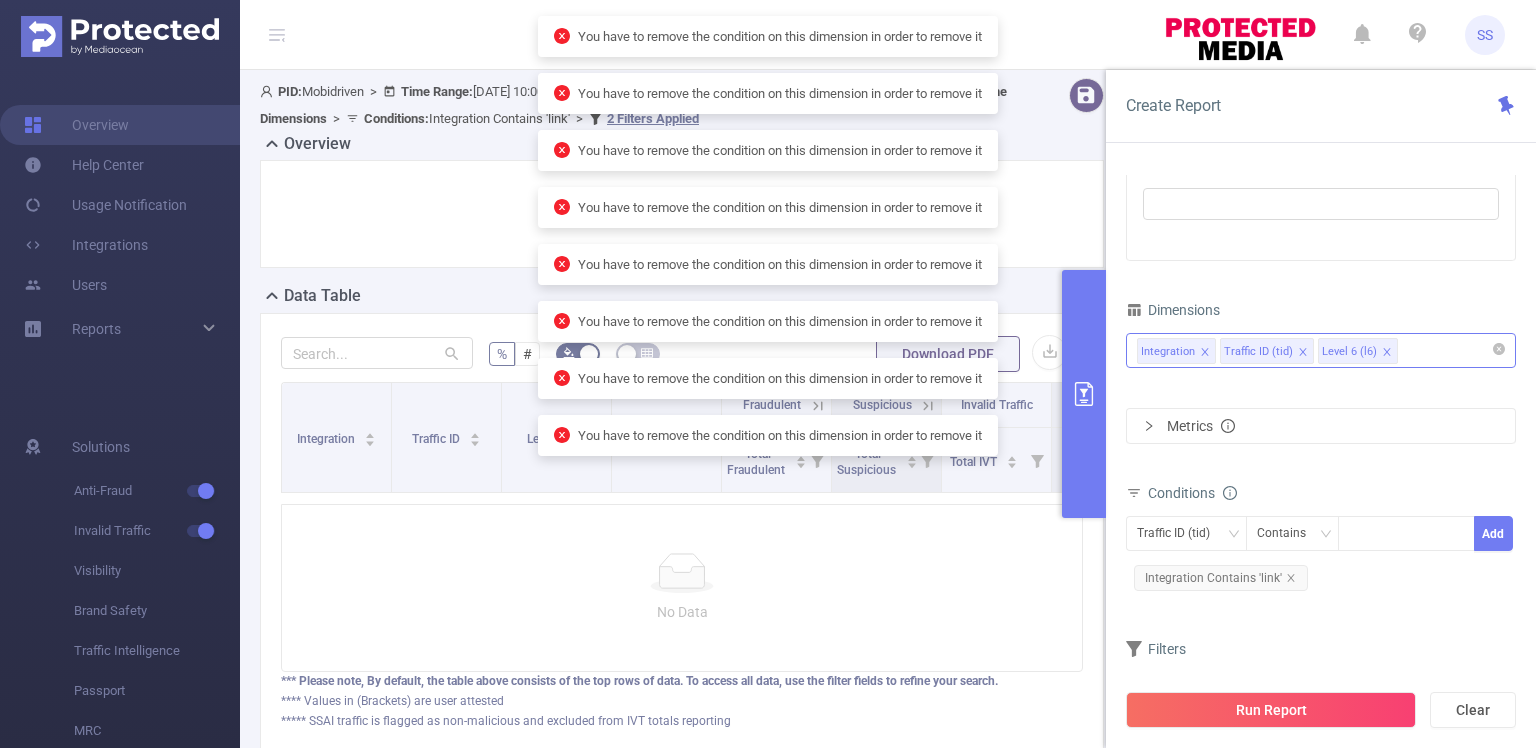 click 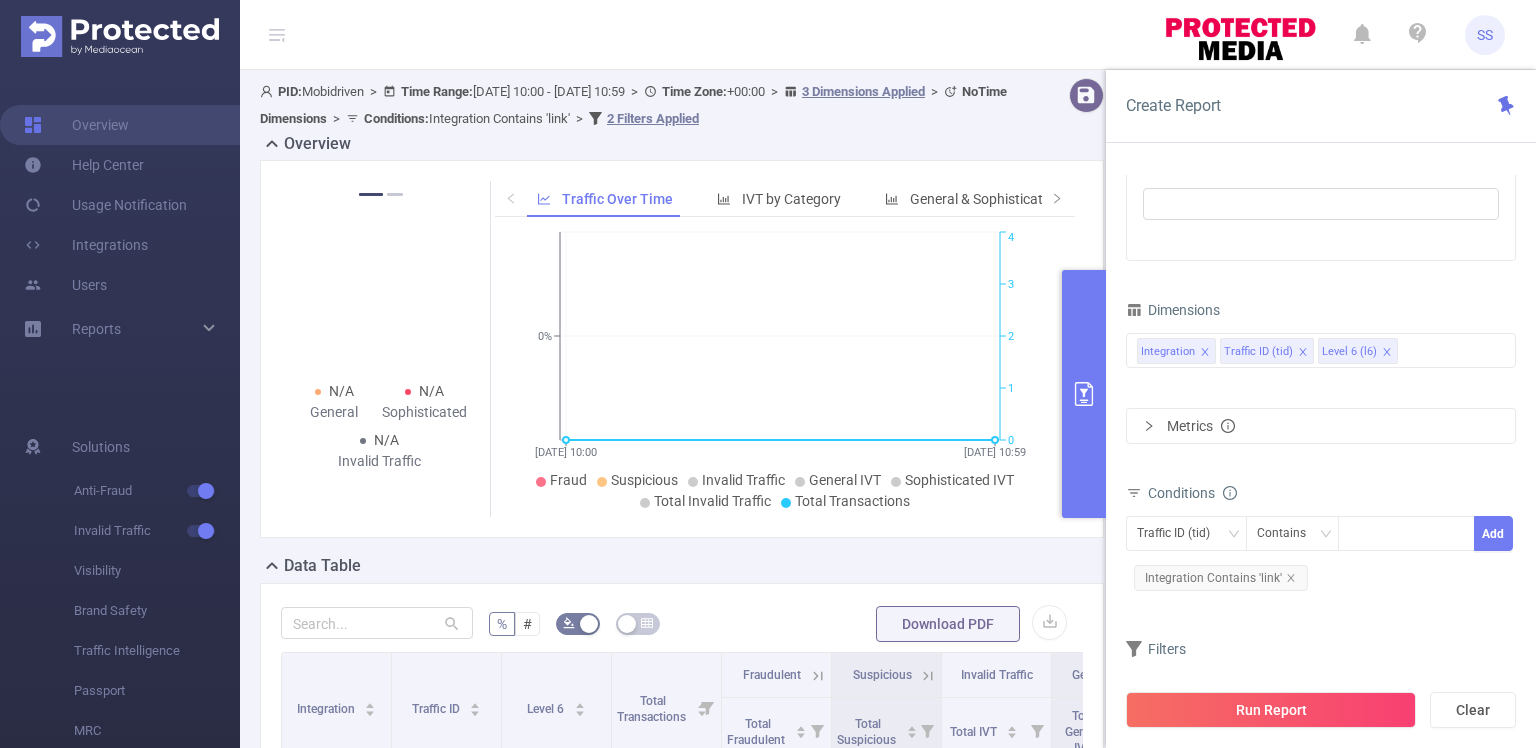 click on "Dimensions Integration Traffic ID (tid) Level 6 (l6)   Metrics    Conditions  Traffic ID (tid) Contains   Add Integration Contains 'link'    Filters Total Transactions ≥ Add Total Transactions ≥ 50 and Total Fraudulent ≥ 80%" at bounding box center (1321, 531) 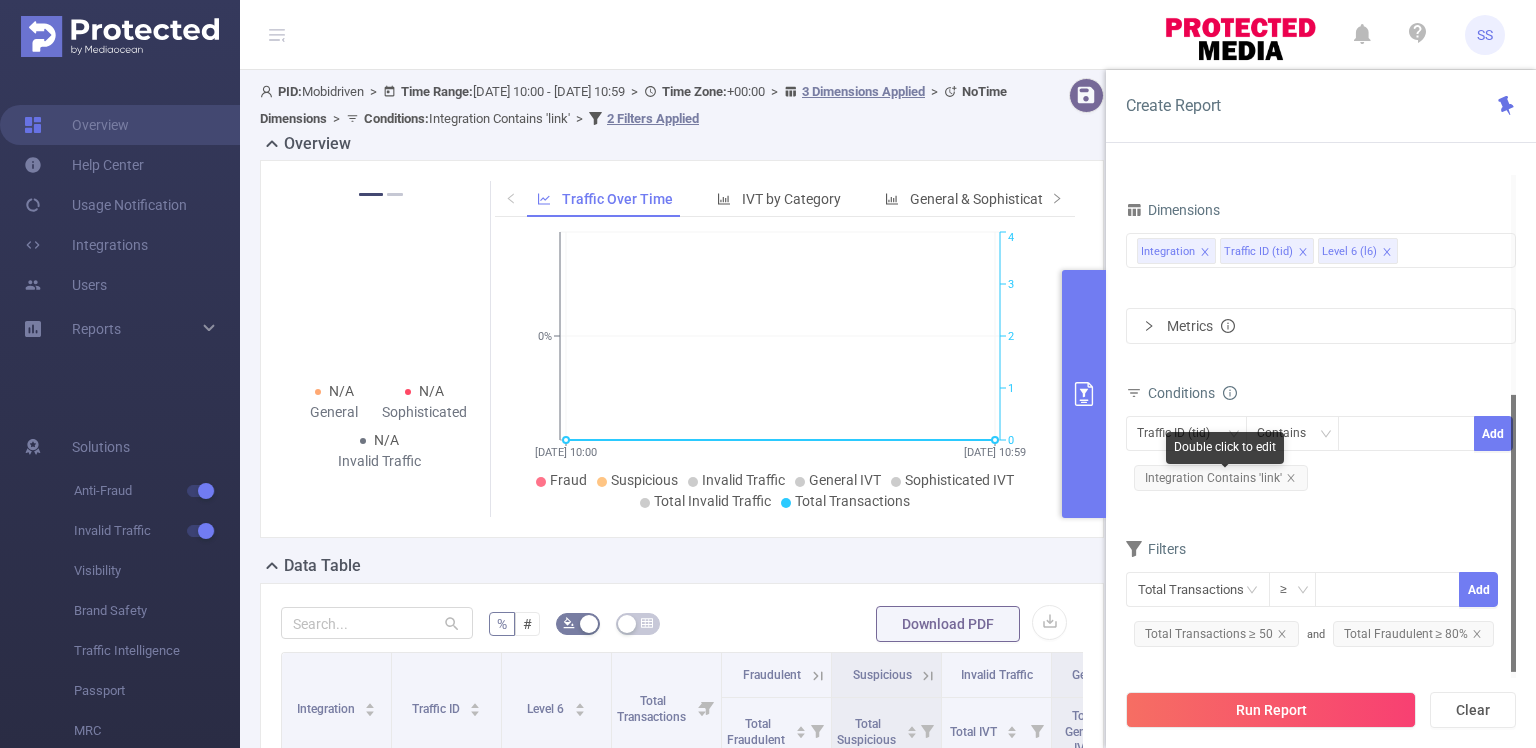 click on "Integration Contains 'link'" at bounding box center [1221, 478] 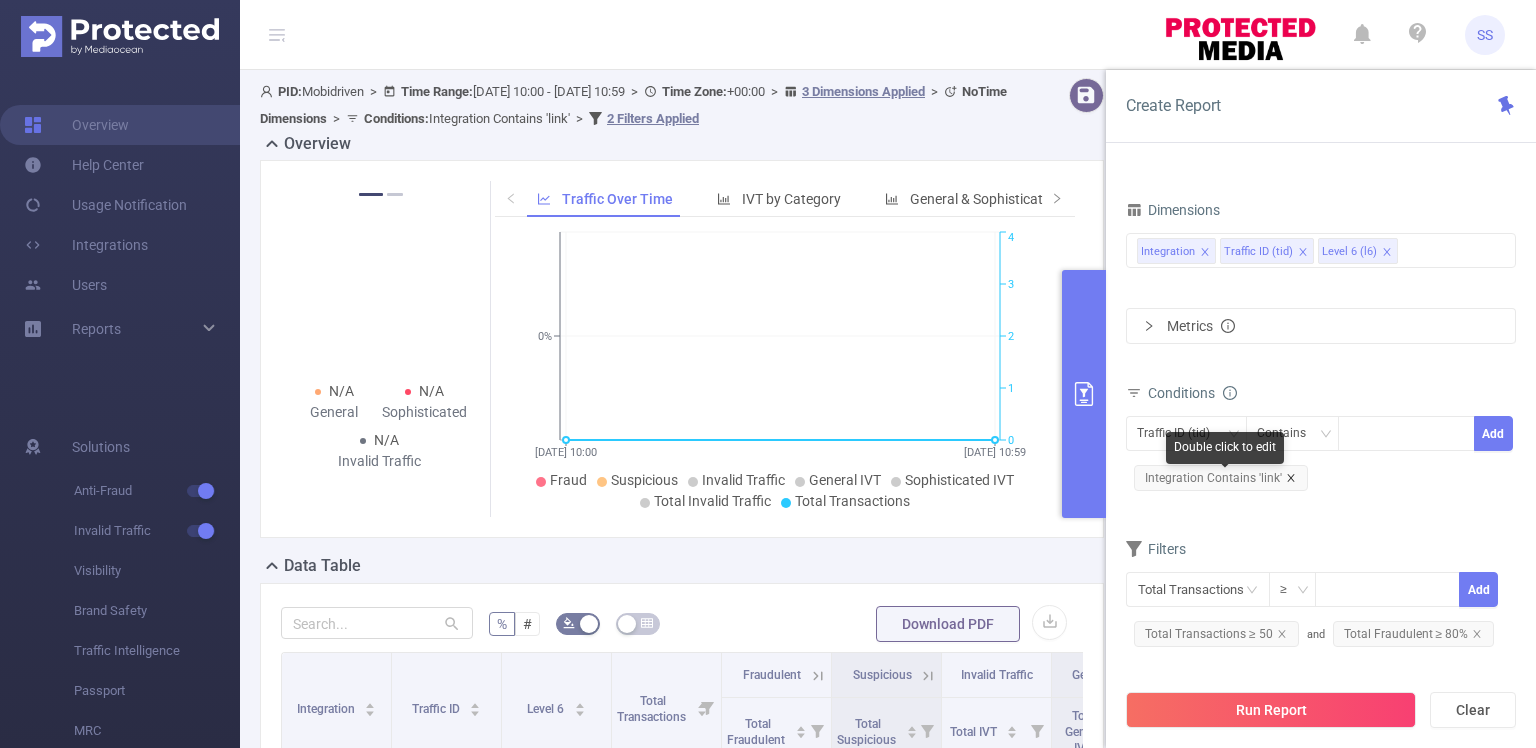click 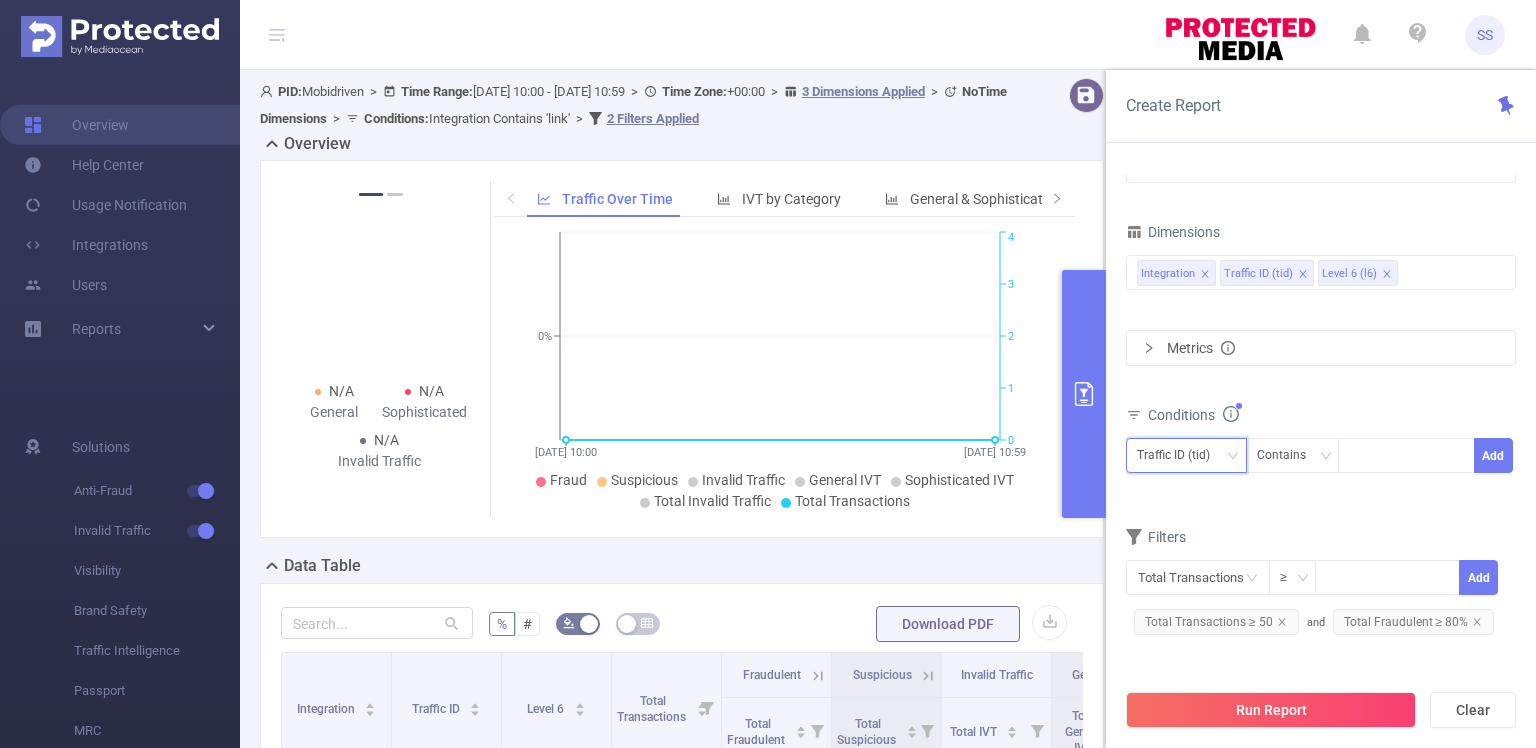 click 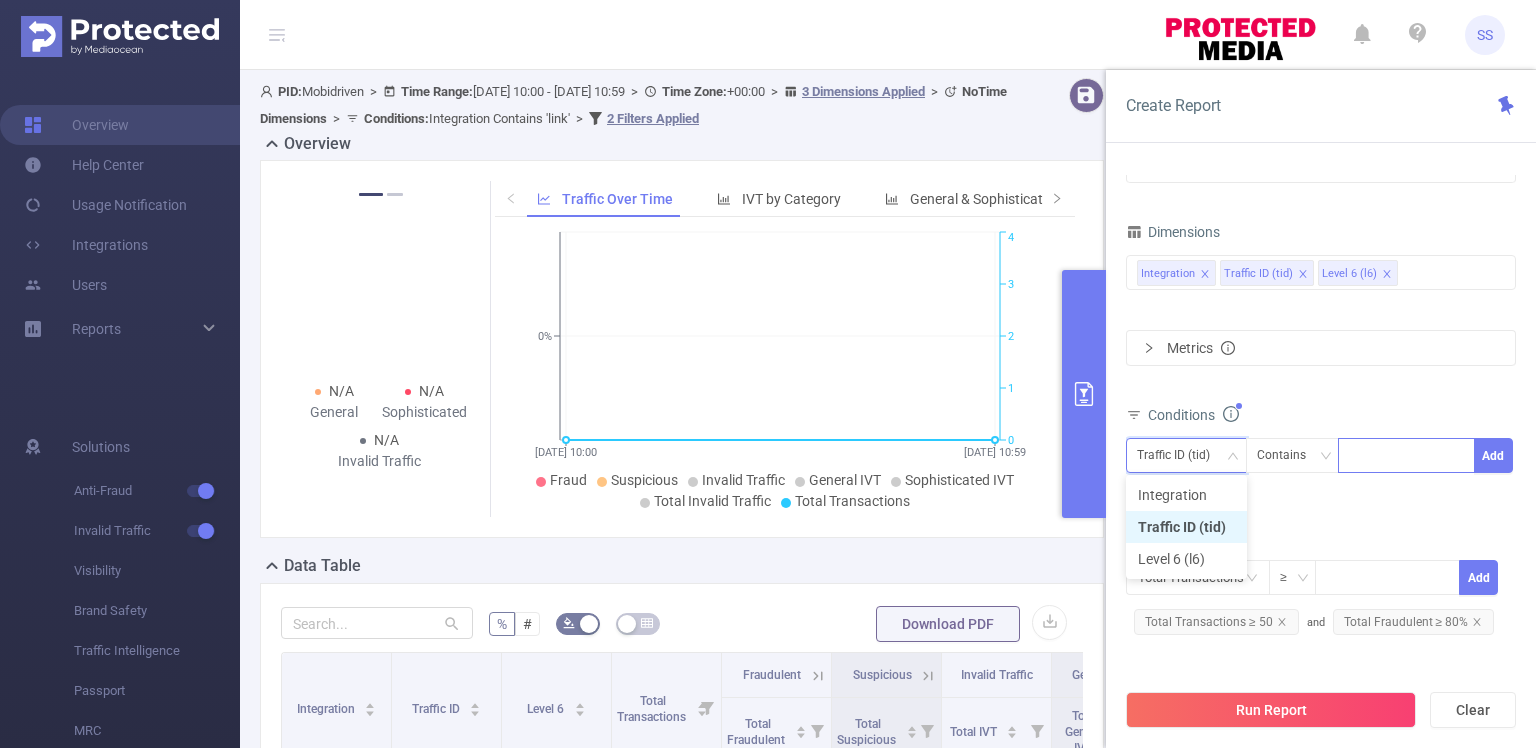 click at bounding box center (1406, 455) 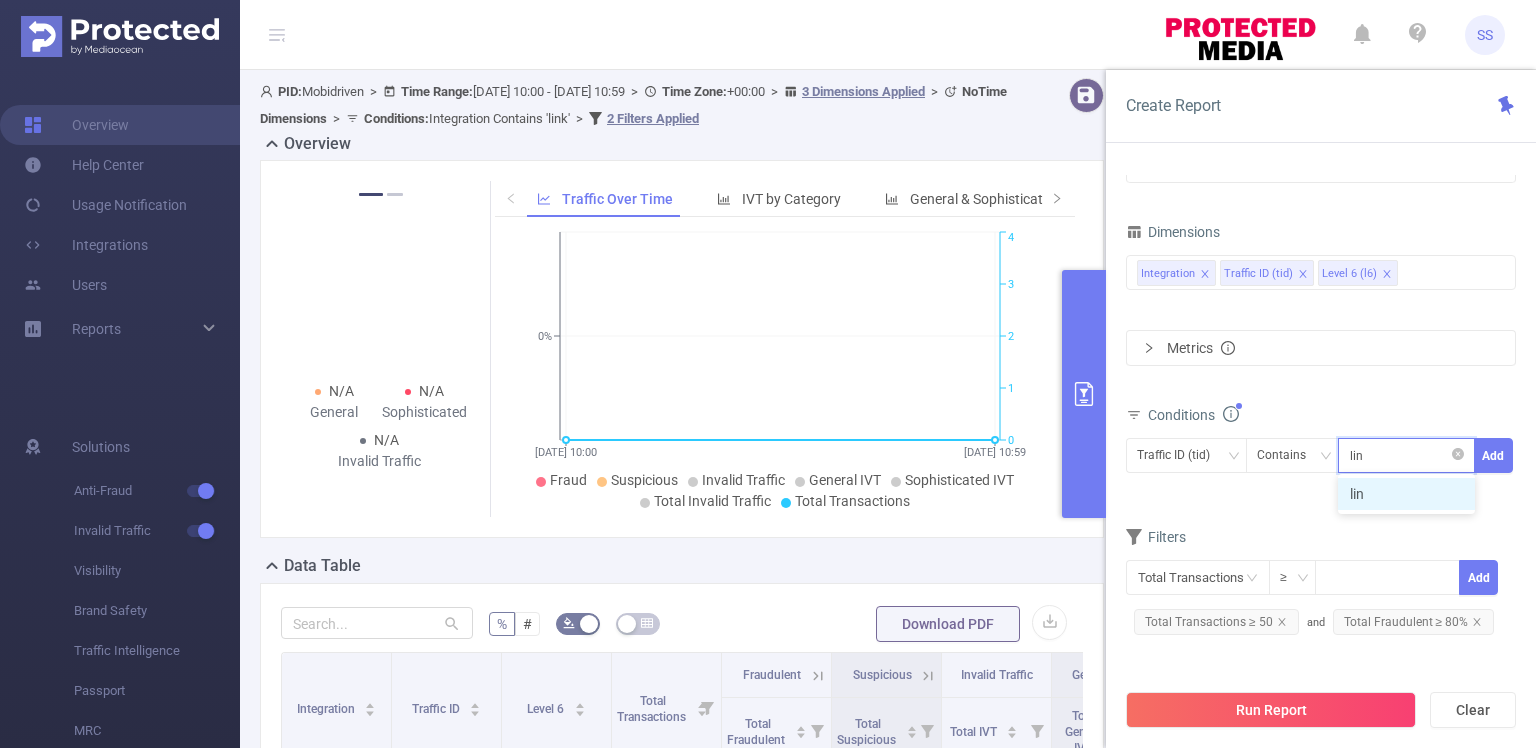 type on "link" 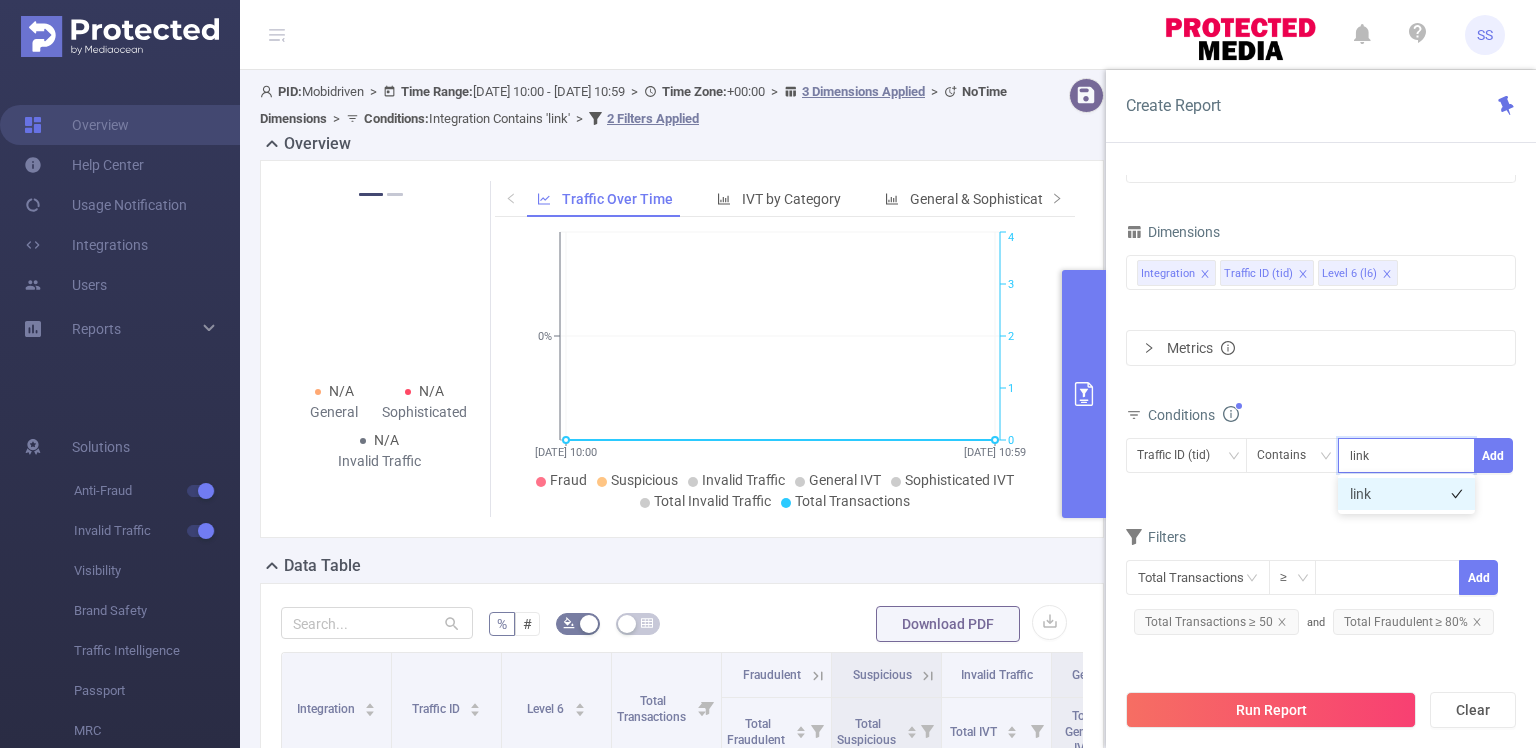click on "link" at bounding box center (1406, 494) 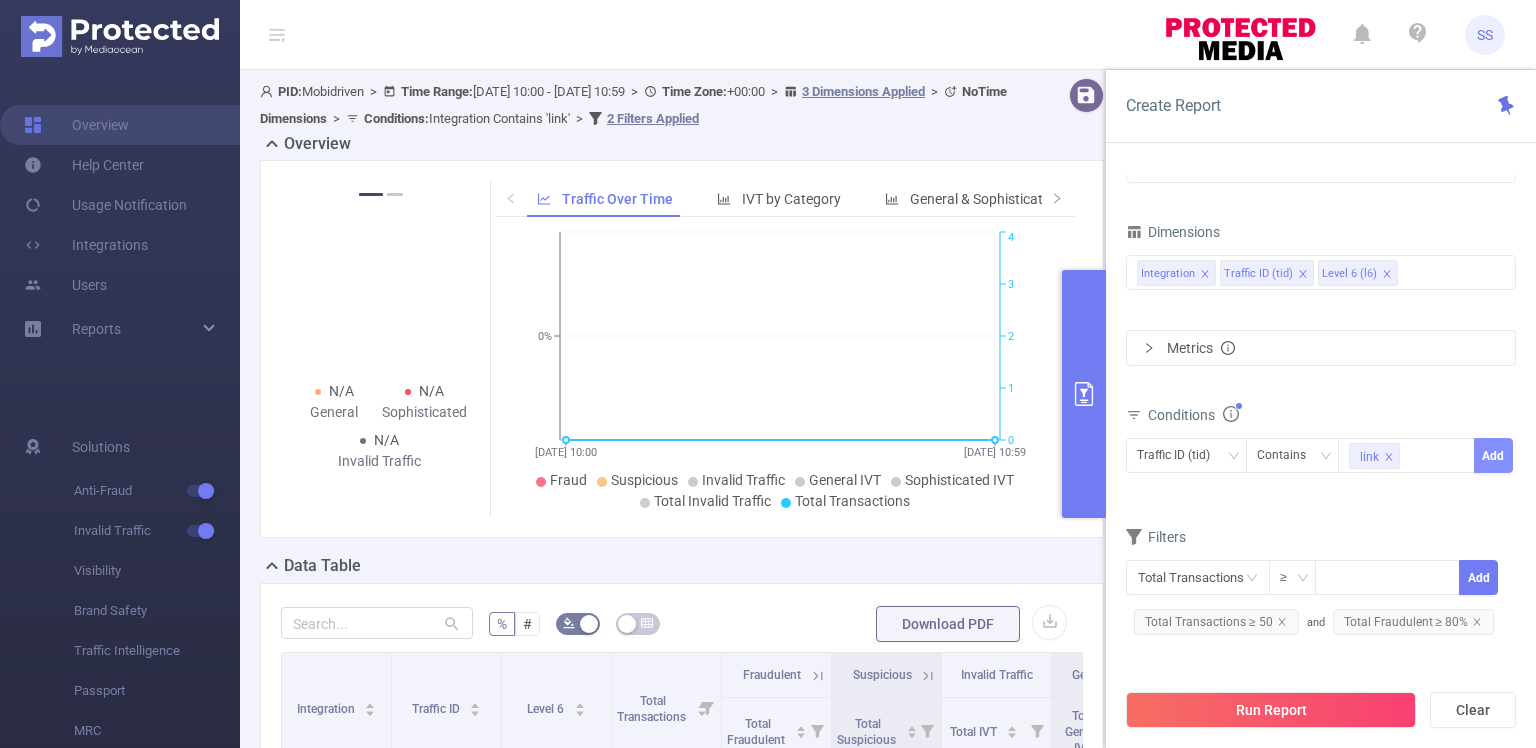 click on "Add" at bounding box center [1493, 455] 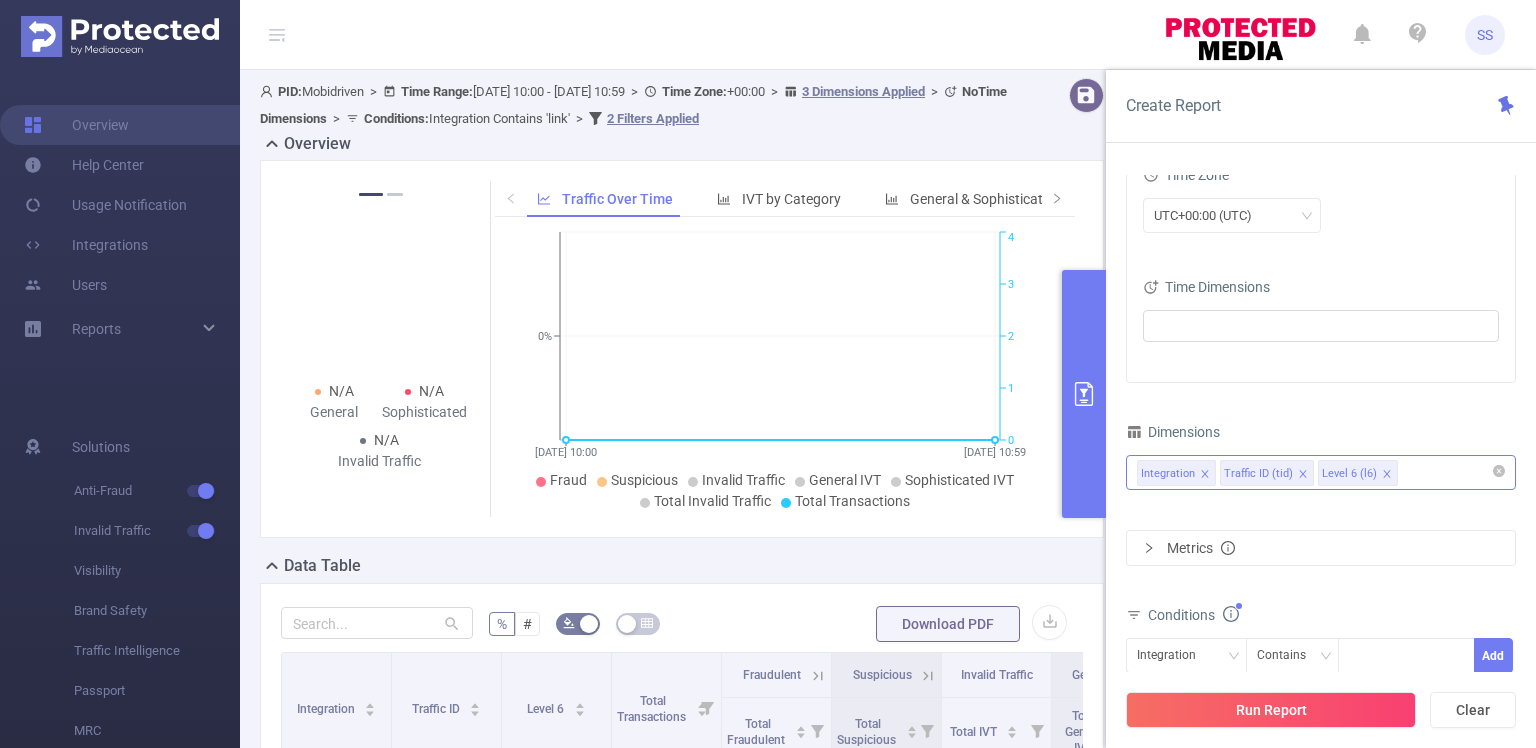 click 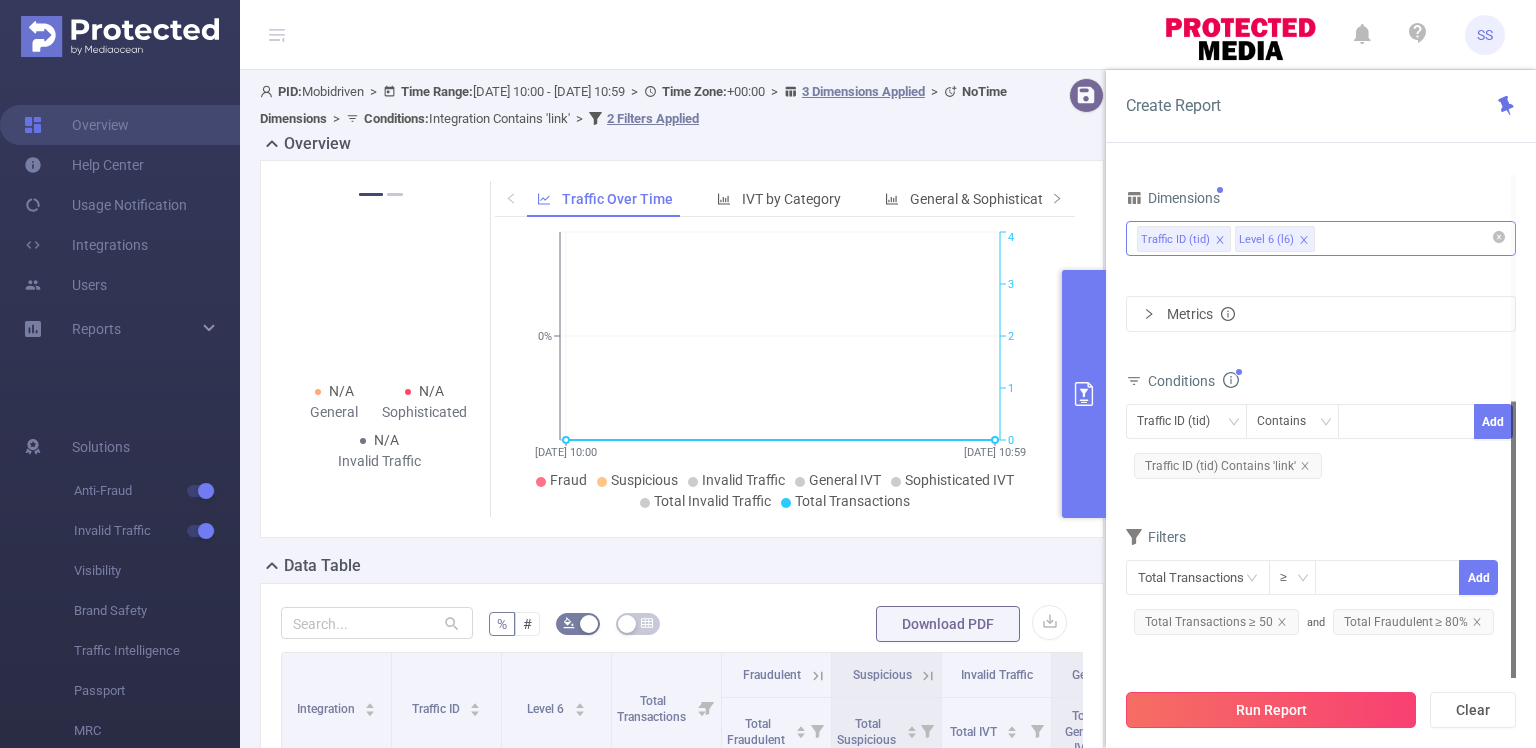 click on "Run Report" at bounding box center [1271, 710] 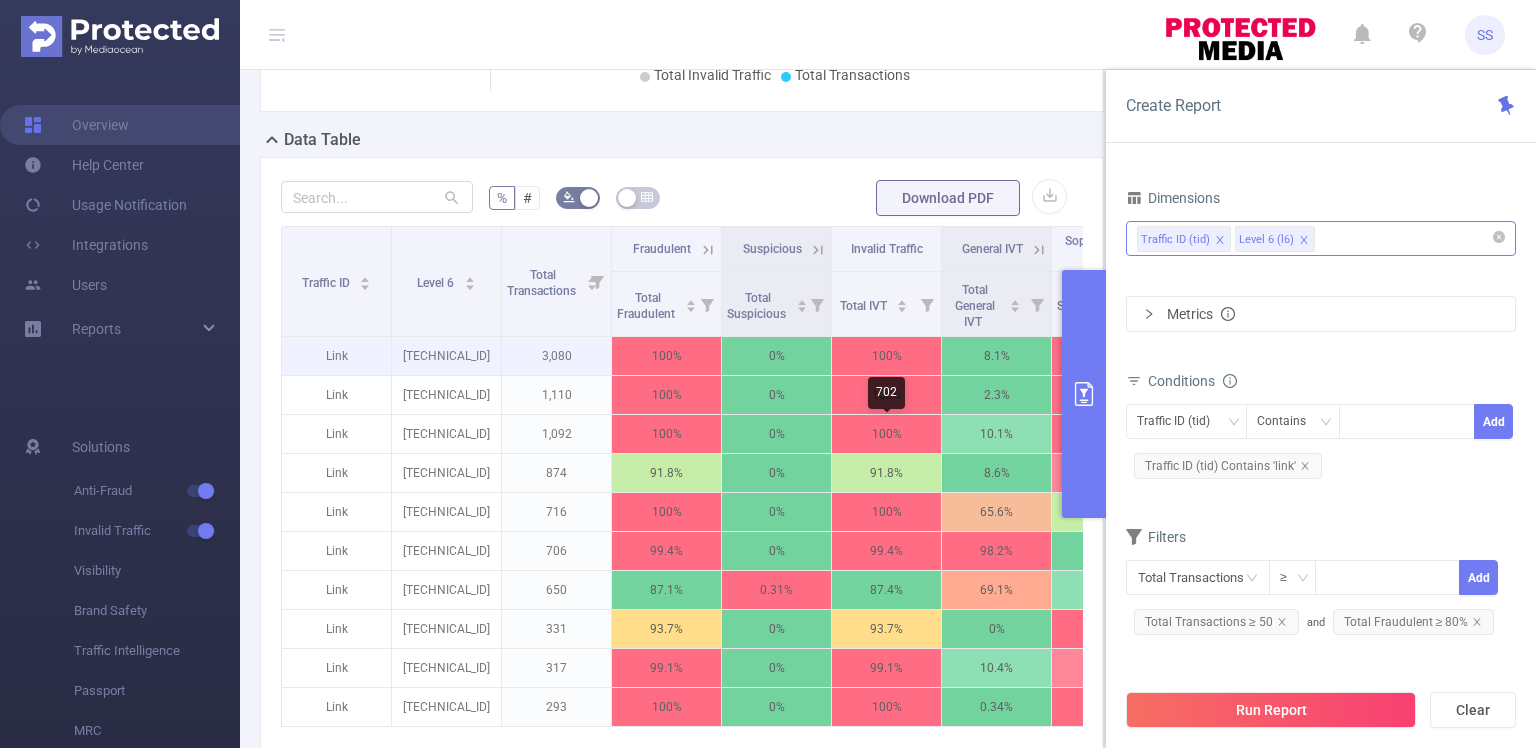 scroll, scrollTop: 400, scrollLeft: 0, axis: vertical 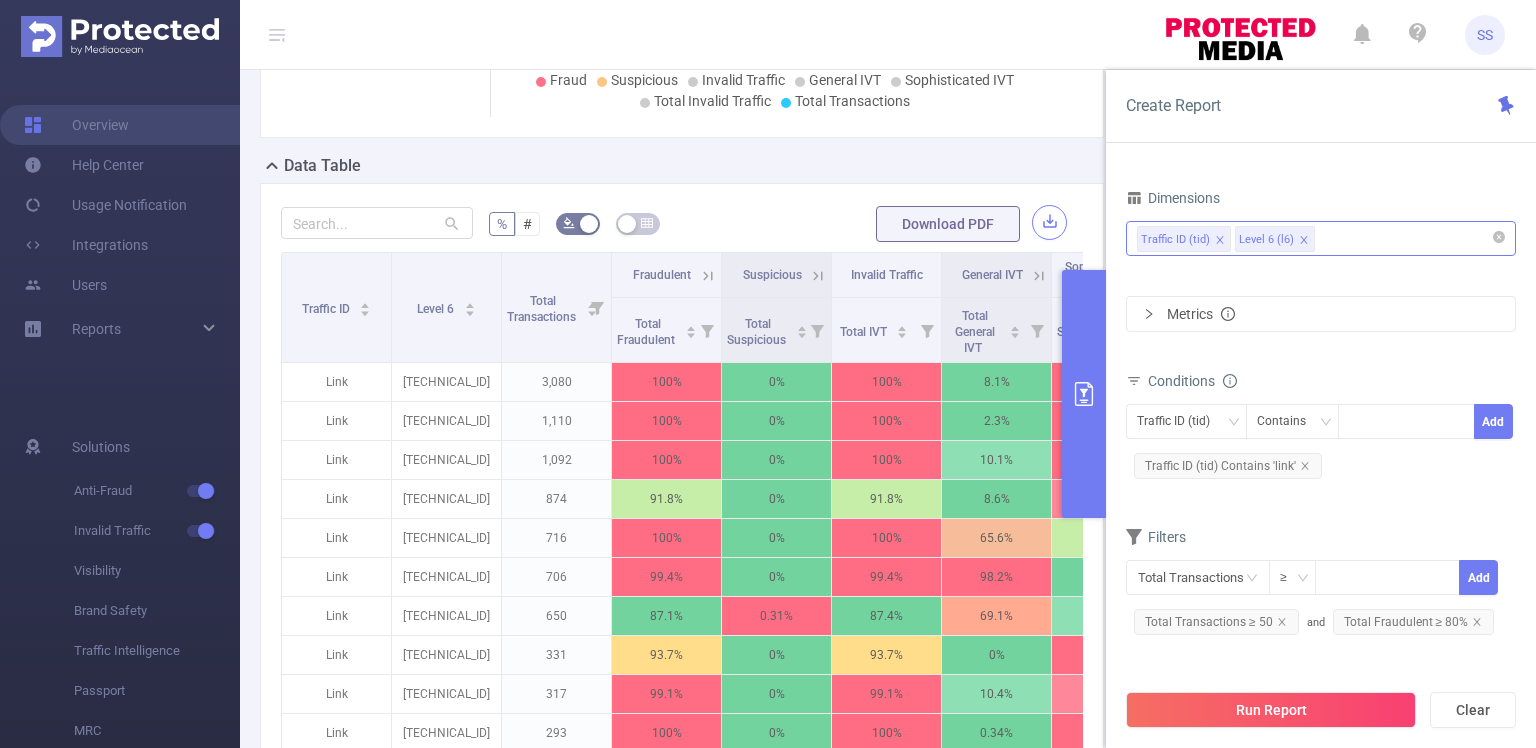 click at bounding box center [1049, 222] 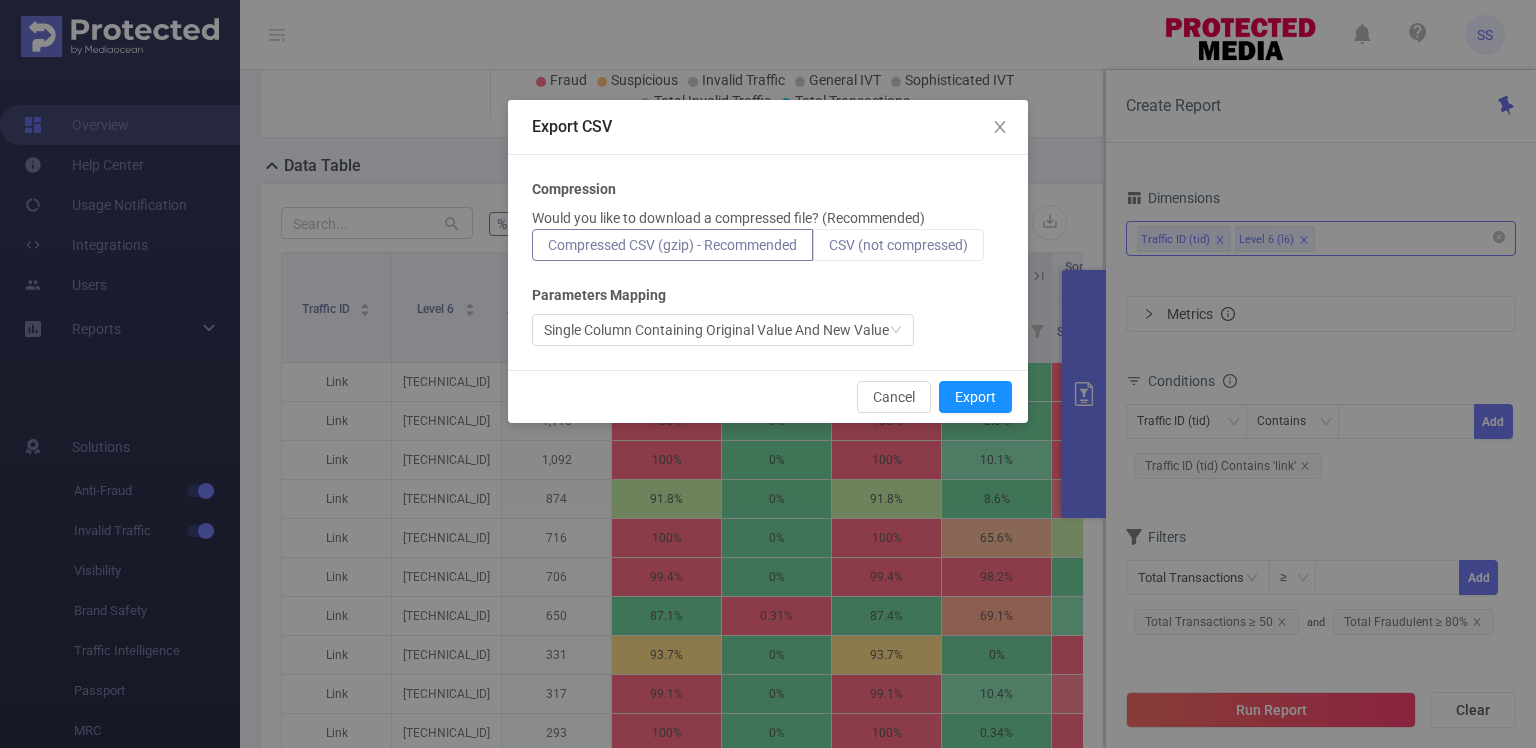 click on "CSV (not compressed)" at bounding box center [898, 245] 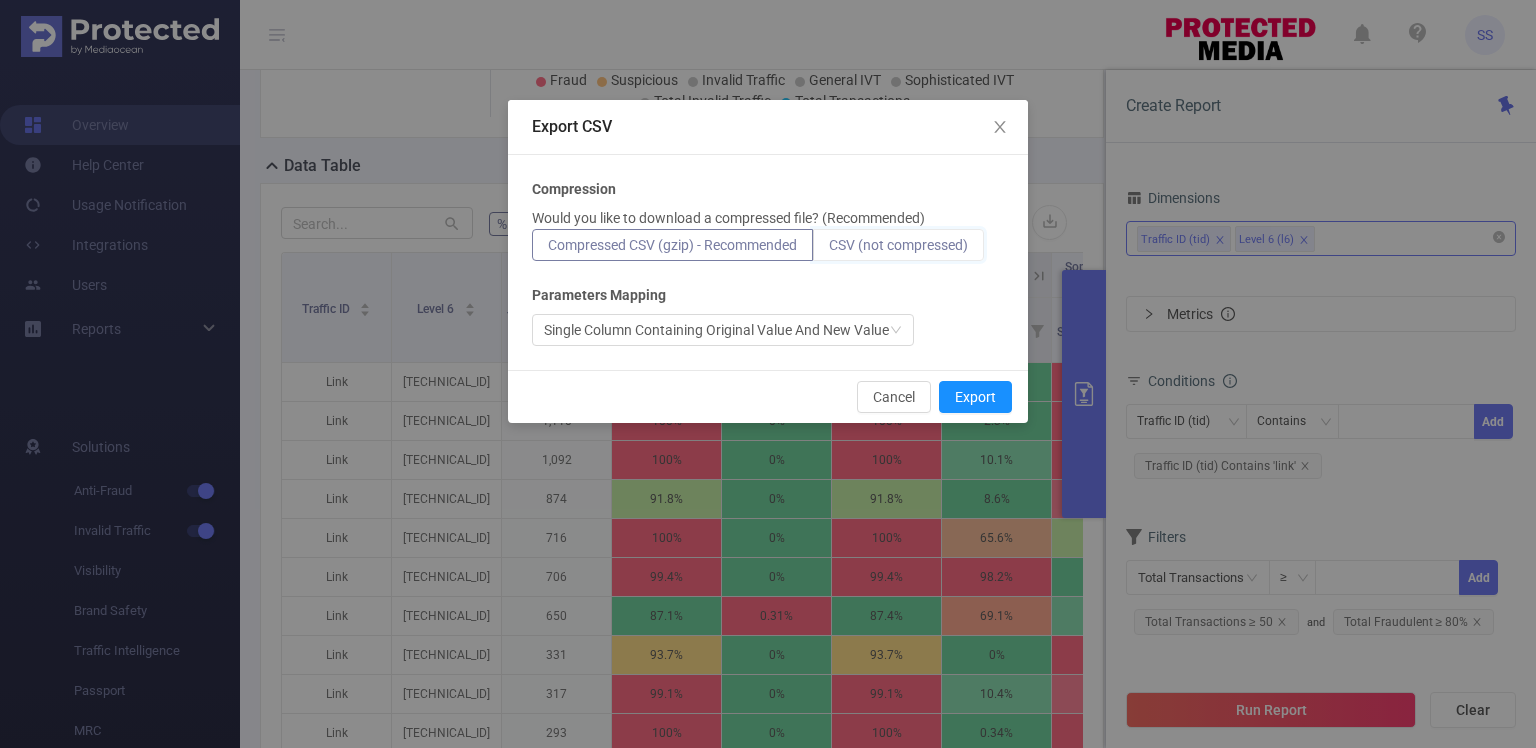 click on "CSV (not compressed)" at bounding box center (829, 250) 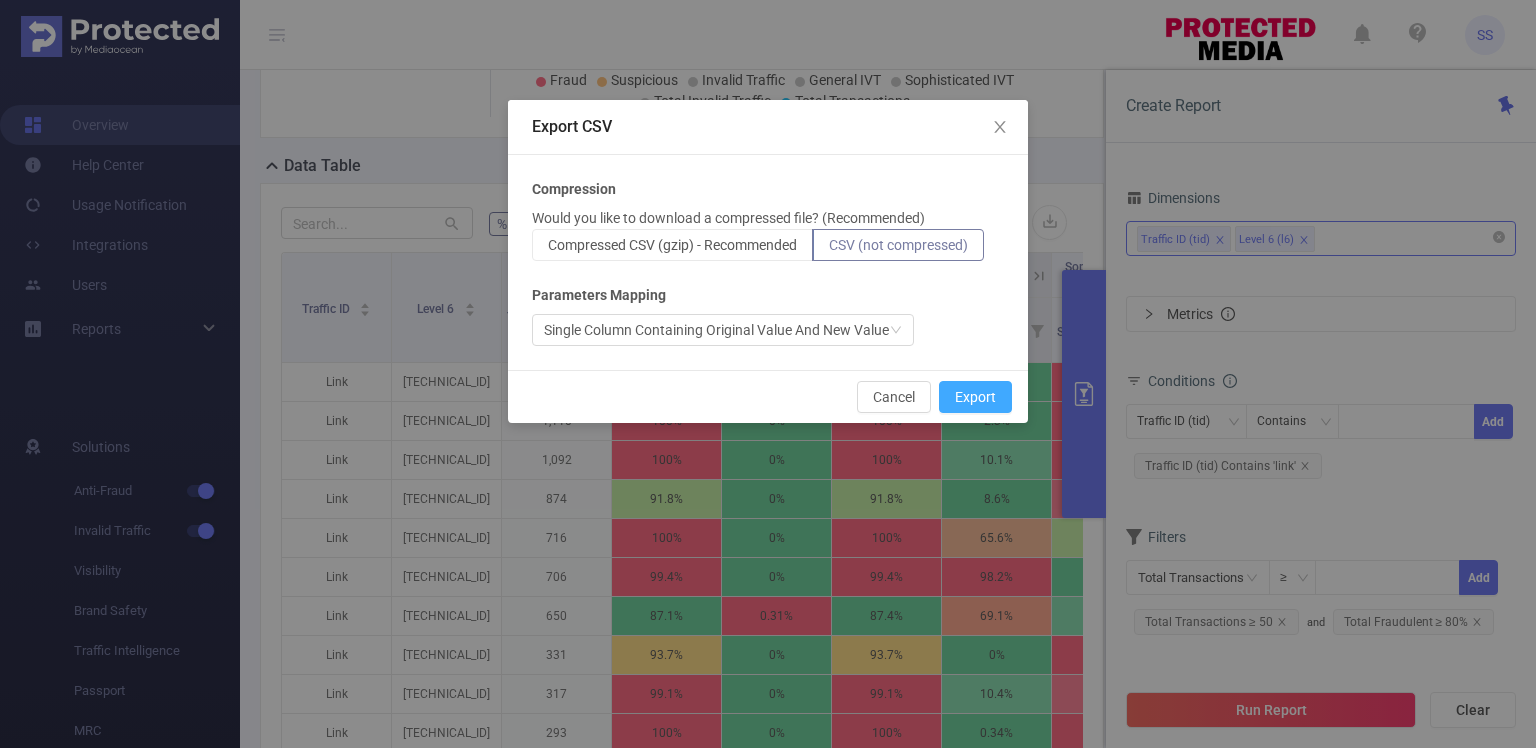 click on "Export" at bounding box center (975, 397) 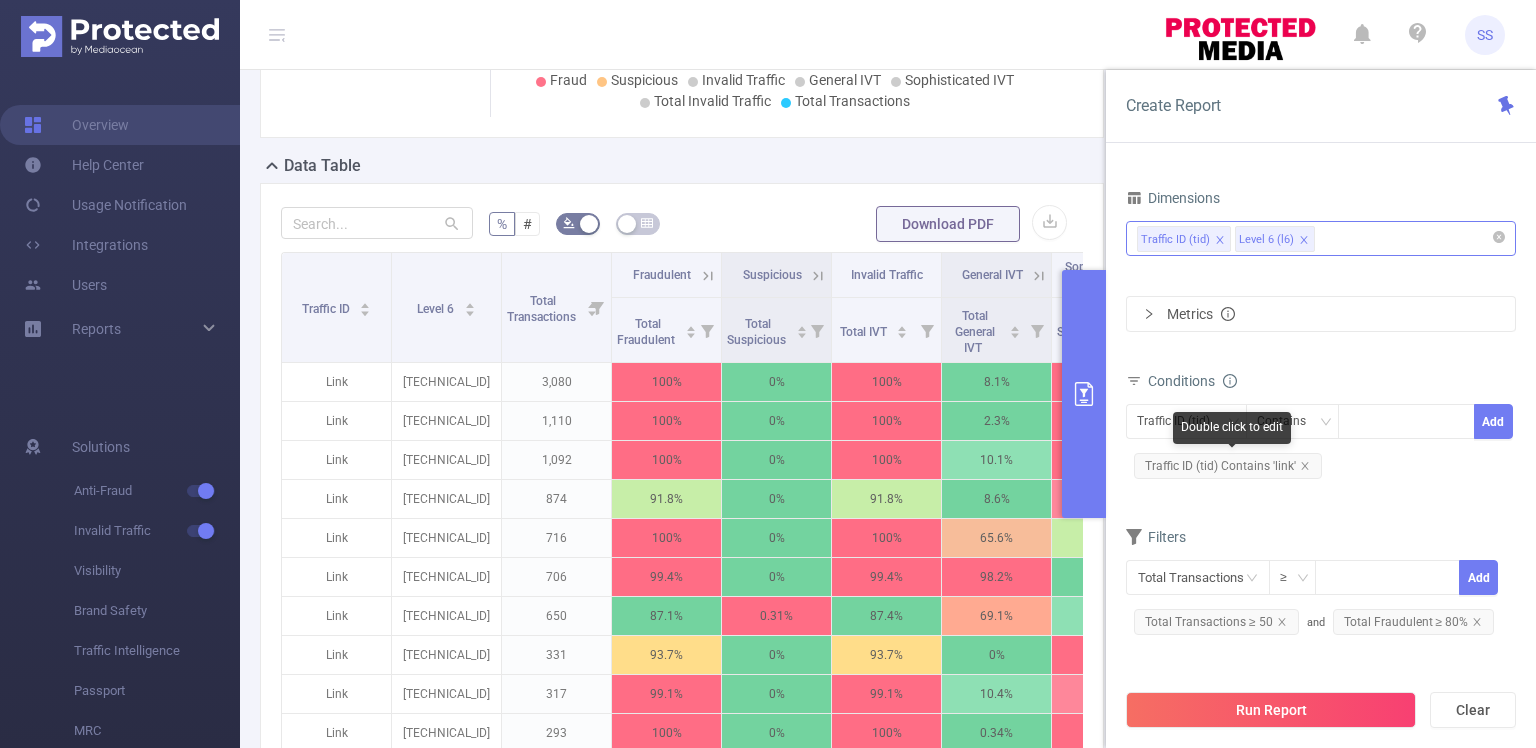 click on "Traffic ID (tid) Contains 'link'" at bounding box center (1228, 466) 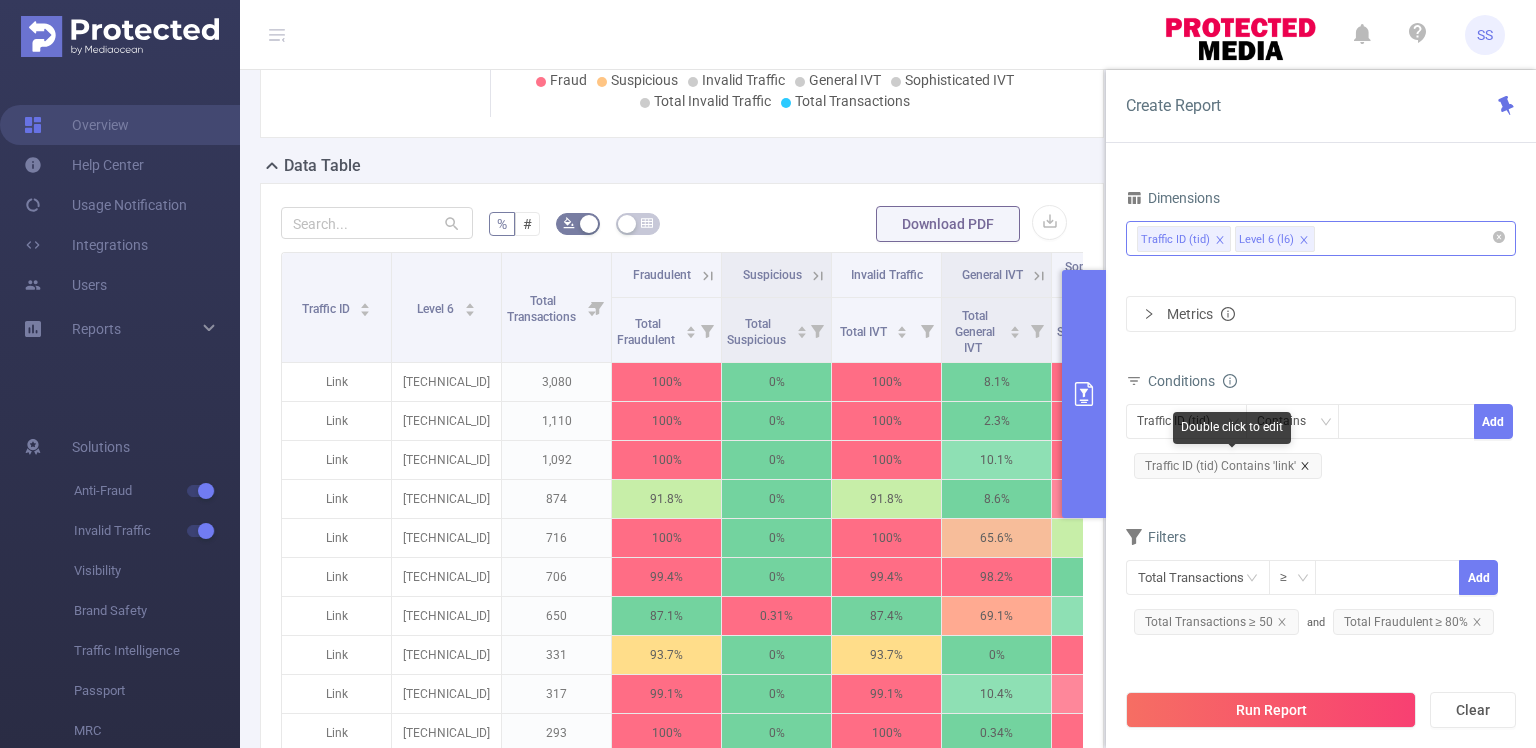 click 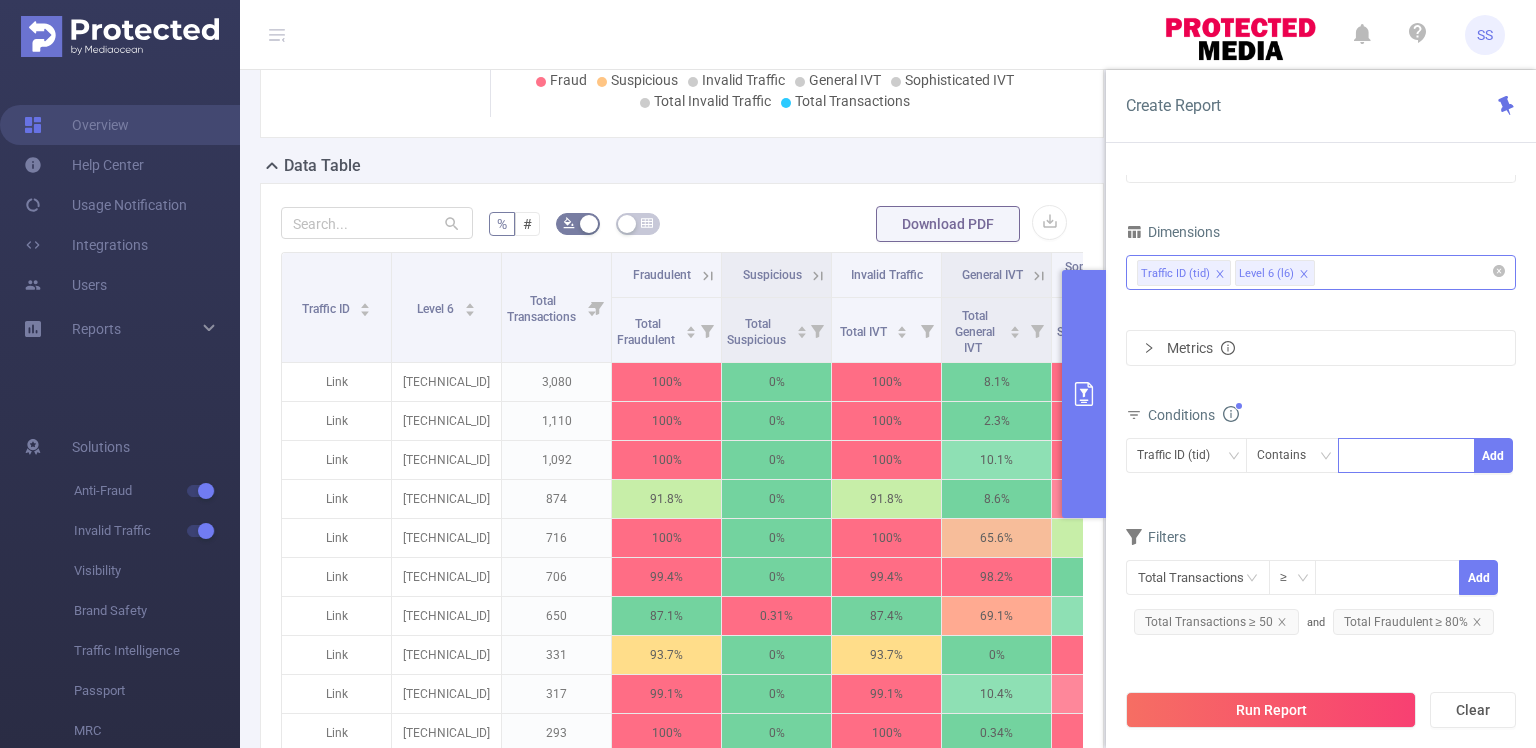 click at bounding box center (1406, 455) 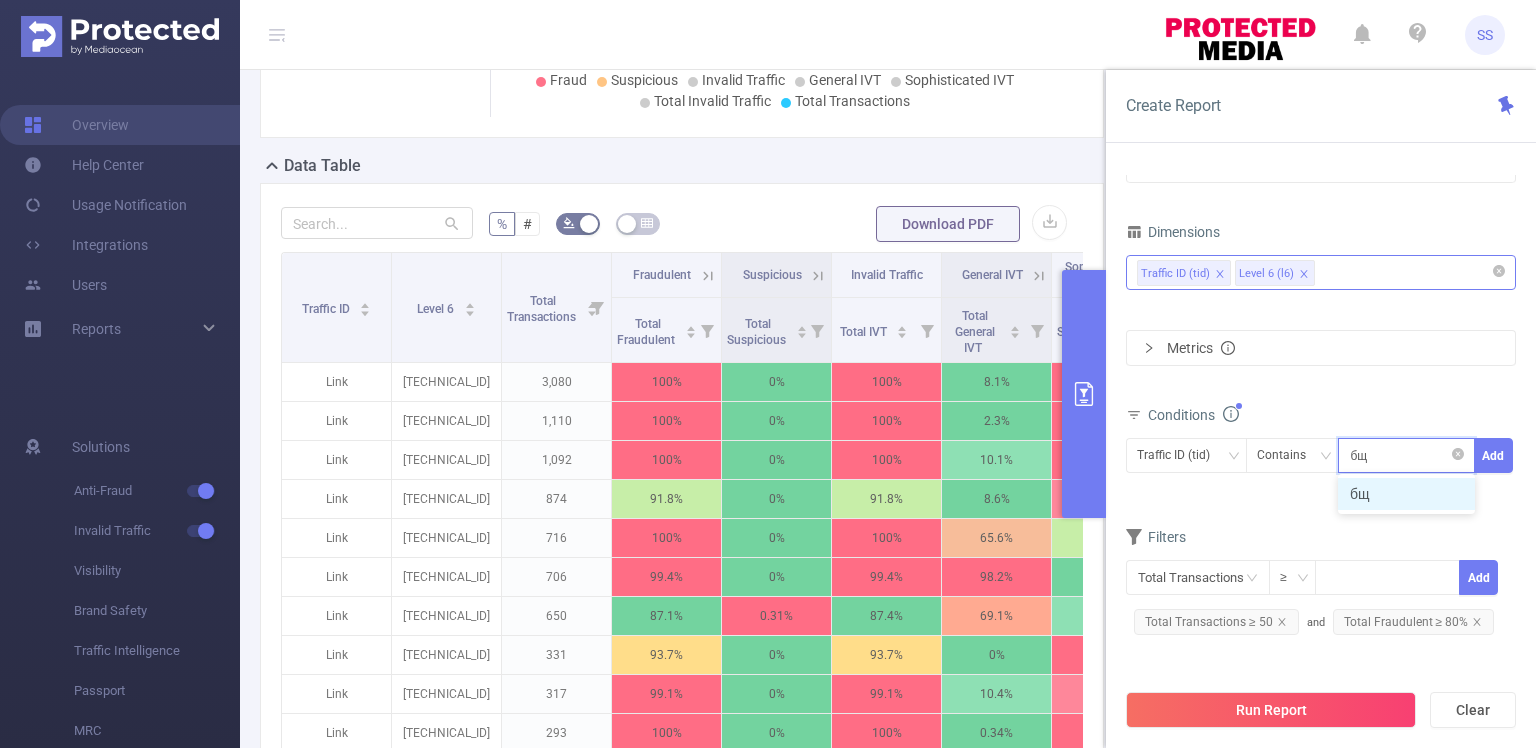 type on "б" 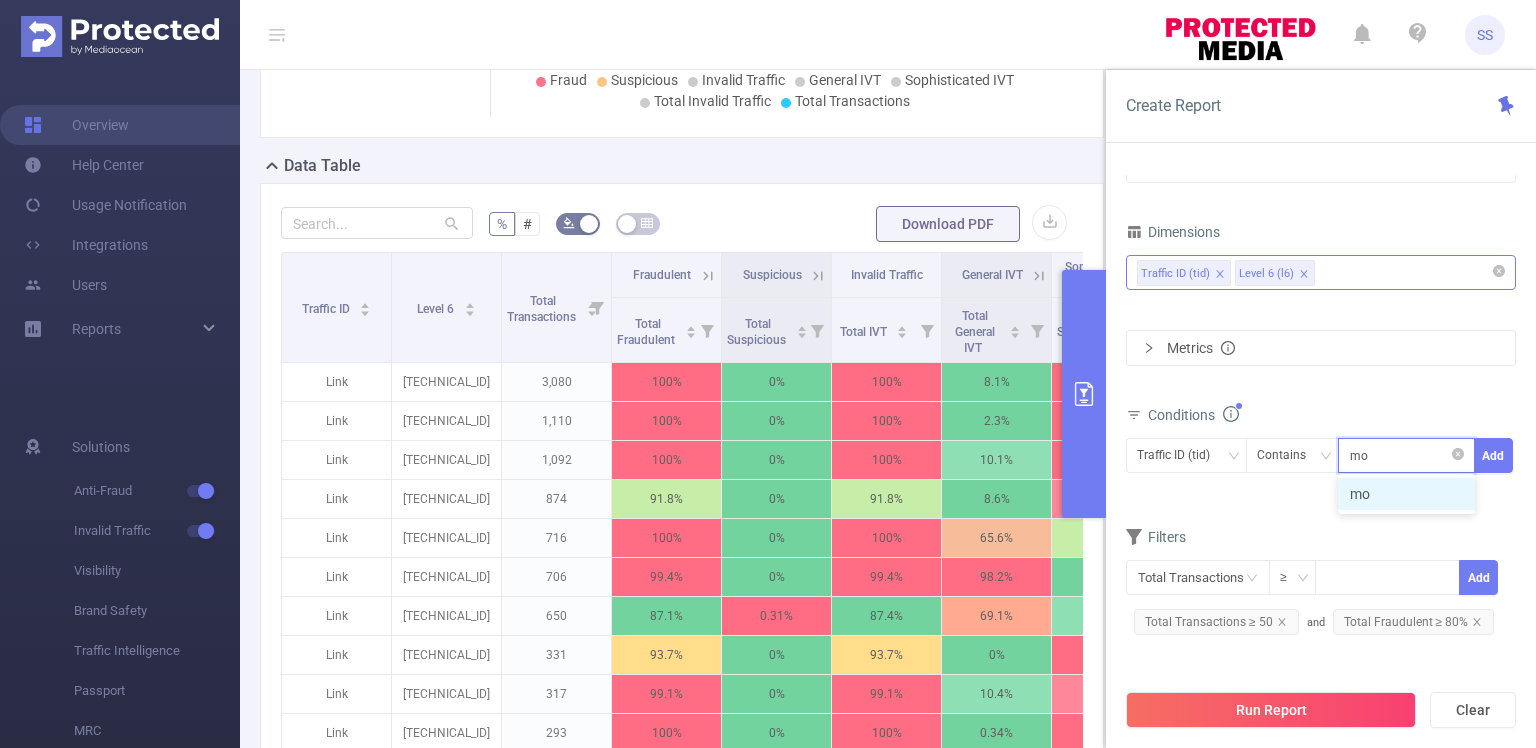 type on "mob" 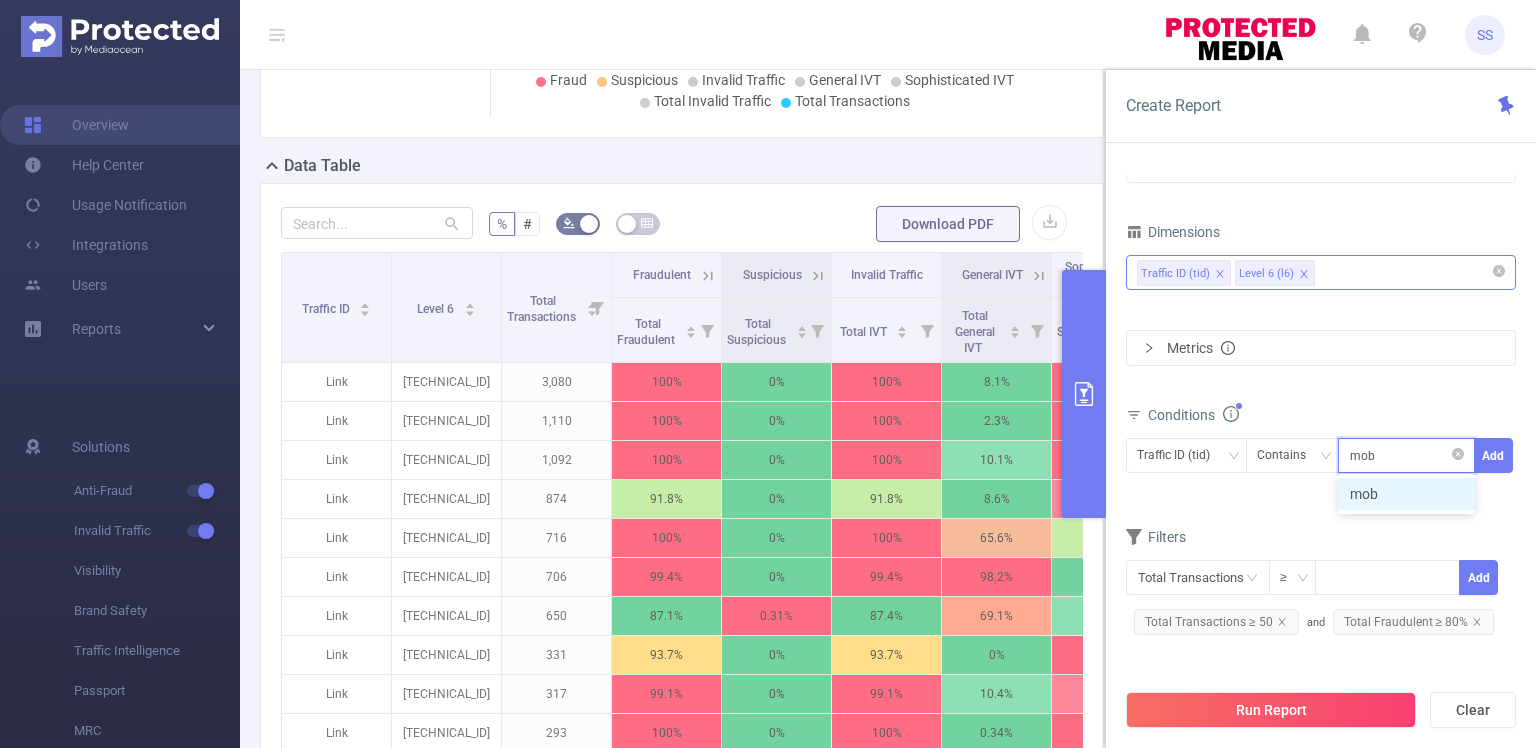 type 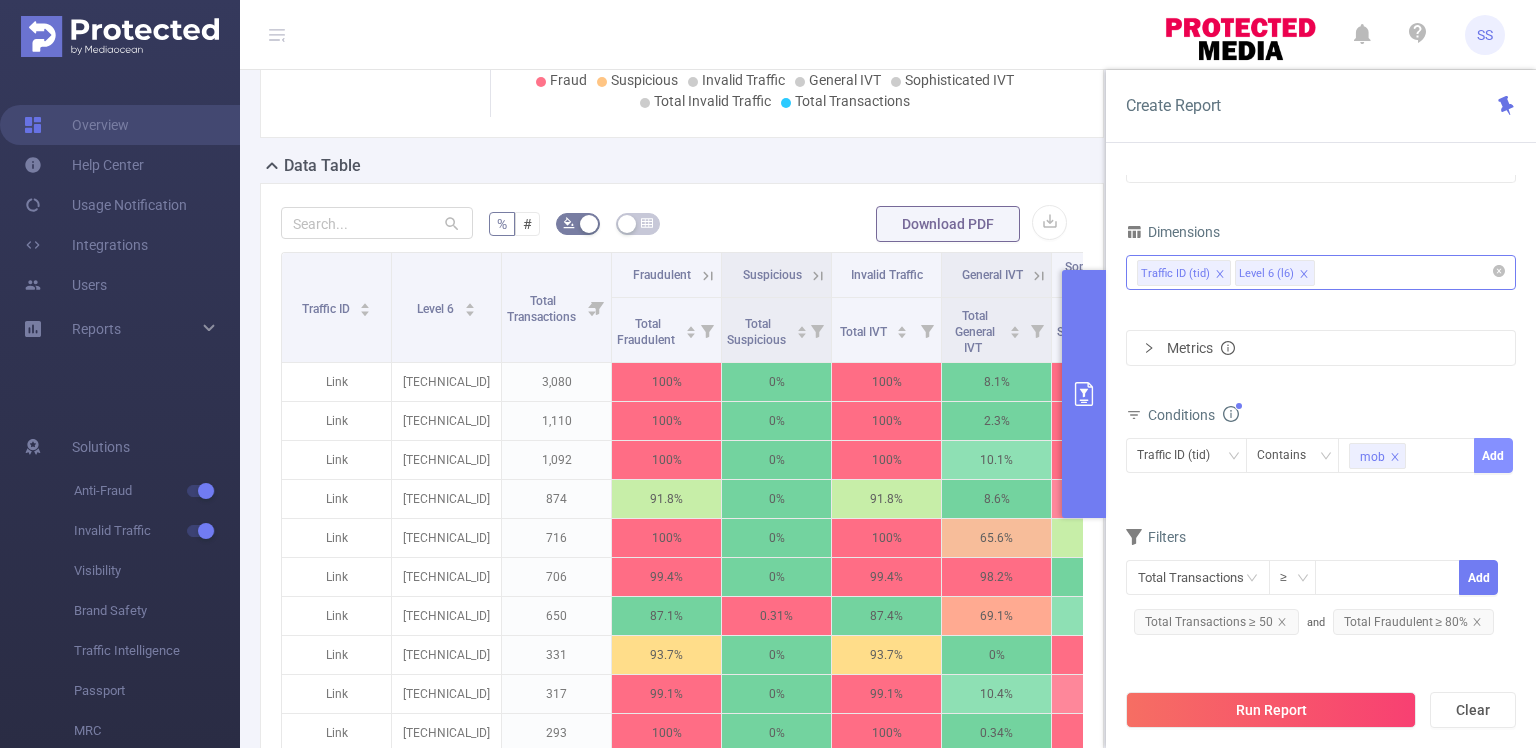 click on "Add" at bounding box center [1493, 455] 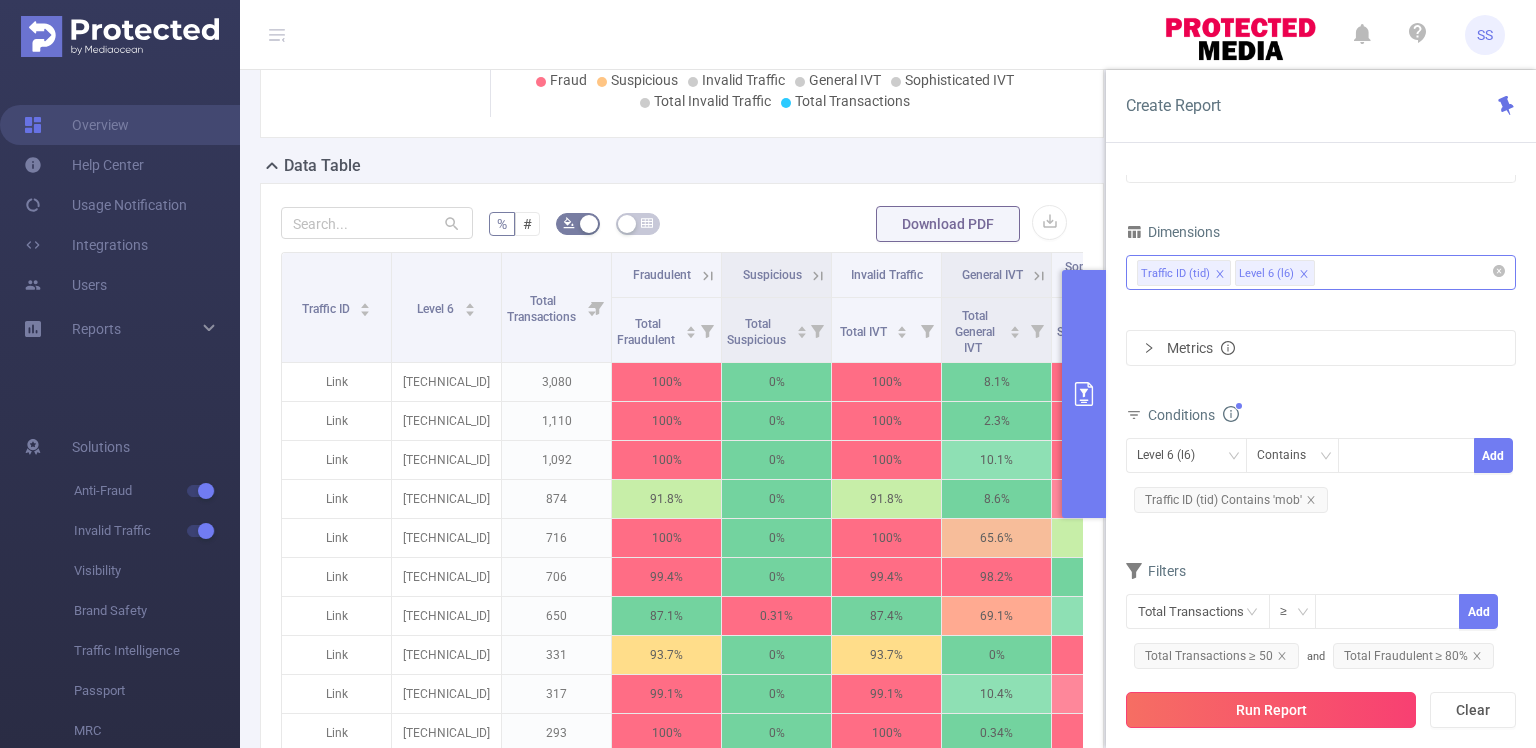 click on "Run Report" at bounding box center (1271, 710) 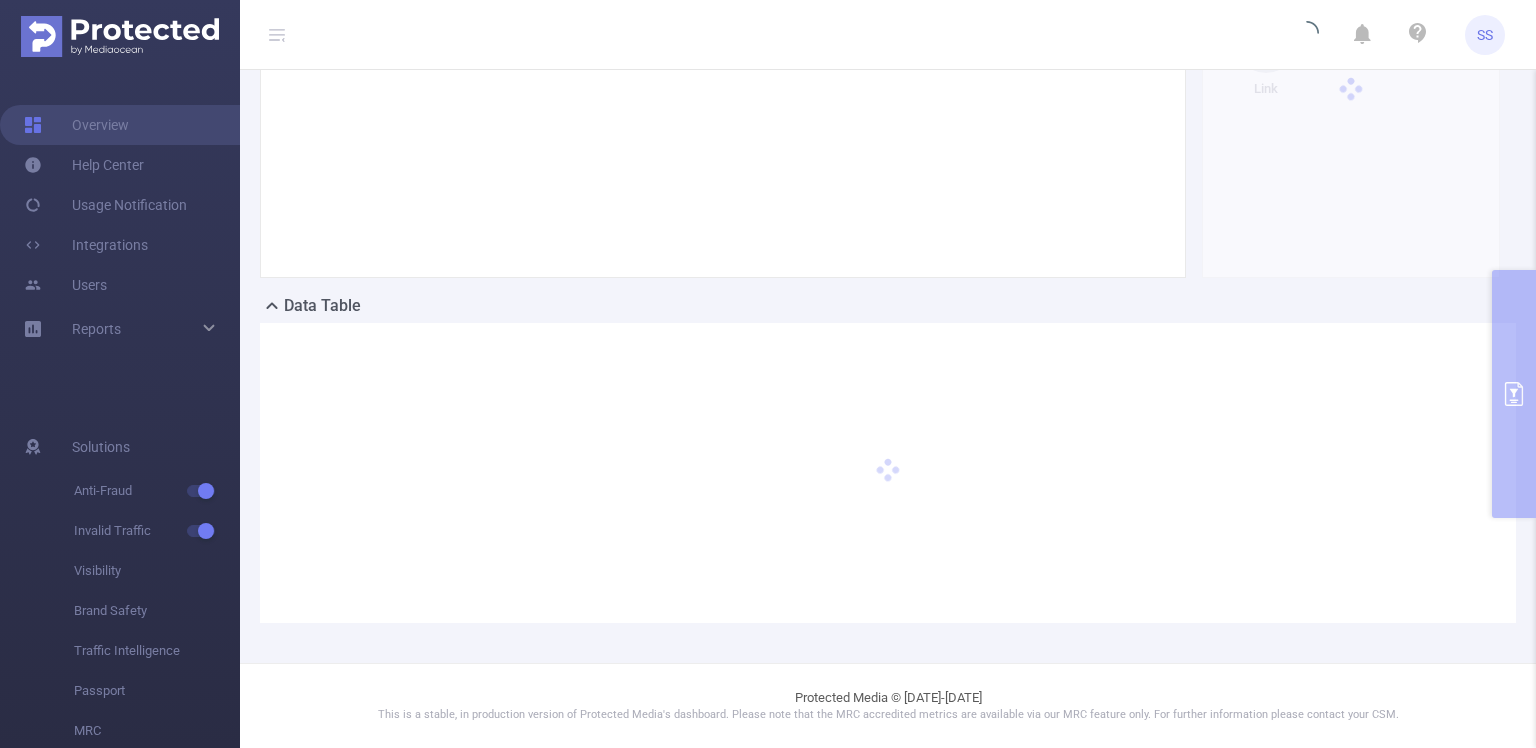 scroll, scrollTop: 258, scrollLeft: 0, axis: vertical 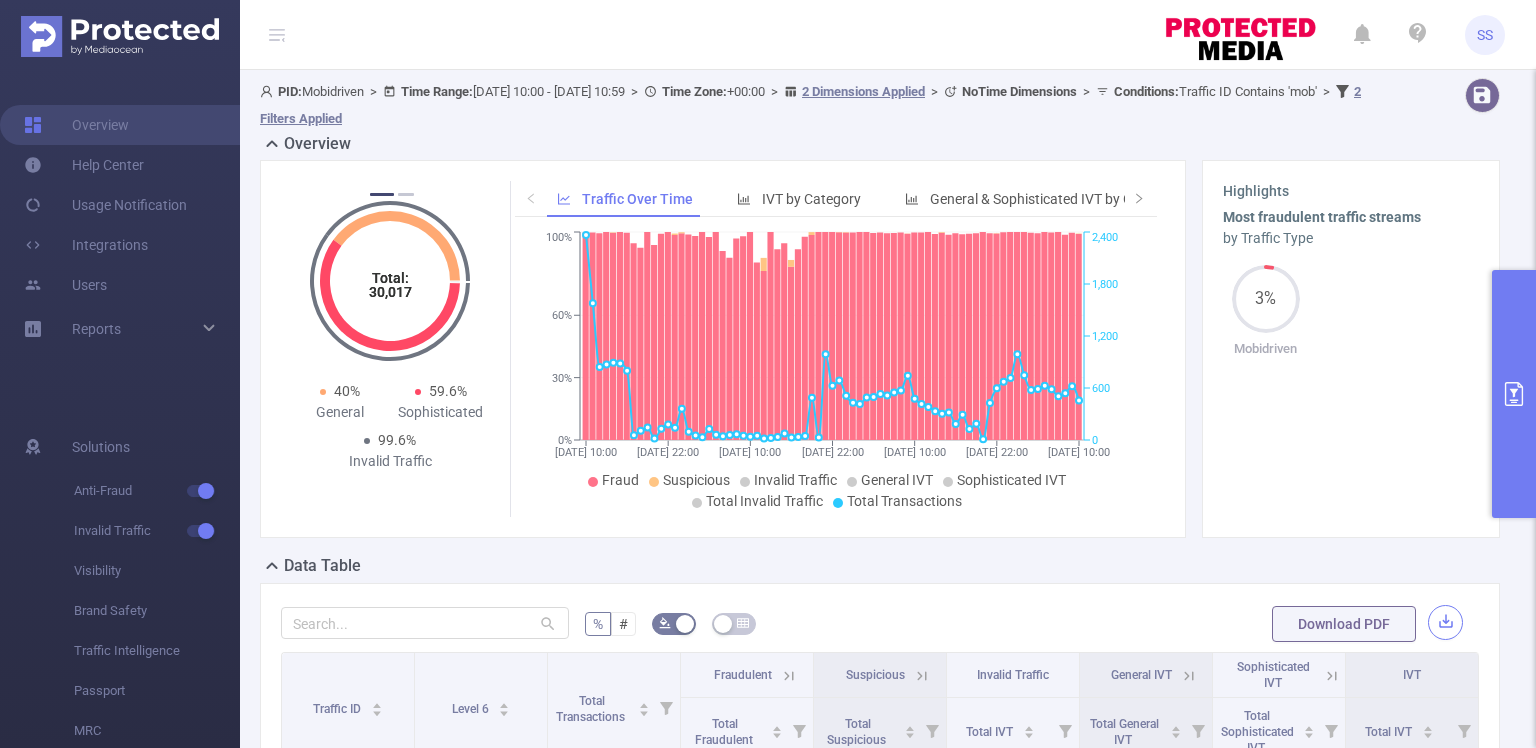 click at bounding box center [1445, 622] 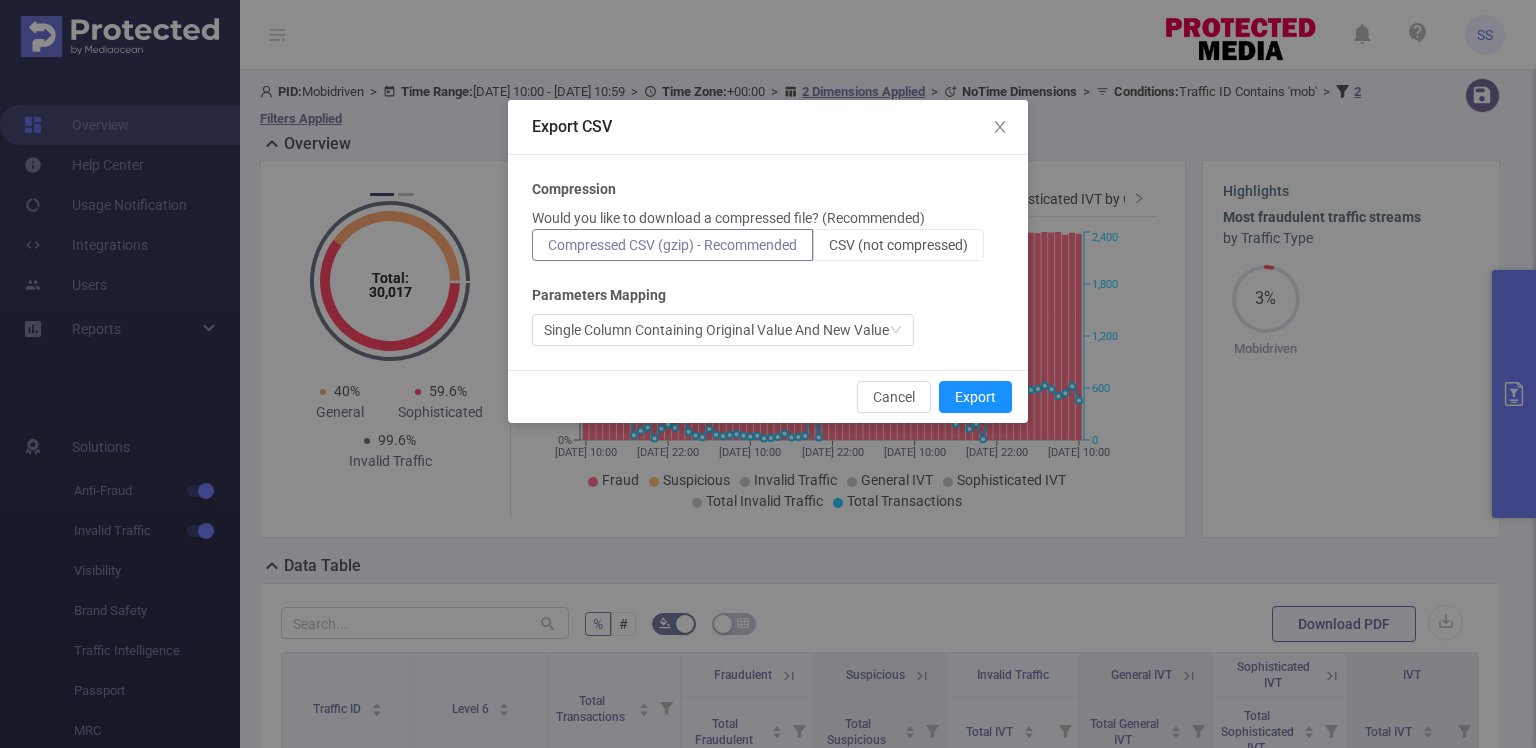 click on "Compression Would you like to download a compressed file? (Recommended) Compressed CSV (gzip) - Recommended  CSV (not compressed) Parameters Mapping Single Column Containing Original Value And New Value" at bounding box center [768, 262] 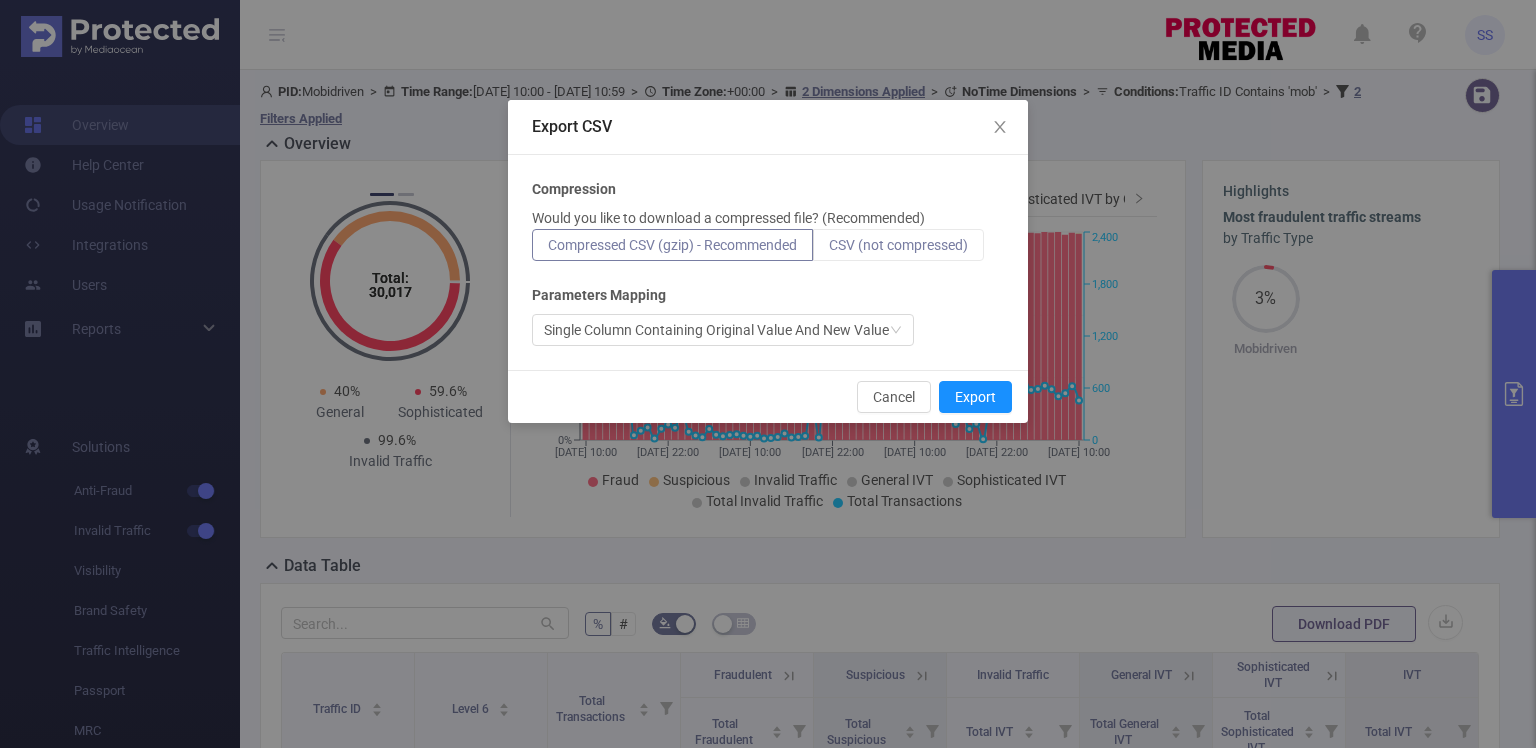 click on "CSV (not compressed)" at bounding box center [898, 245] 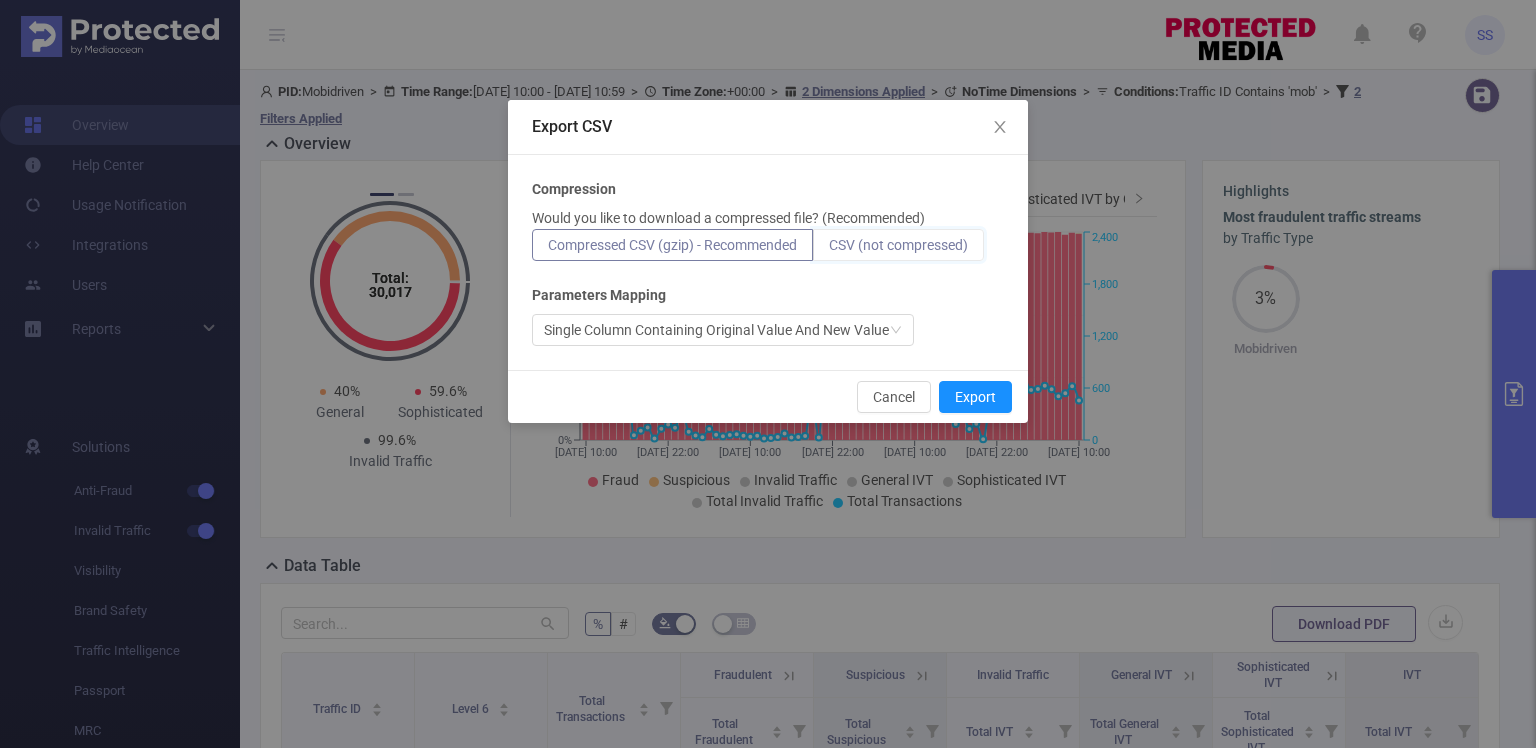 click on "CSV (not compressed)" at bounding box center (829, 250) 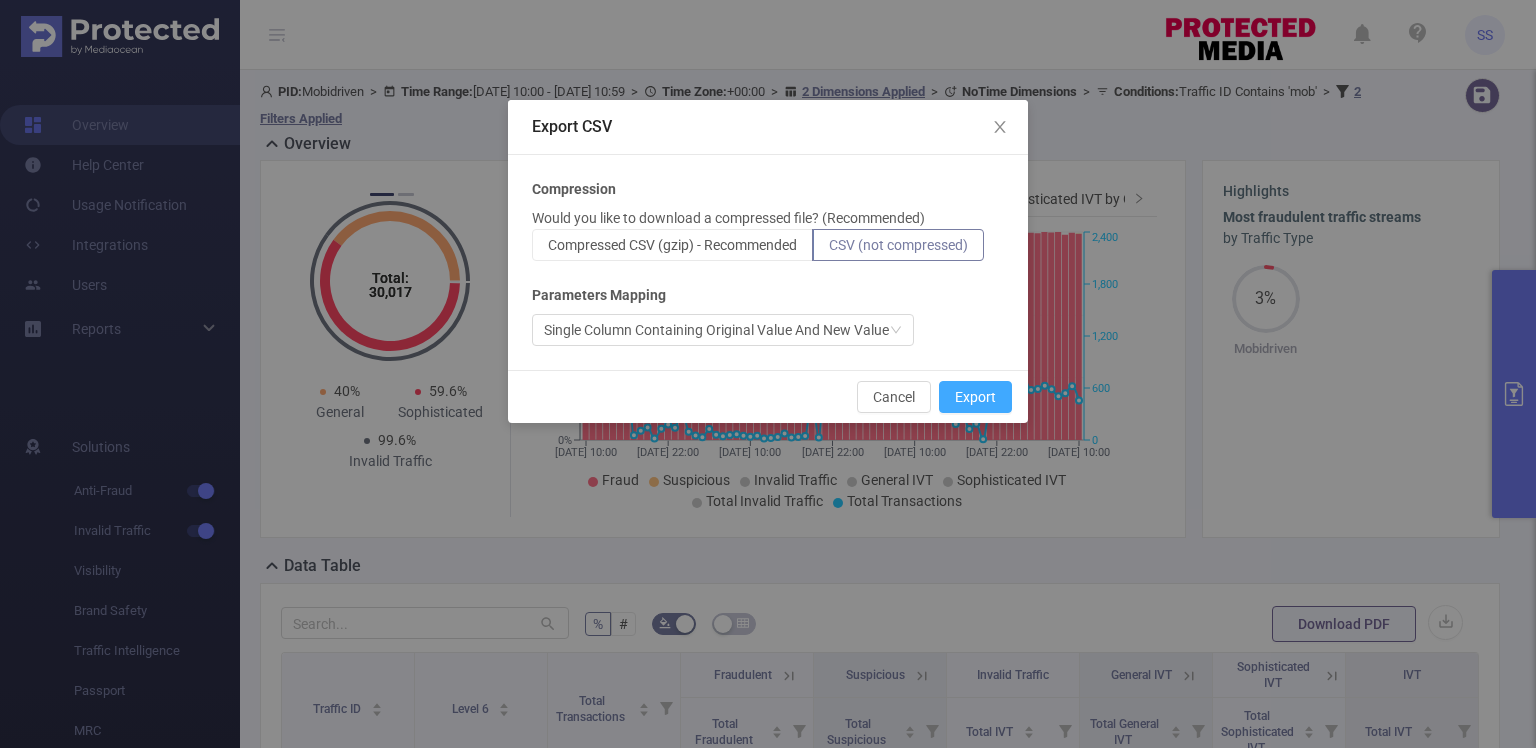 click on "Export" at bounding box center [975, 397] 